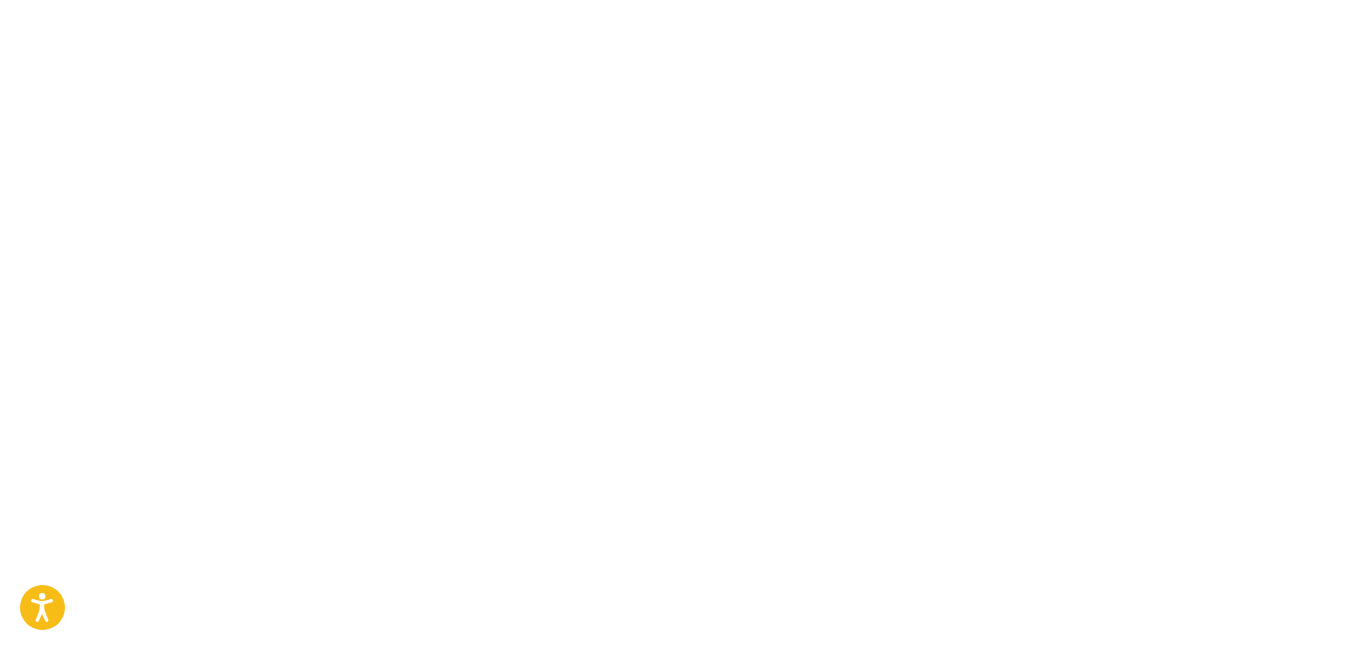 scroll, scrollTop: 0, scrollLeft: 0, axis: both 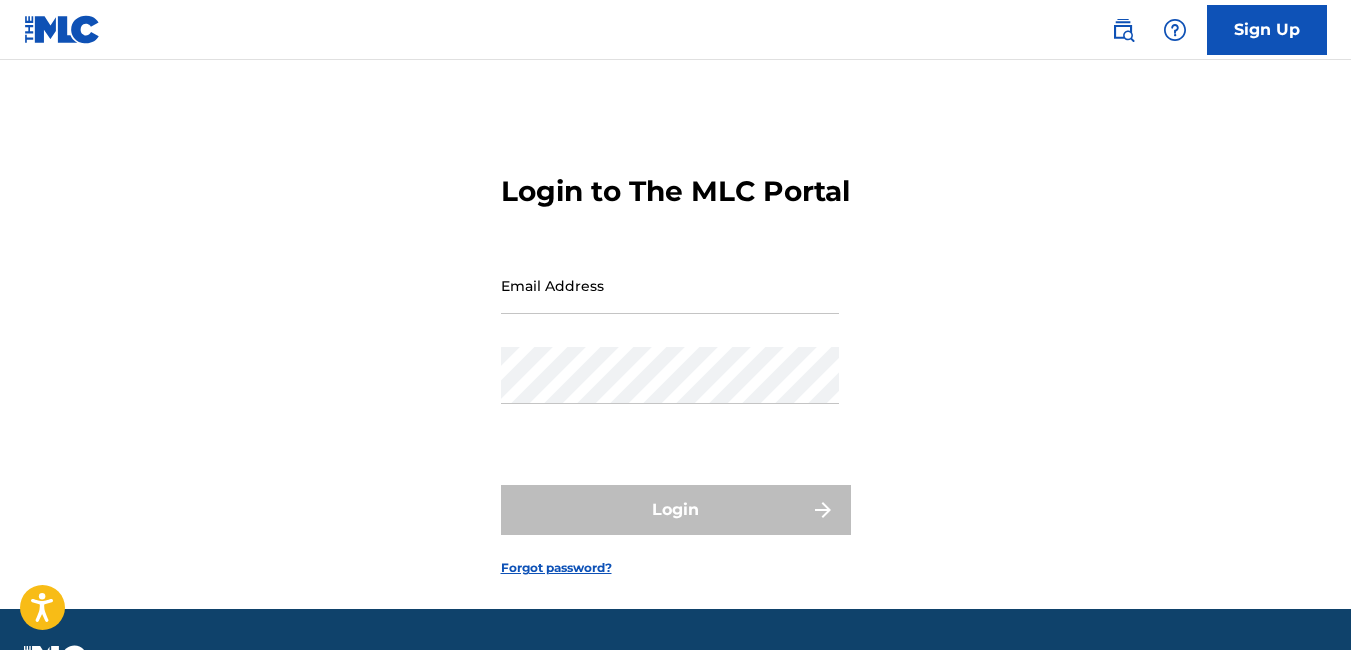 type on "[FIRST][LAST]@[EXAMPLE.COM]" 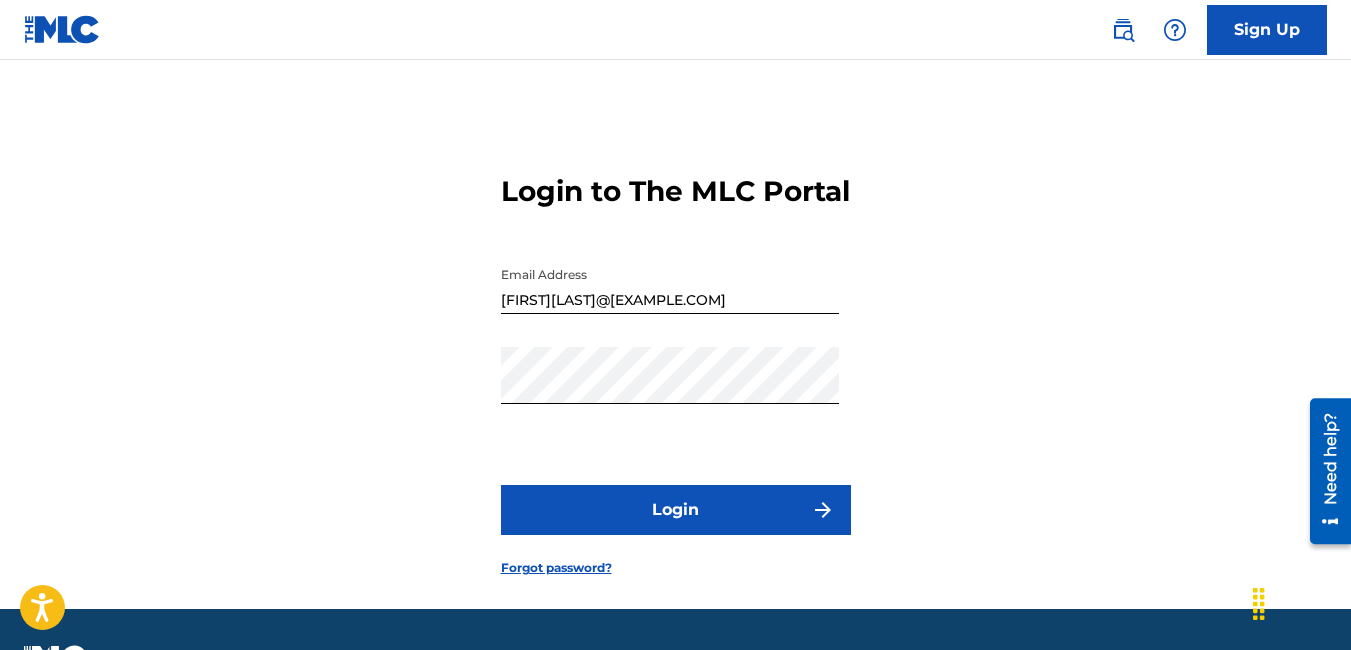 click on "Login" at bounding box center (676, 510) 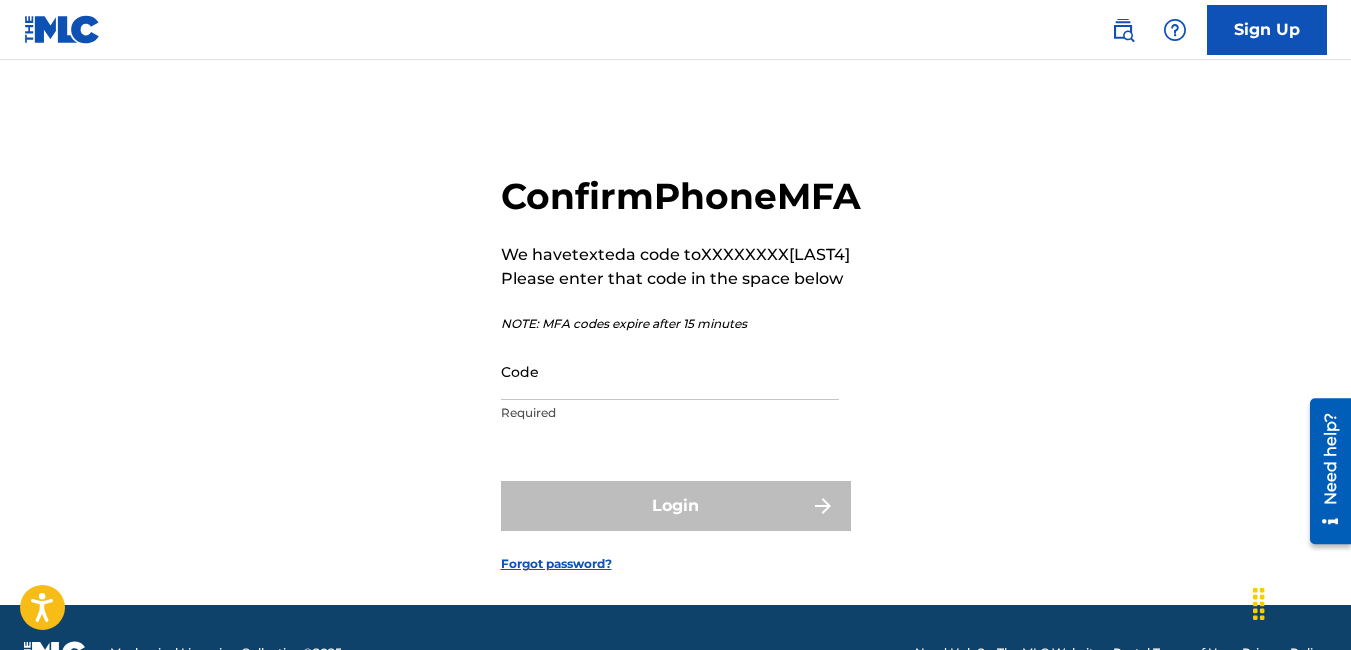 click on "Code" at bounding box center (670, 371) 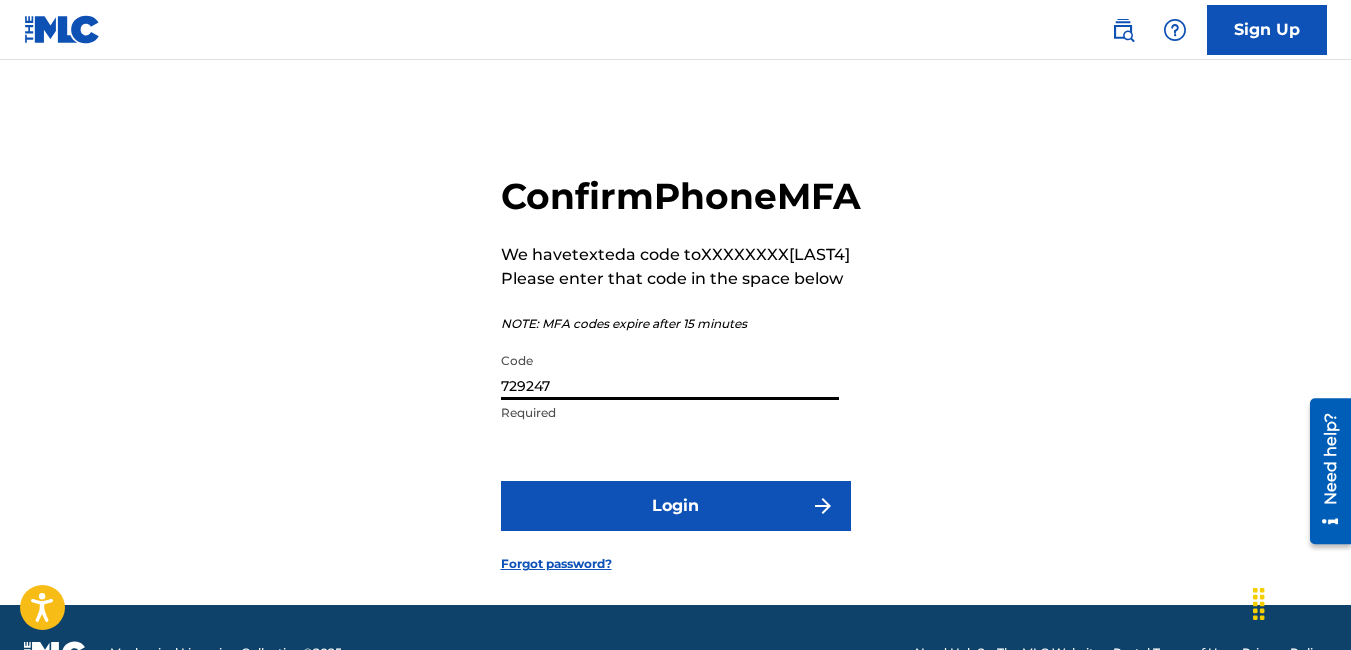 type on "729247" 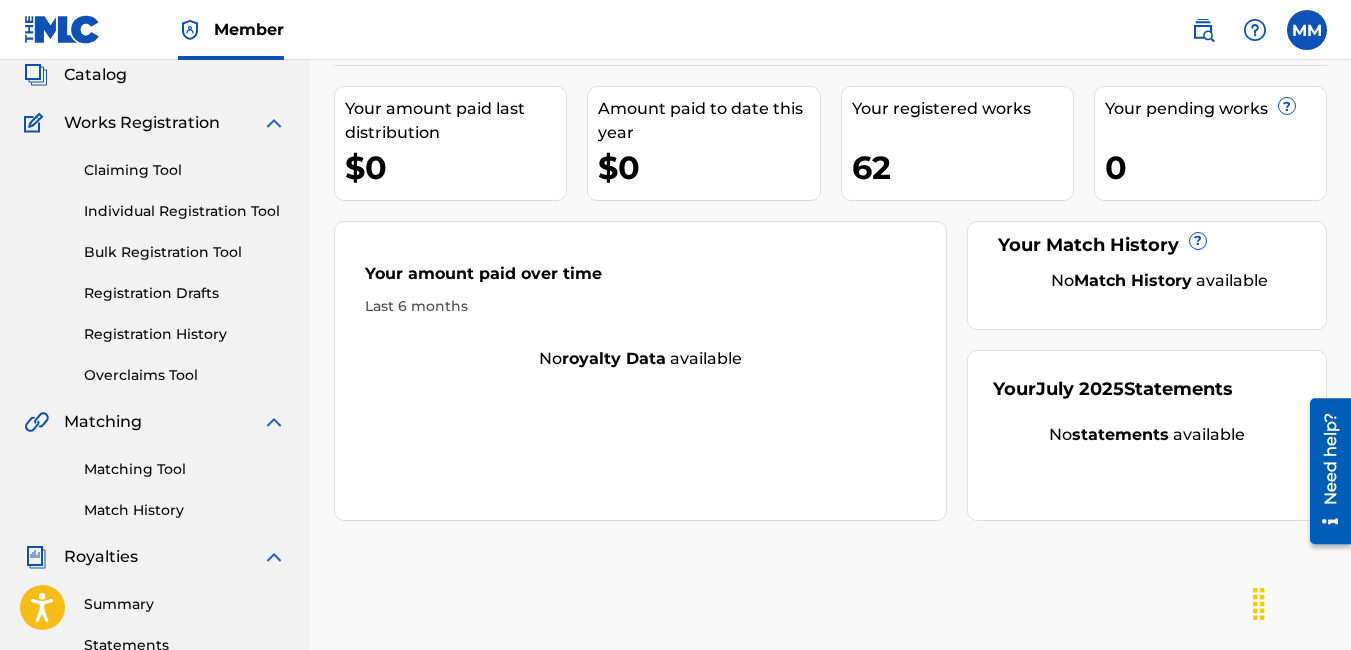 scroll, scrollTop: 0, scrollLeft: 0, axis: both 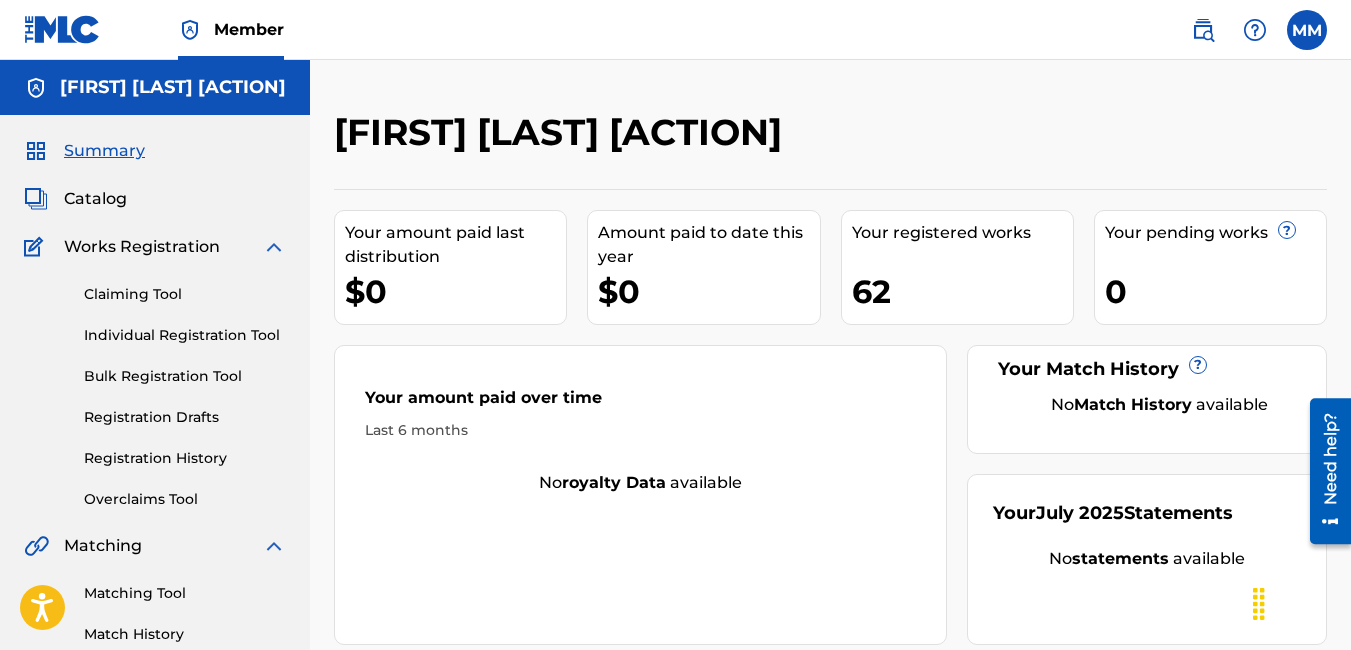 click on "Individual Registration Tool" at bounding box center (185, 335) 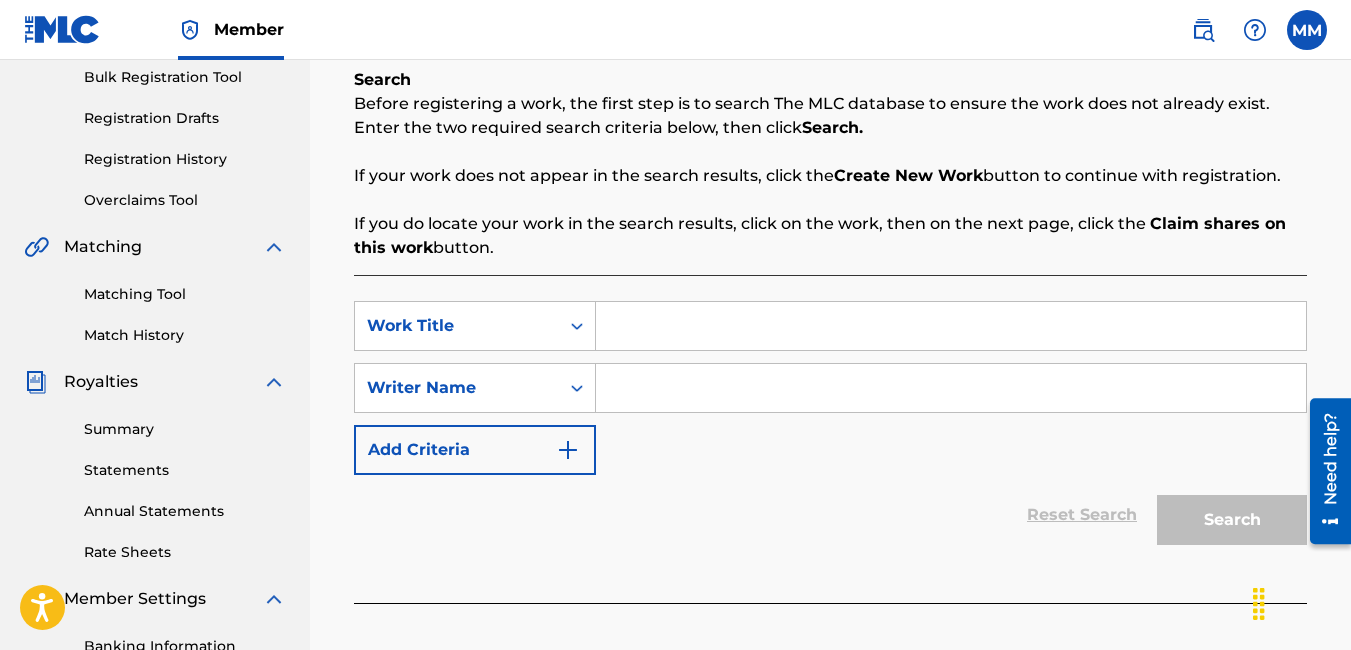 scroll, scrollTop: 300, scrollLeft: 0, axis: vertical 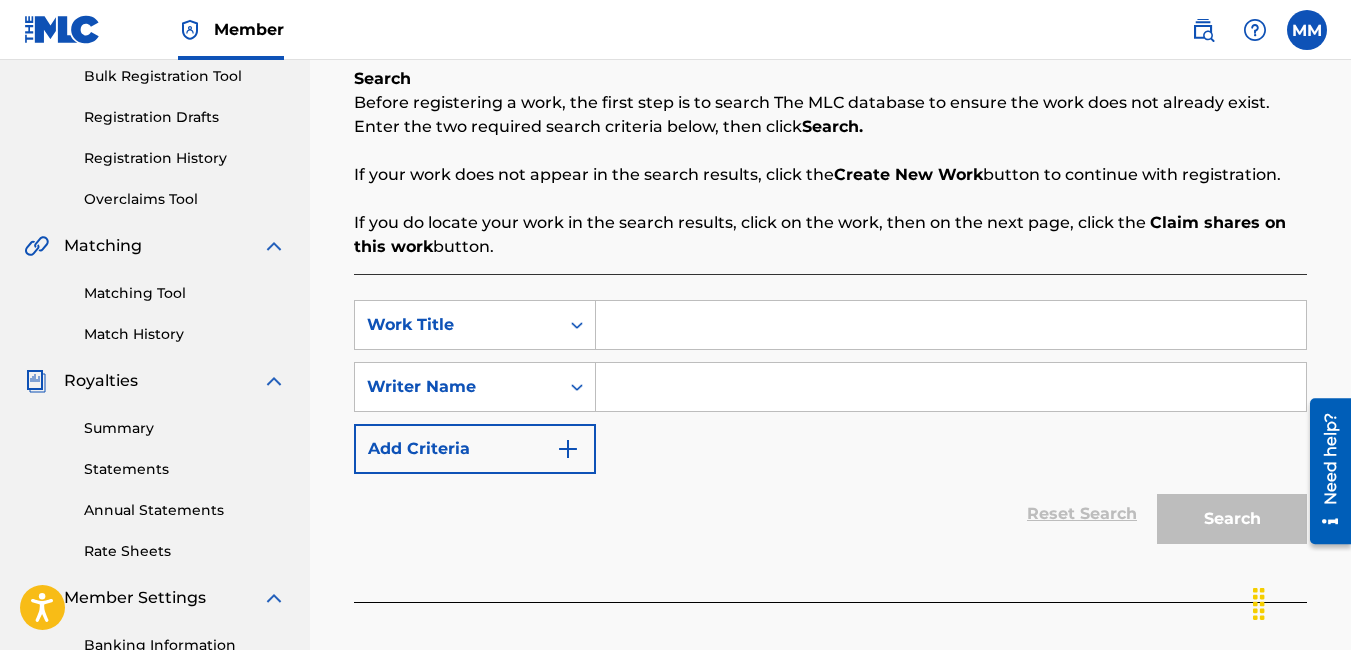 click at bounding box center (568, 449) 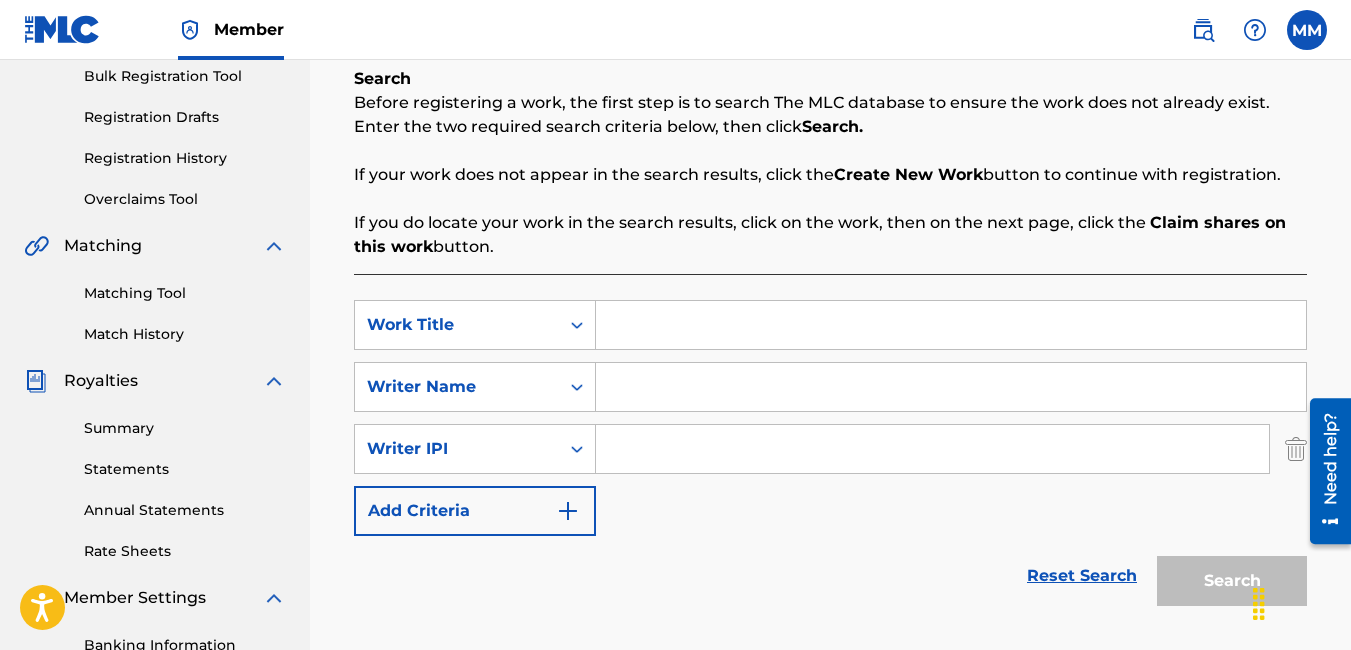click at bounding box center [951, 325] 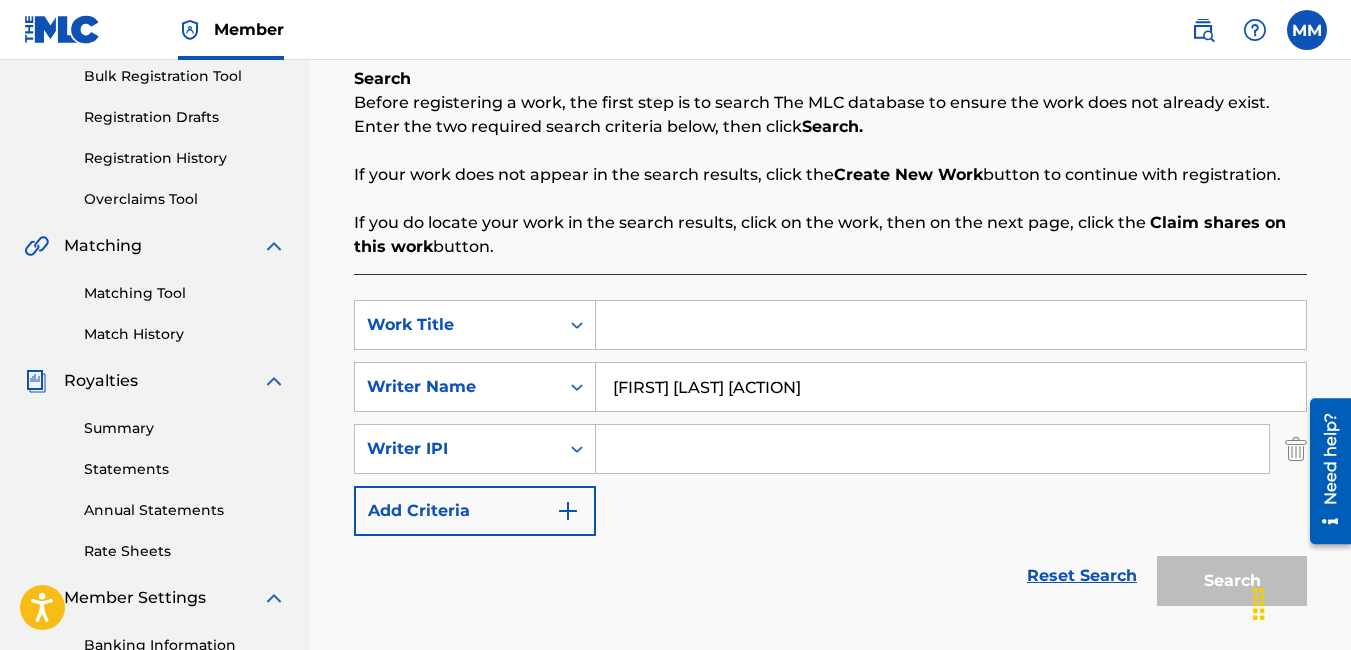 click at bounding box center (932, 449) 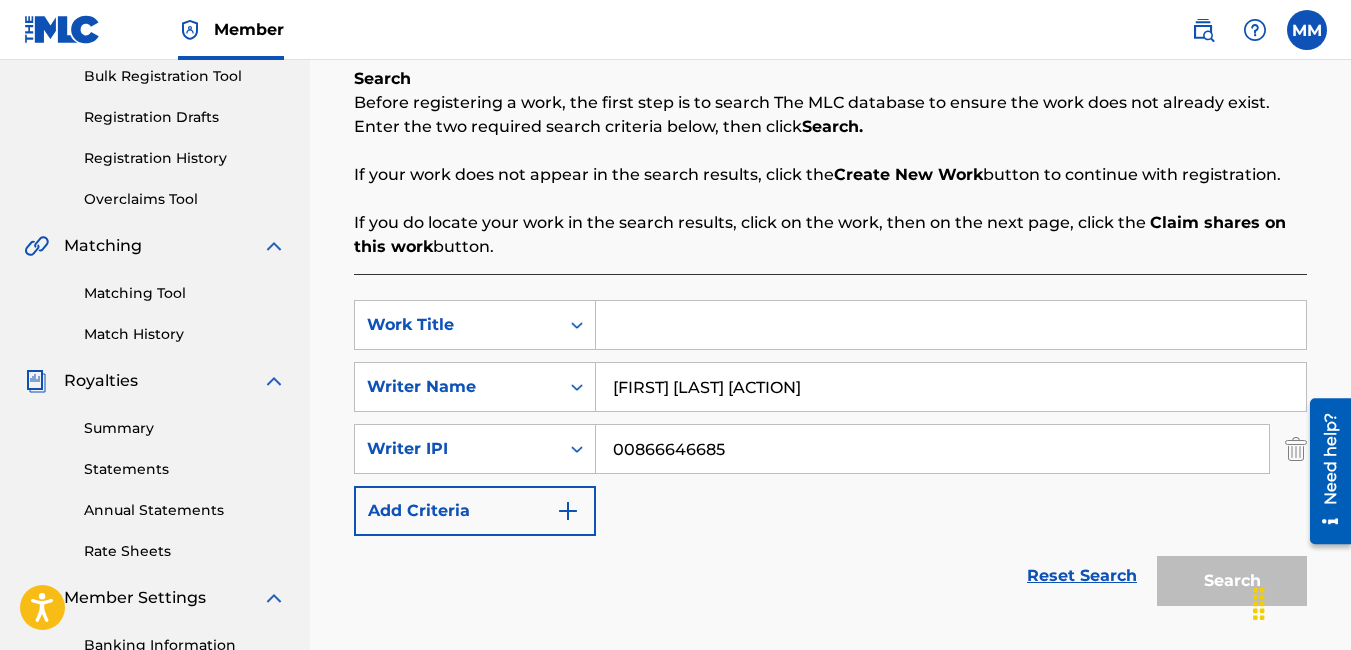click at bounding box center [951, 325] 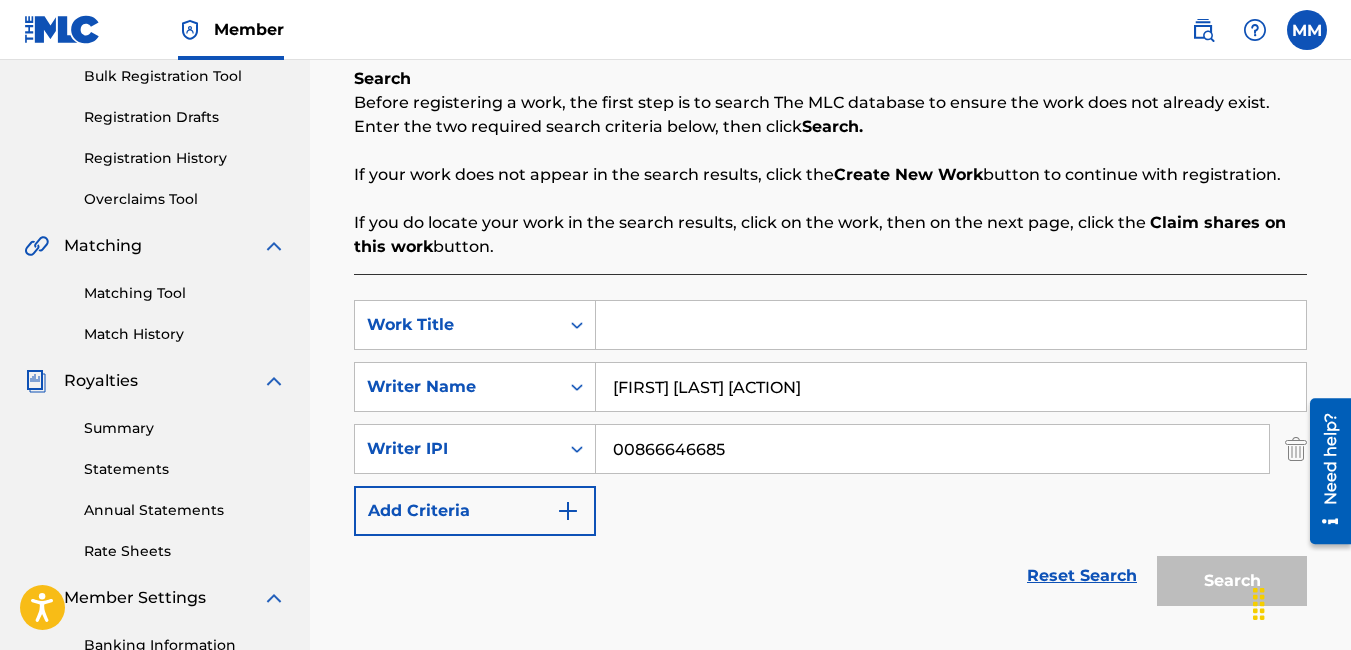 paste on "Grinding On My Own" 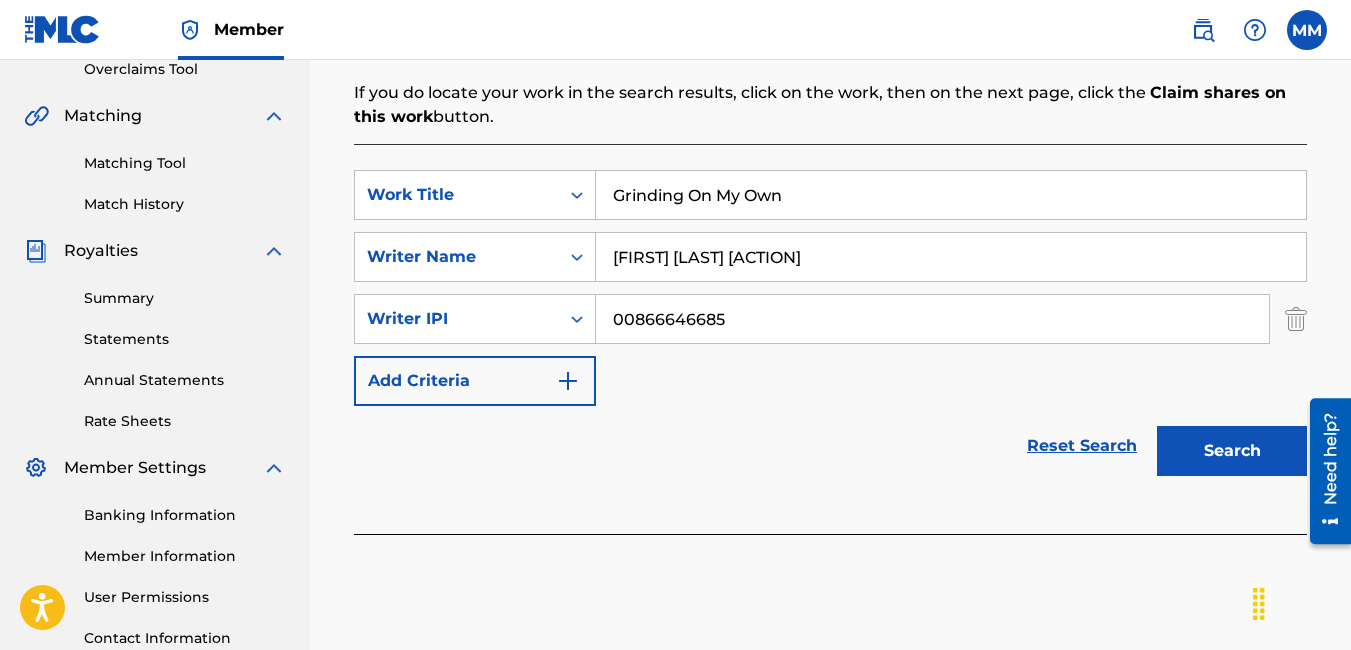 scroll, scrollTop: 500, scrollLeft: 0, axis: vertical 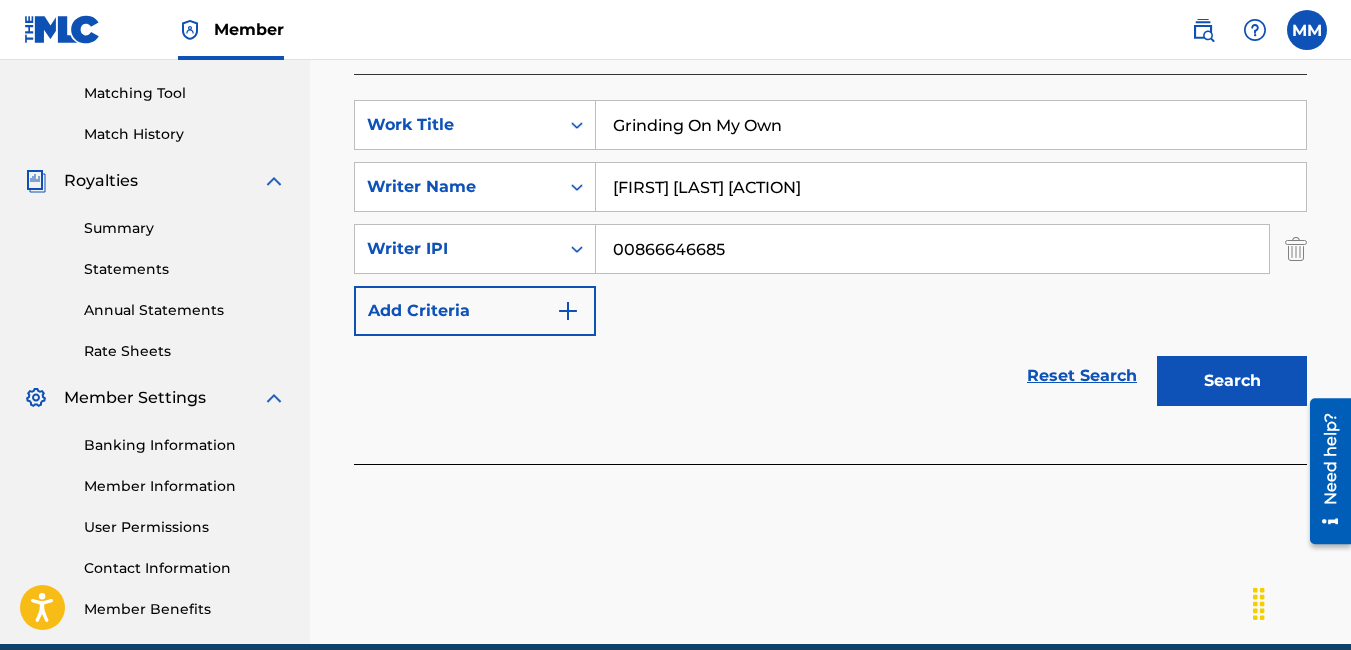 type on "Grinding On My Own" 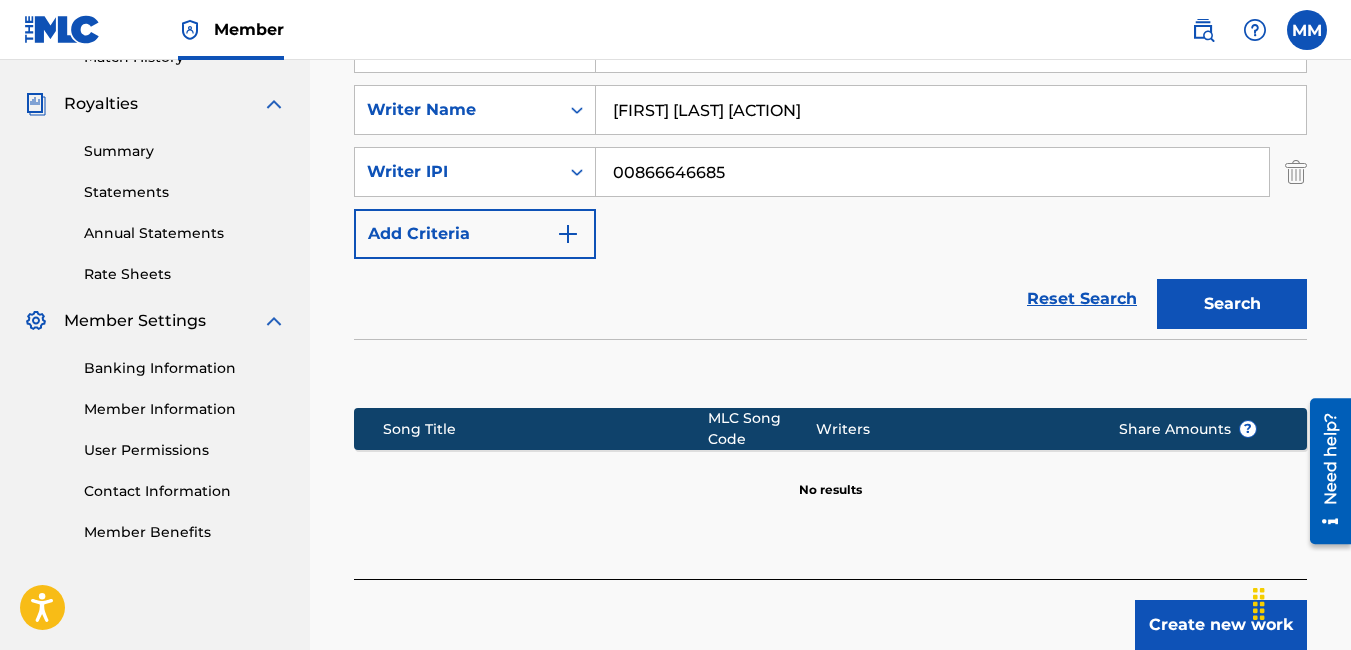 scroll, scrollTop: 693, scrollLeft: 0, axis: vertical 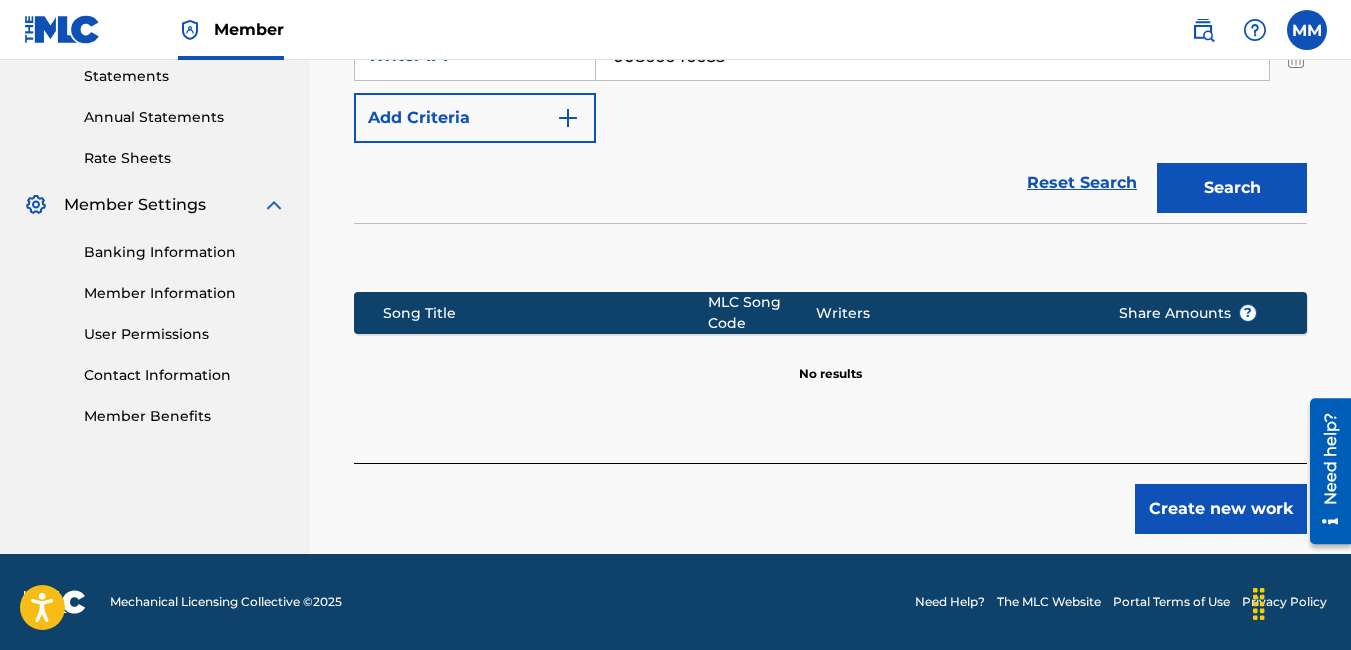 click on "Create new work" at bounding box center (1221, 509) 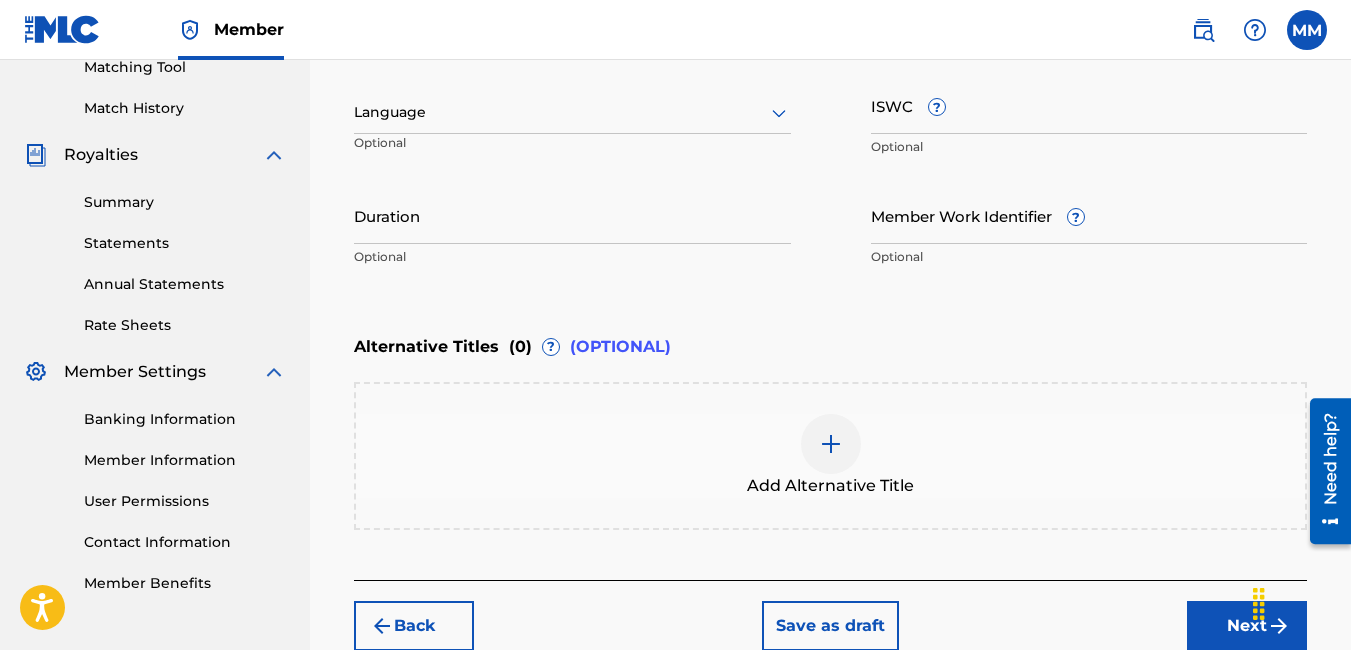 scroll, scrollTop: 343, scrollLeft: 0, axis: vertical 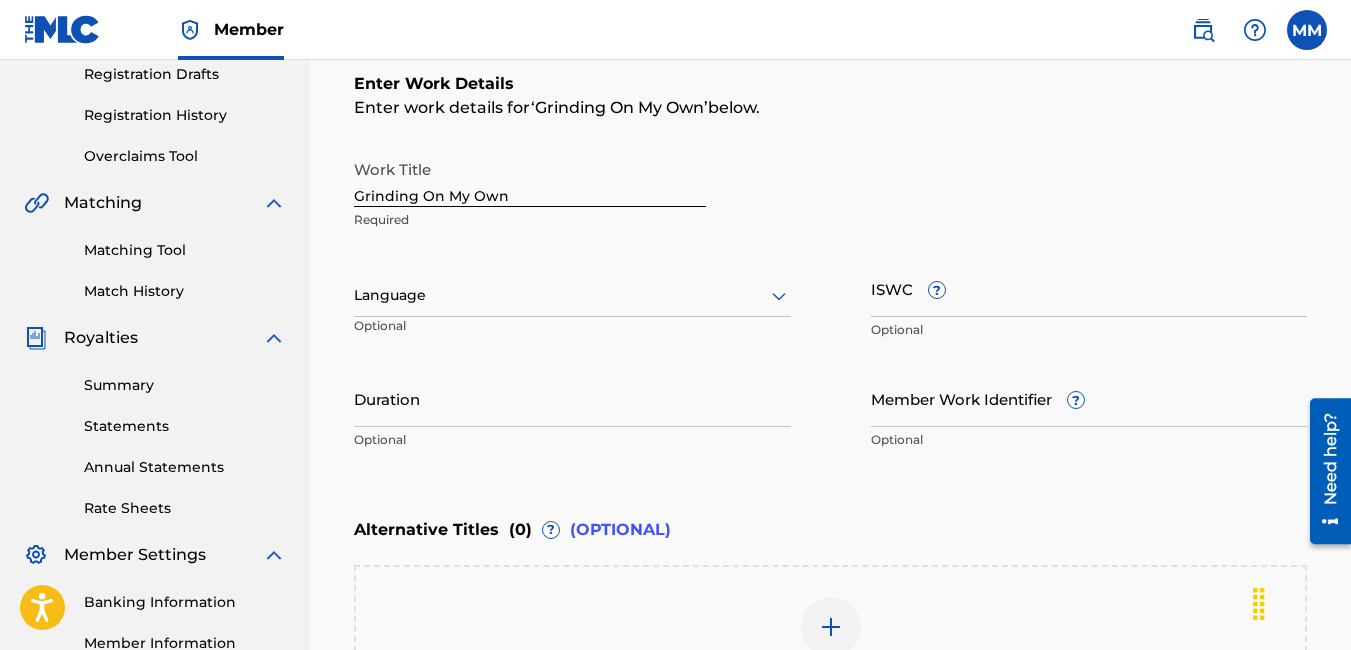 click at bounding box center (572, 295) 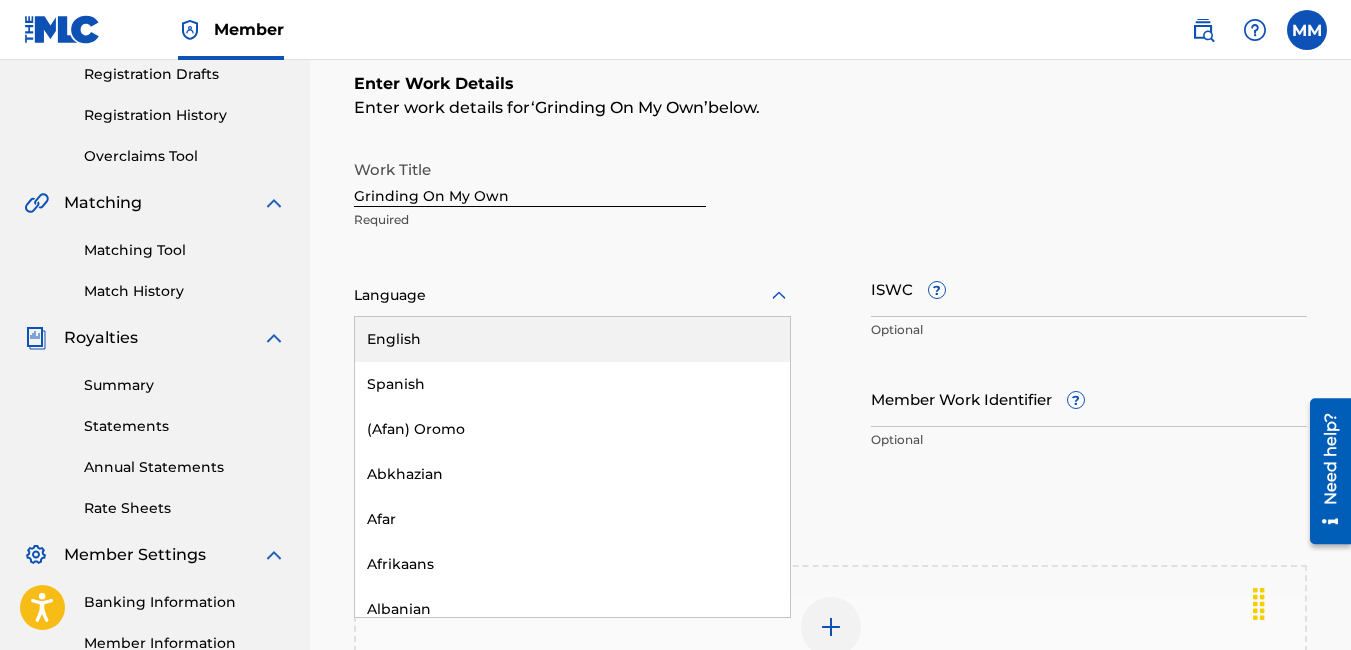 click on "English" at bounding box center [572, 339] 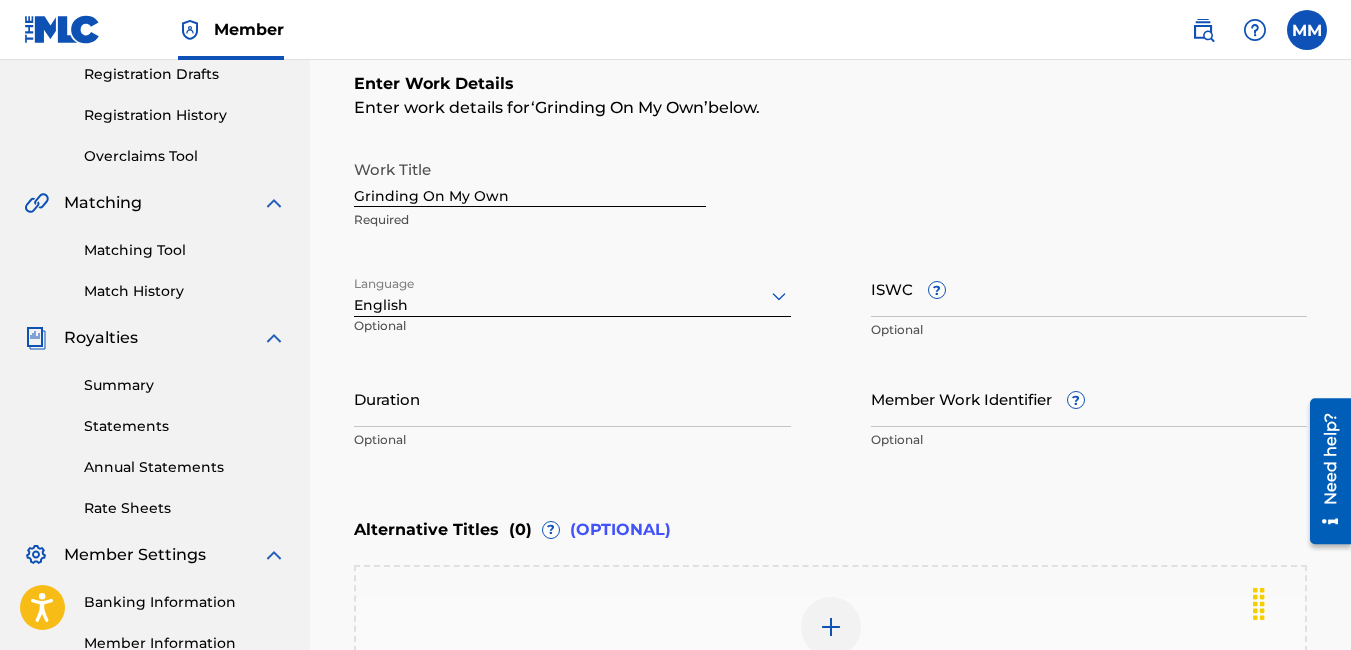 click on "Work Title   Grinding On My Own Required" at bounding box center [830, 195] 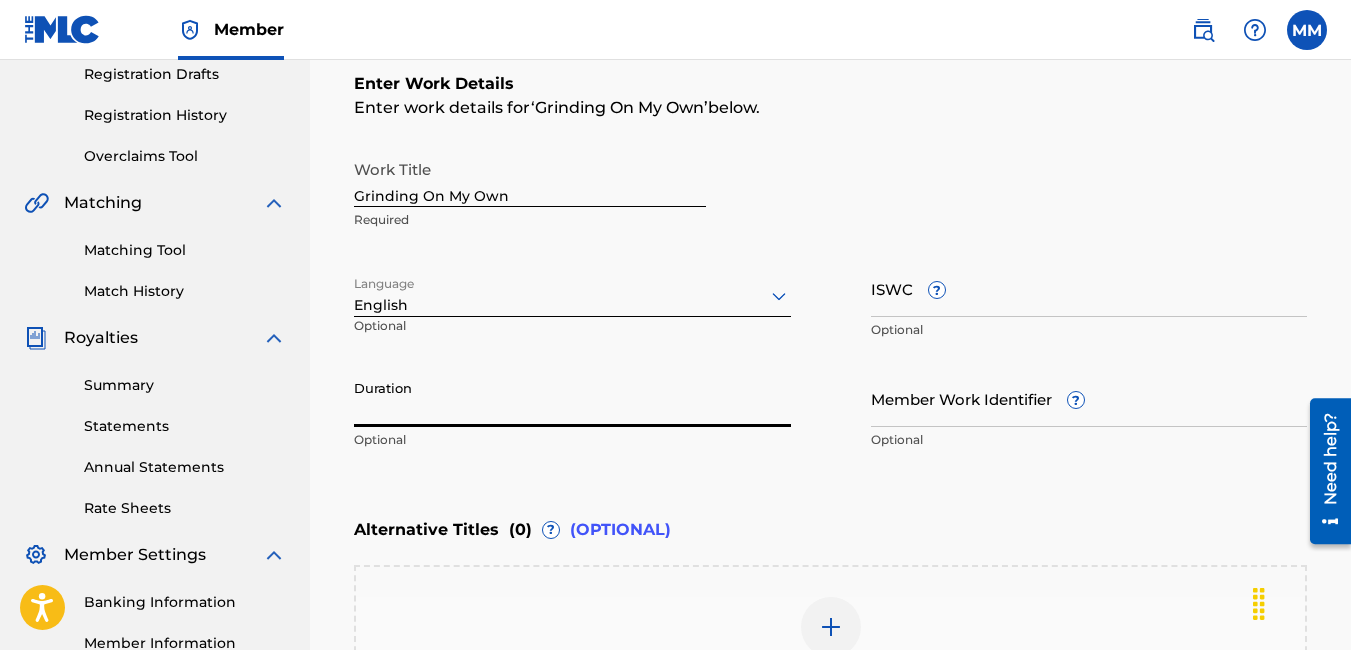 click on "Duration" at bounding box center (572, 398) 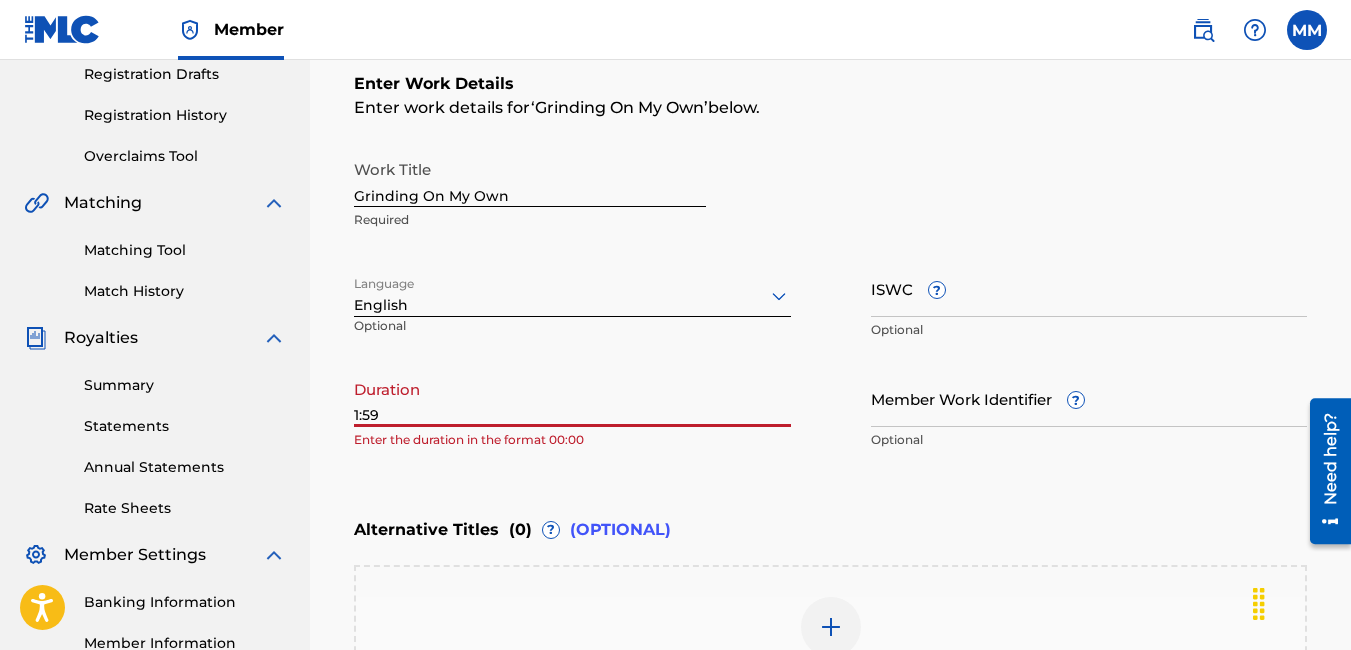click on "Enter Work Details Enter work details for ‘ Grinding On My Own ’ below. Work Title Grinding On My Own Required Language English Optional ISWC ? Optional Duration 1:59 Enter the duration in the format 00:00 Member Work Identifier ? Optional" at bounding box center (830, 266) 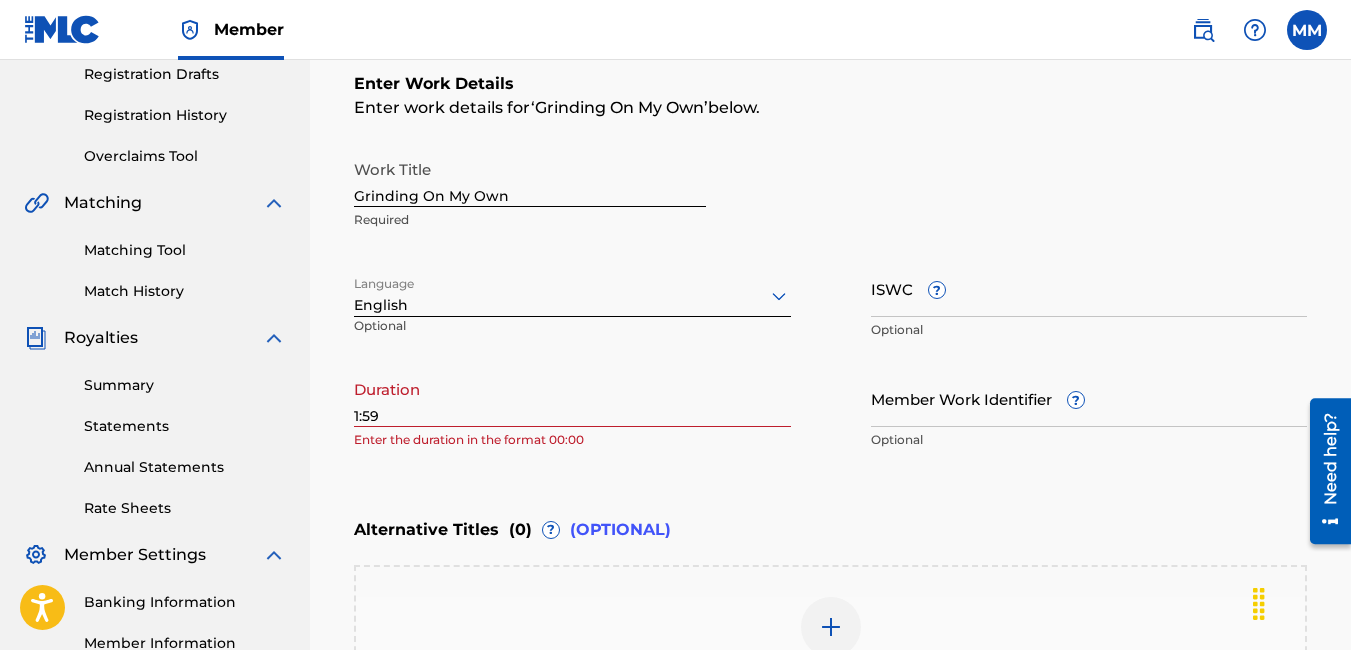 click on "Register Work Search Enter Work Details Add Writers Add Publishers & Shares Add Recording Review Enter Work Details Enter work details for ‘ Grinding On My Own ’ below. Work Title Grinding On My Own Required Language English Optional ISWC ? Optional Duration 1:59 Enter the duration in the format 00:00 Member Work Identifier ? Optional Alternative Titles ( 0 ) ? (OPTIONAL) Add Alternative Title Back Save as draft Next" at bounding box center (830, 310) 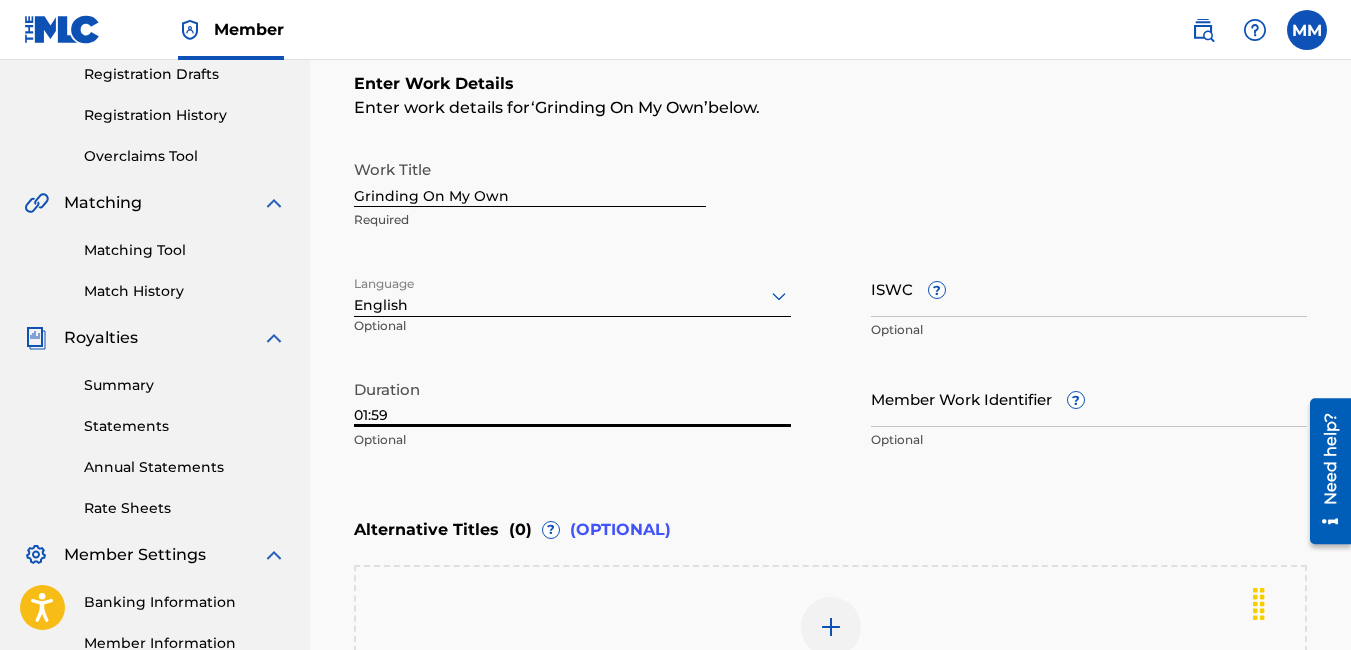 type on "01:59" 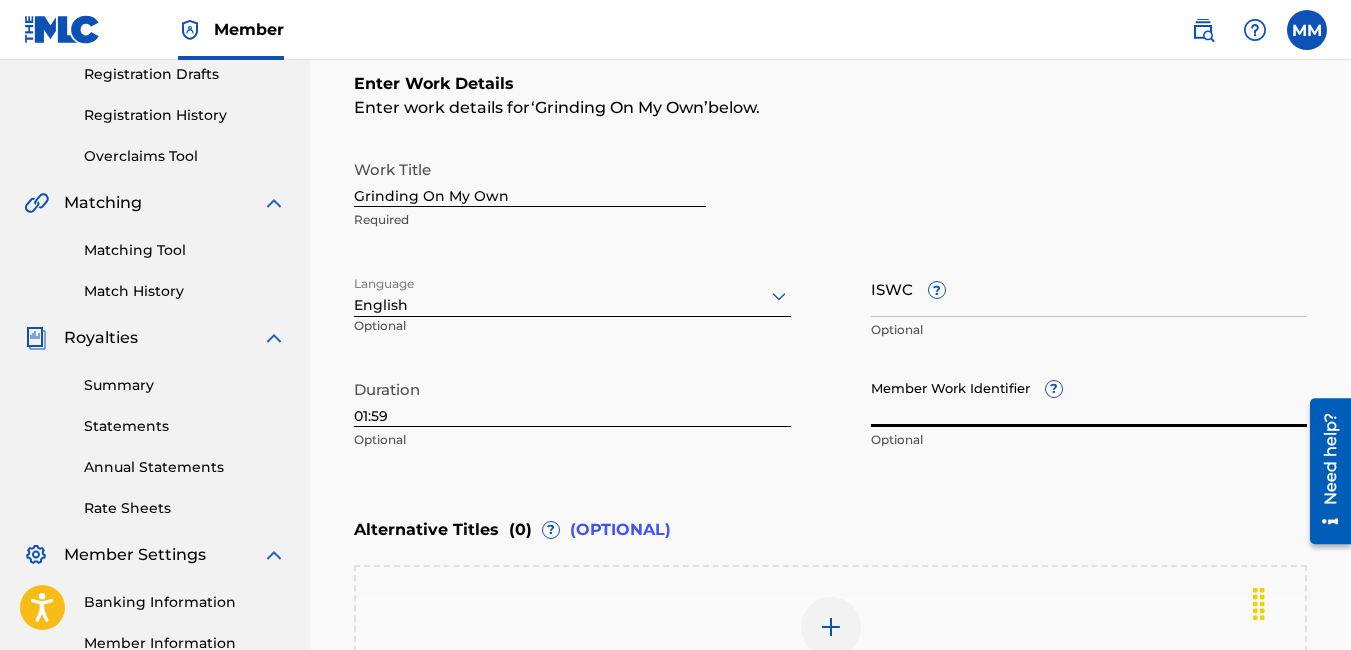 click on "Member Work Identifier   ?" at bounding box center [1089, 398] 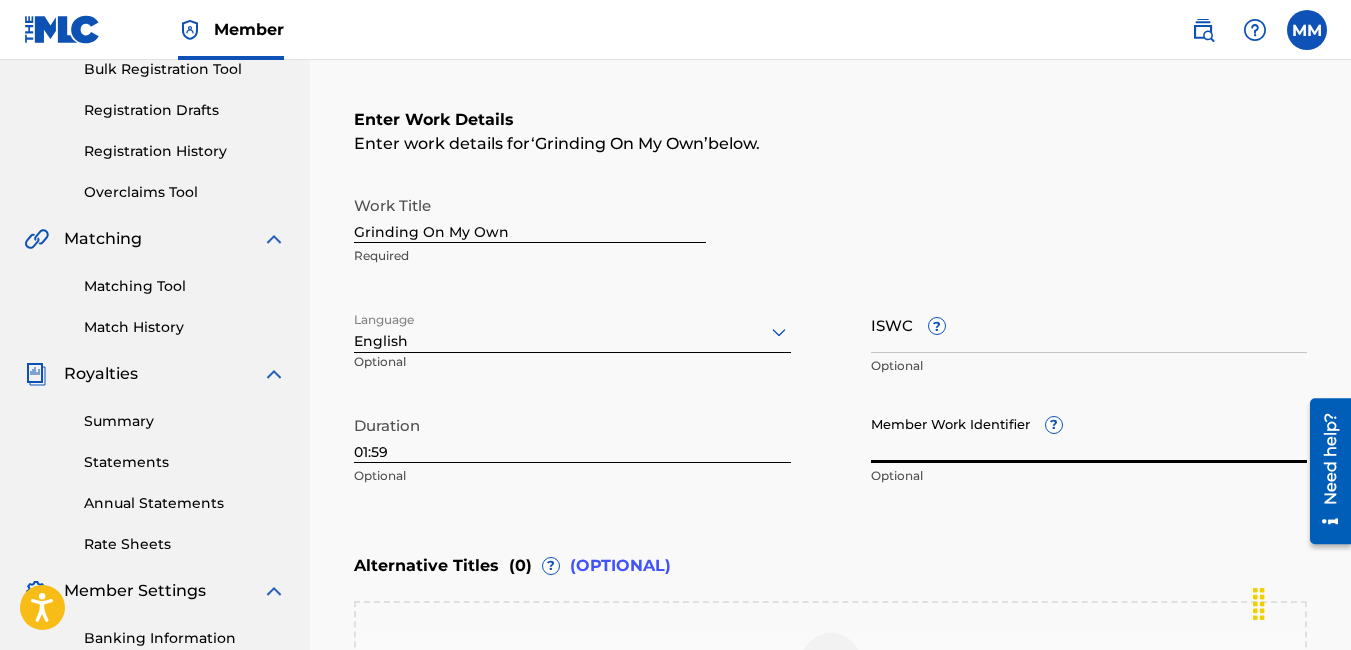 scroll, scrollTop: 643, scrollLeft: 0, axis: vertical 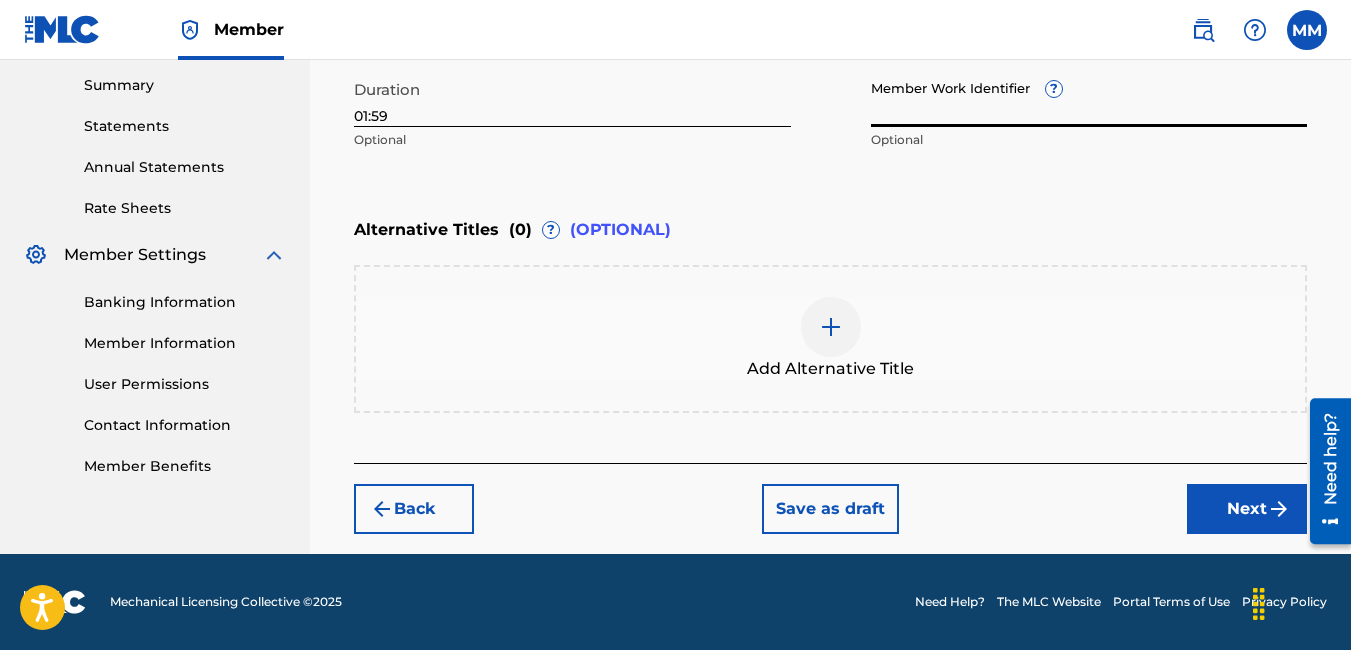 click on "Next" at bounding box center (1247, 509) 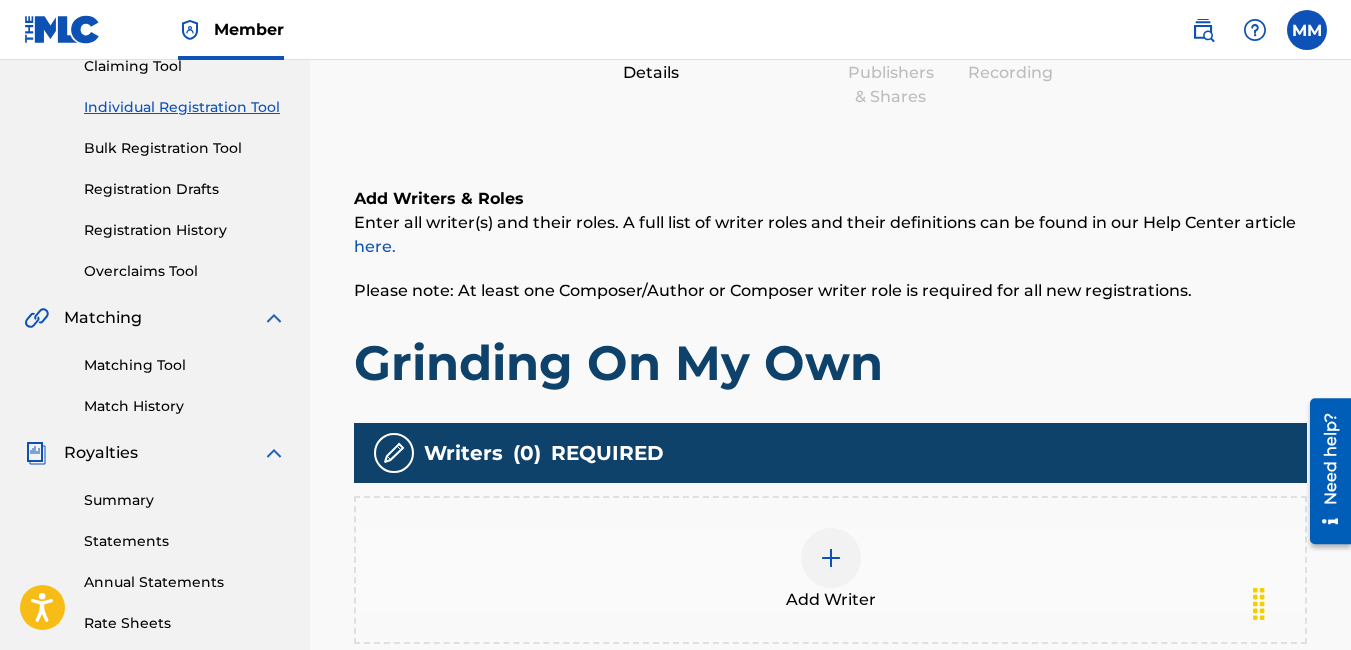 scroll, scrollTop: 490, scrollLeft: 0, axis: vertical 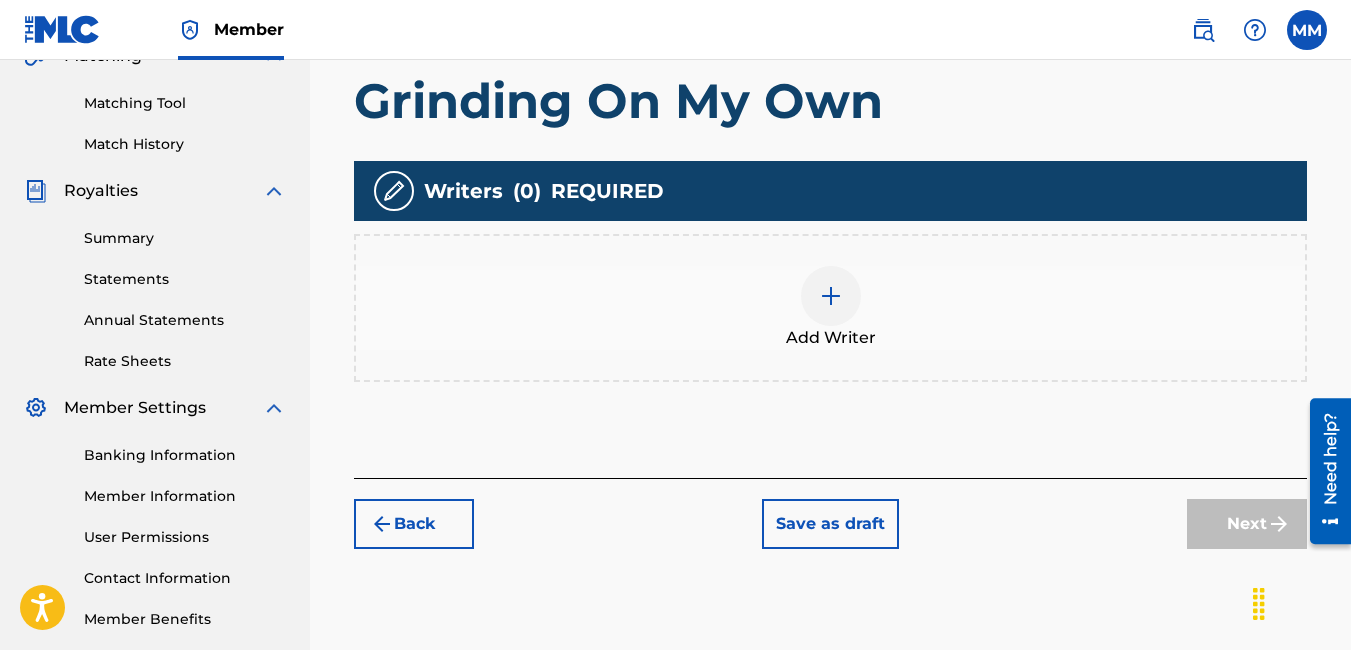 click at bounding box center (831, 296) 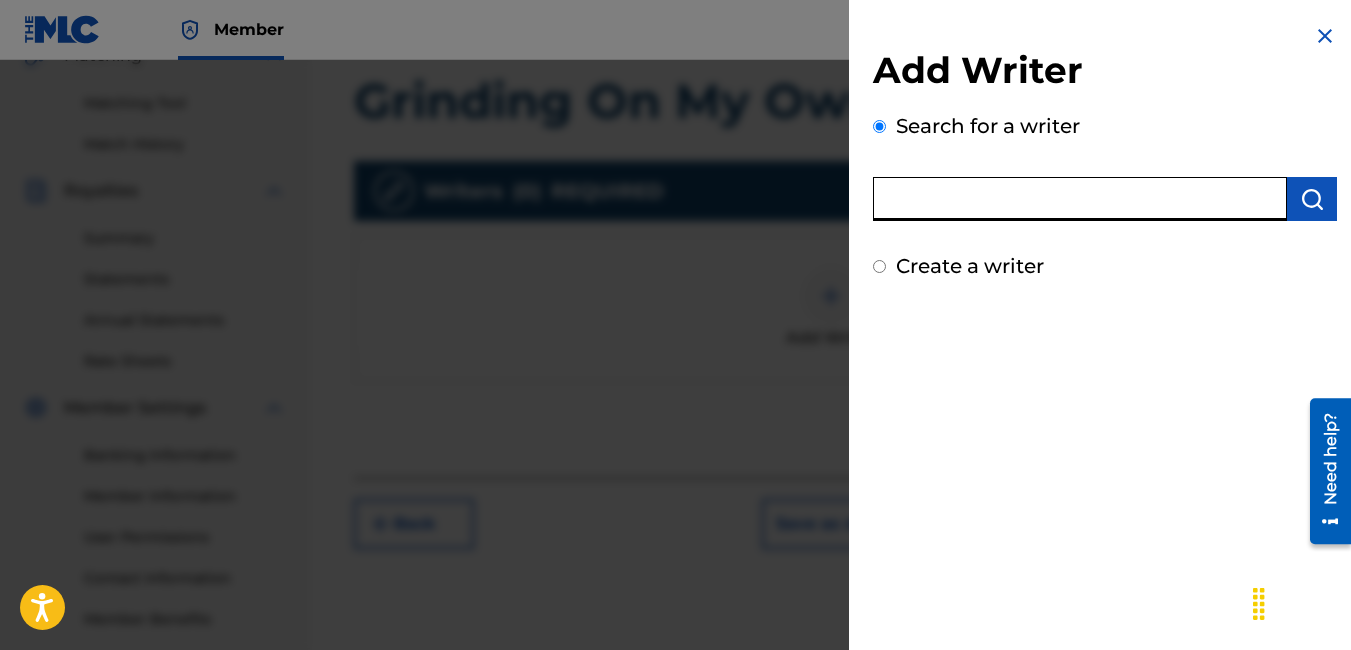 click at bounding box center [1080, 199] 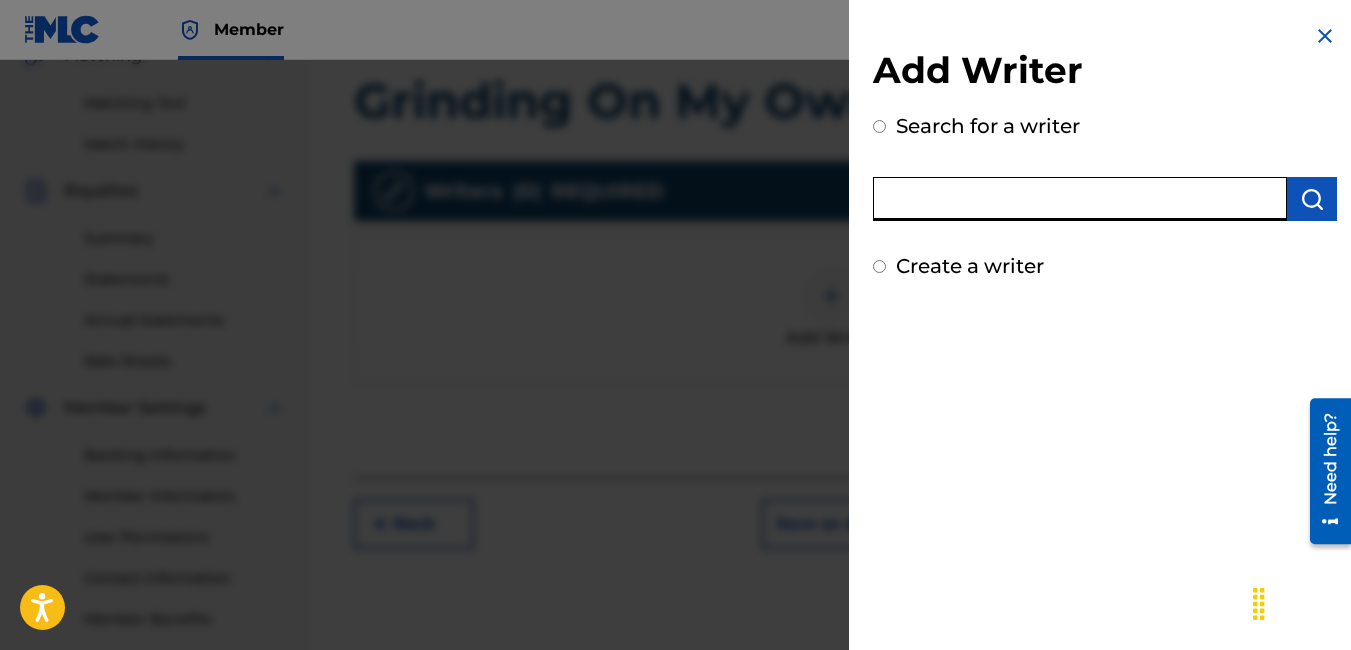 radio on "true" 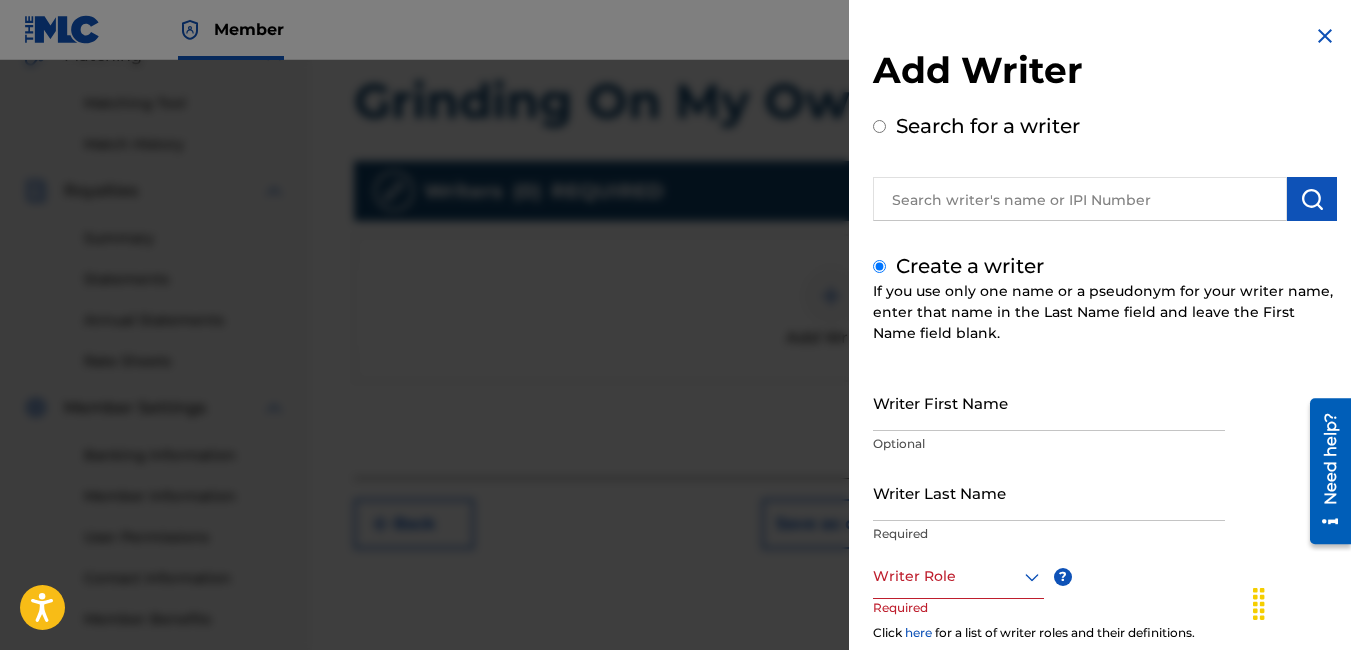 click on "Writer First Name" at bounding box center [1049, 402] 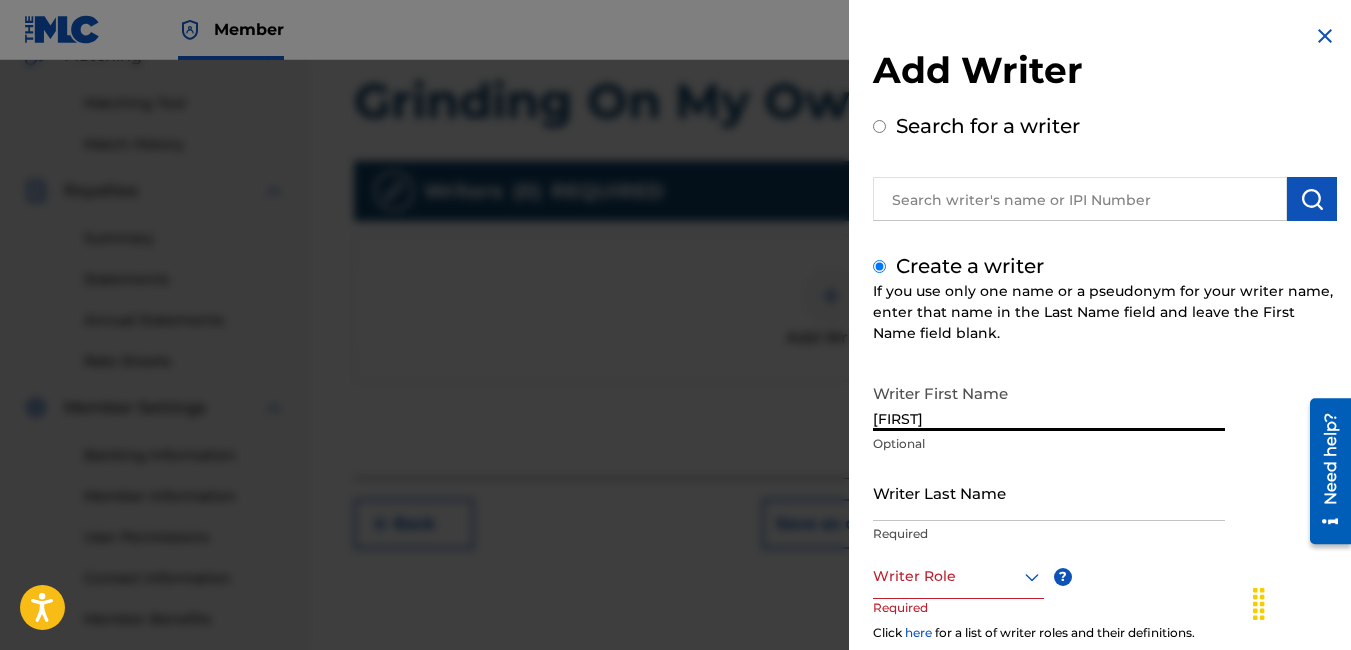 type on "[FIRST]" 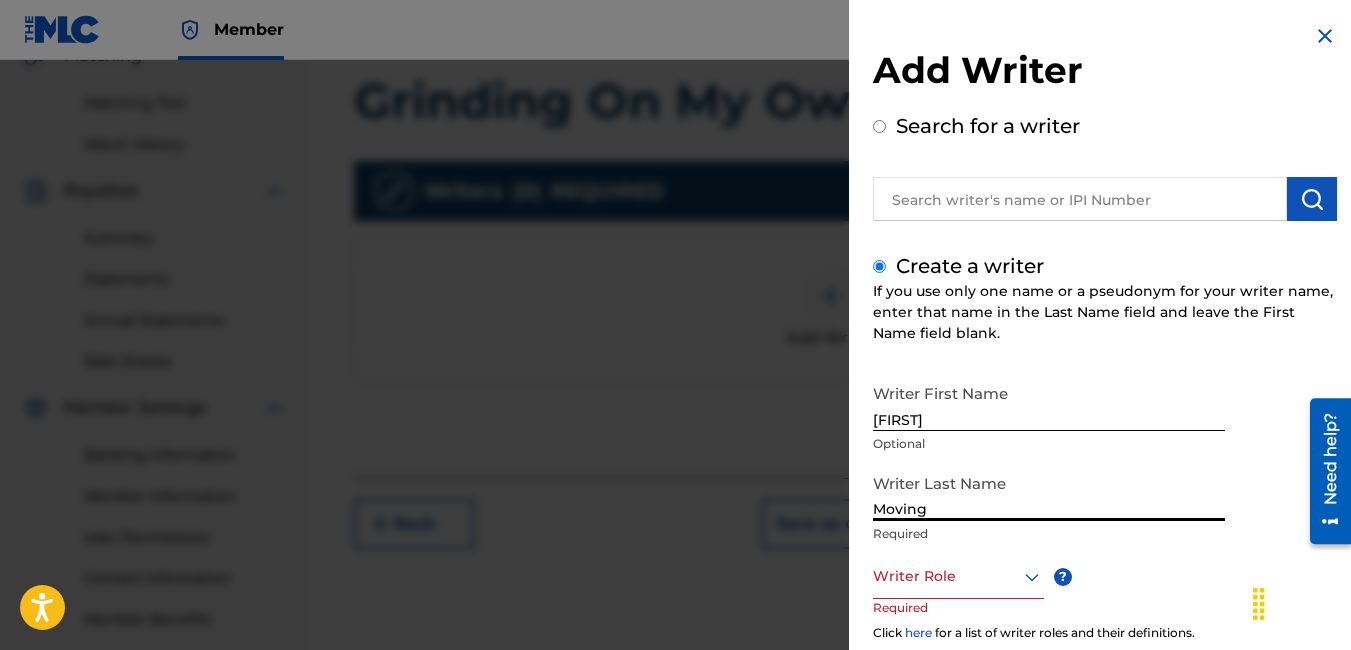 scroll, scrollTop: 590, scrollLeft: 0, axis: vertical 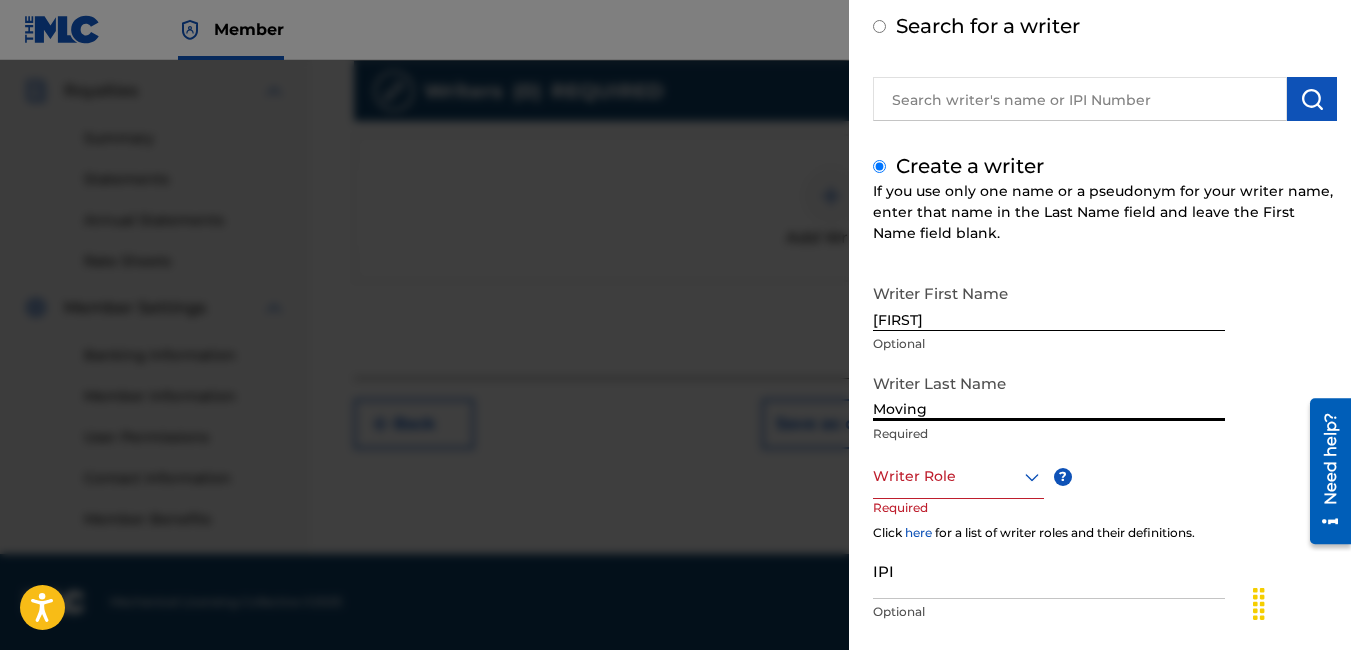 type on "Moving" 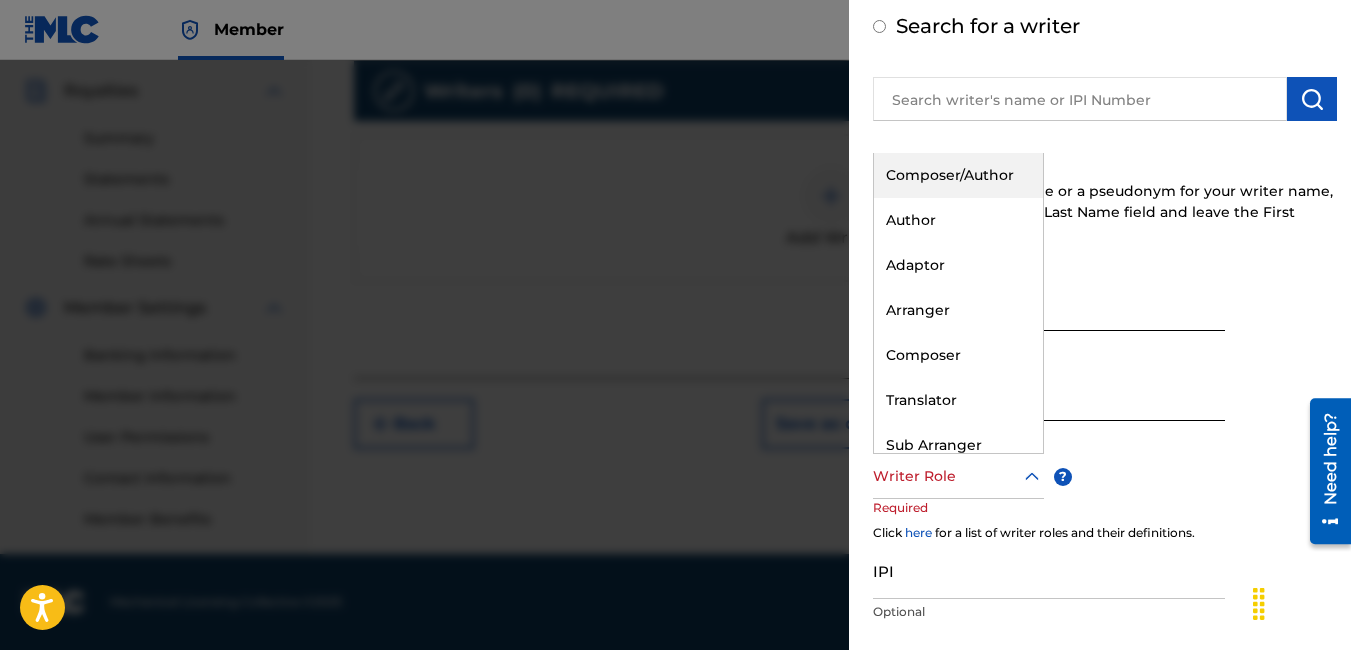 click on "Composer/Author" at bounding box center [958, 175] 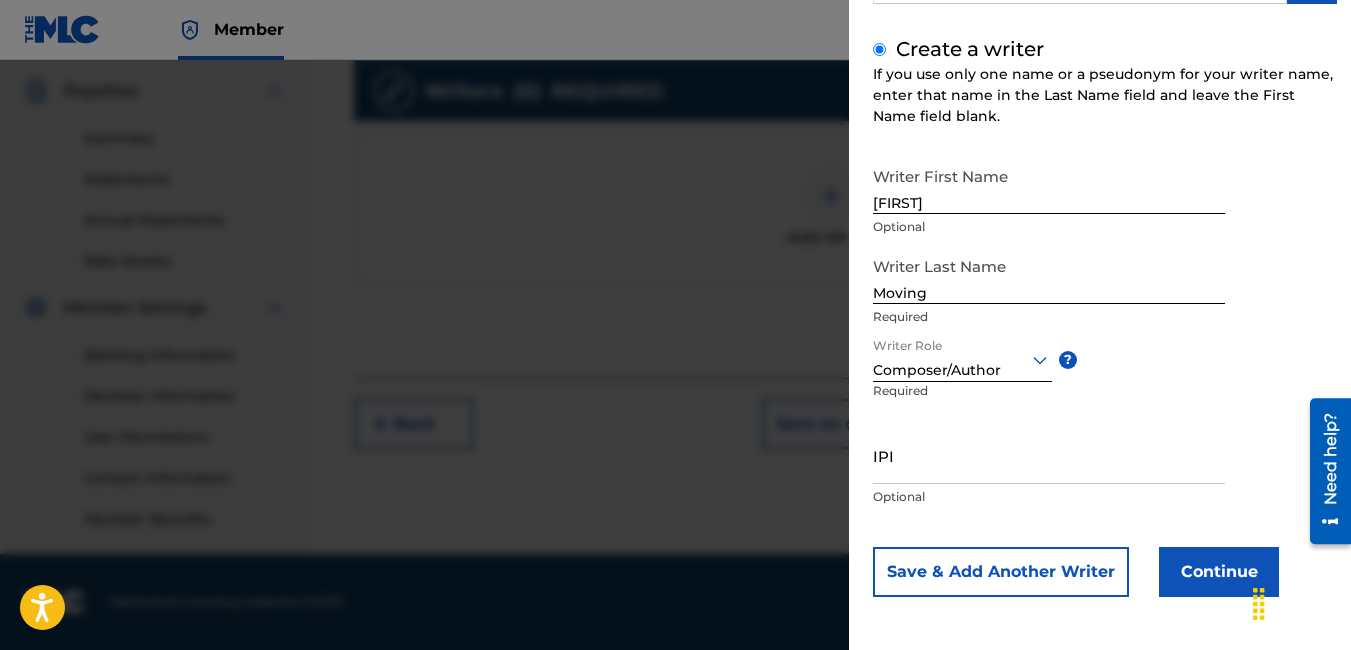 scroll, scrollTop: 218, scrollLeft: 0, axis: vertical 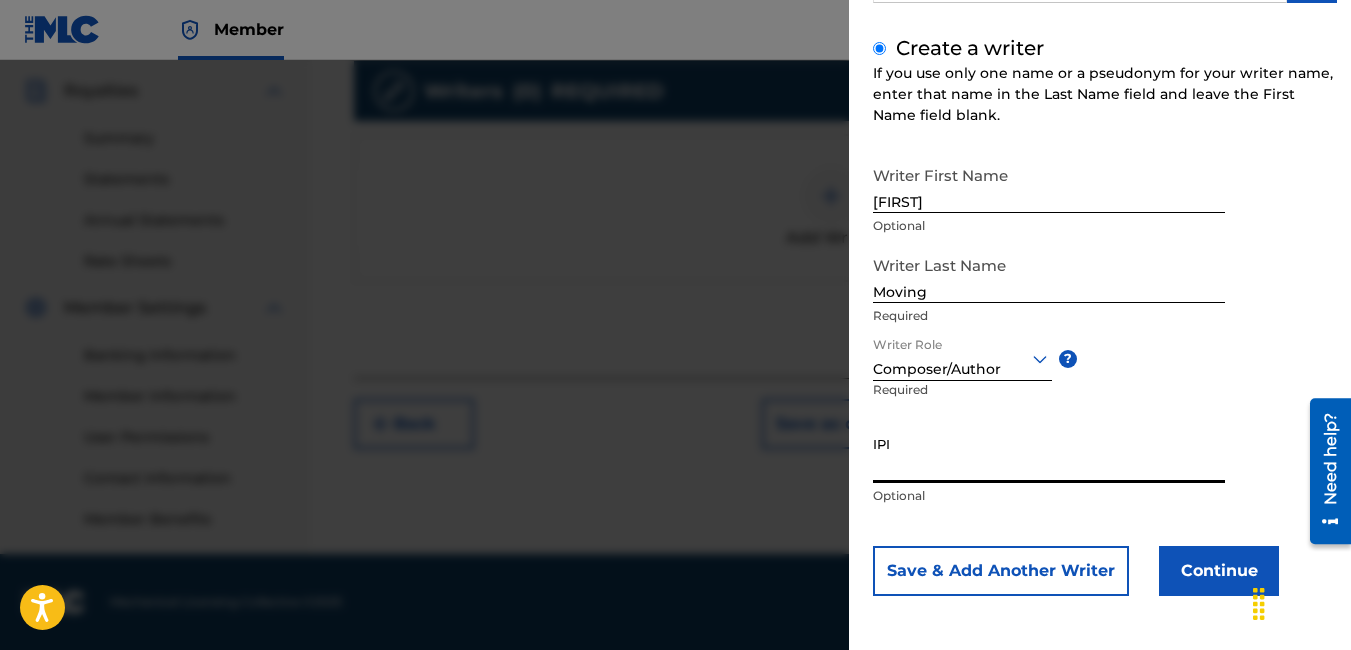 click on "IPI" at bounding box center (1049, 454) 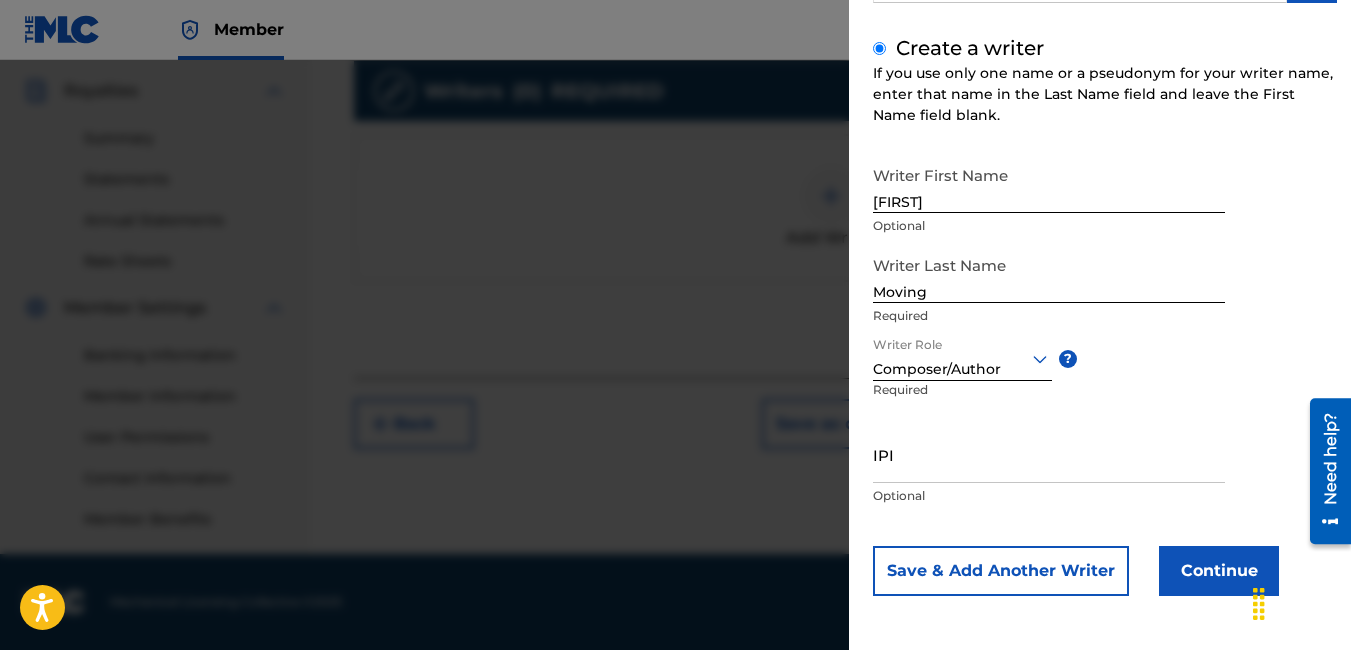 click at bounding box center (675, 385) 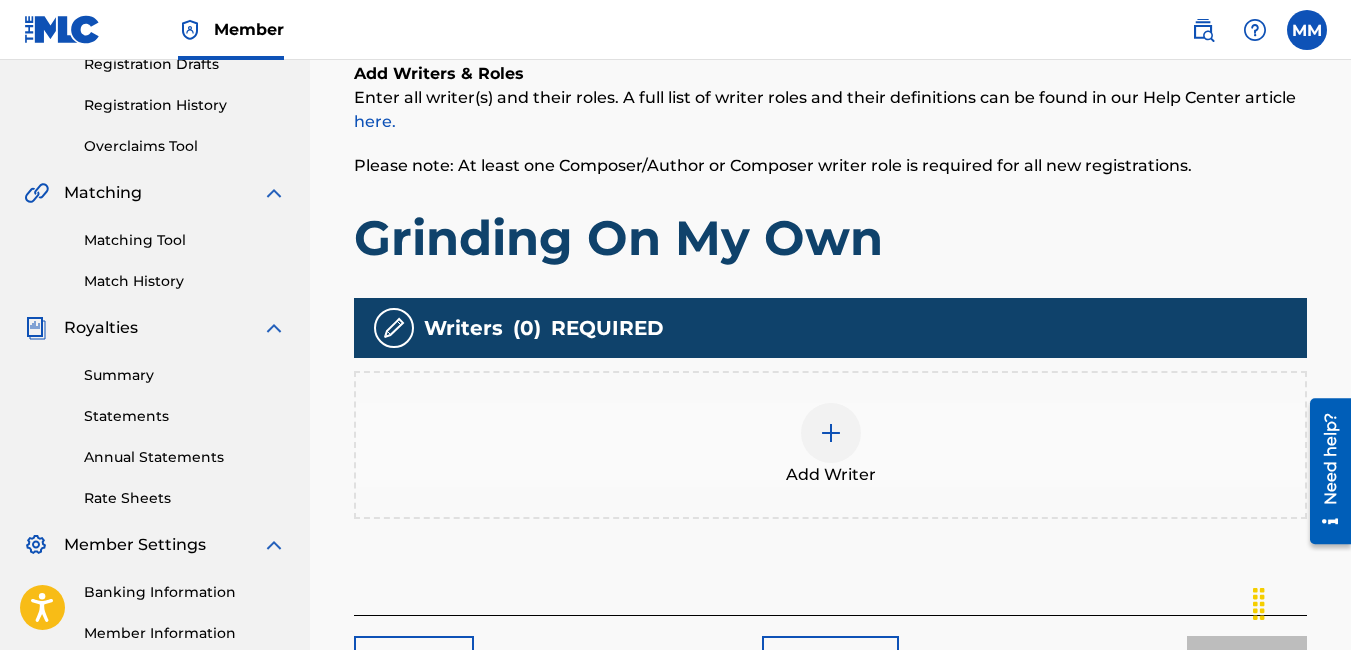scroll, scrollTop: 590, scrollLeft: 0, axis: vertical 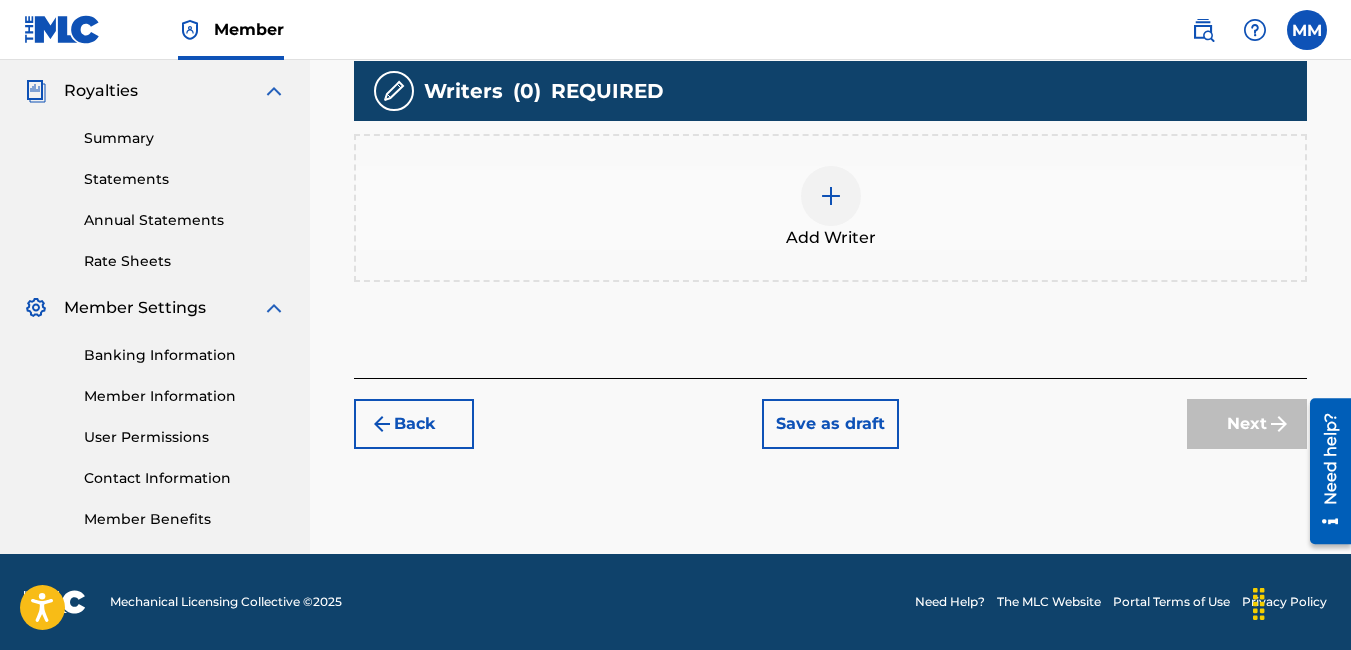 click on "Back" at bounding box center (414, 424) 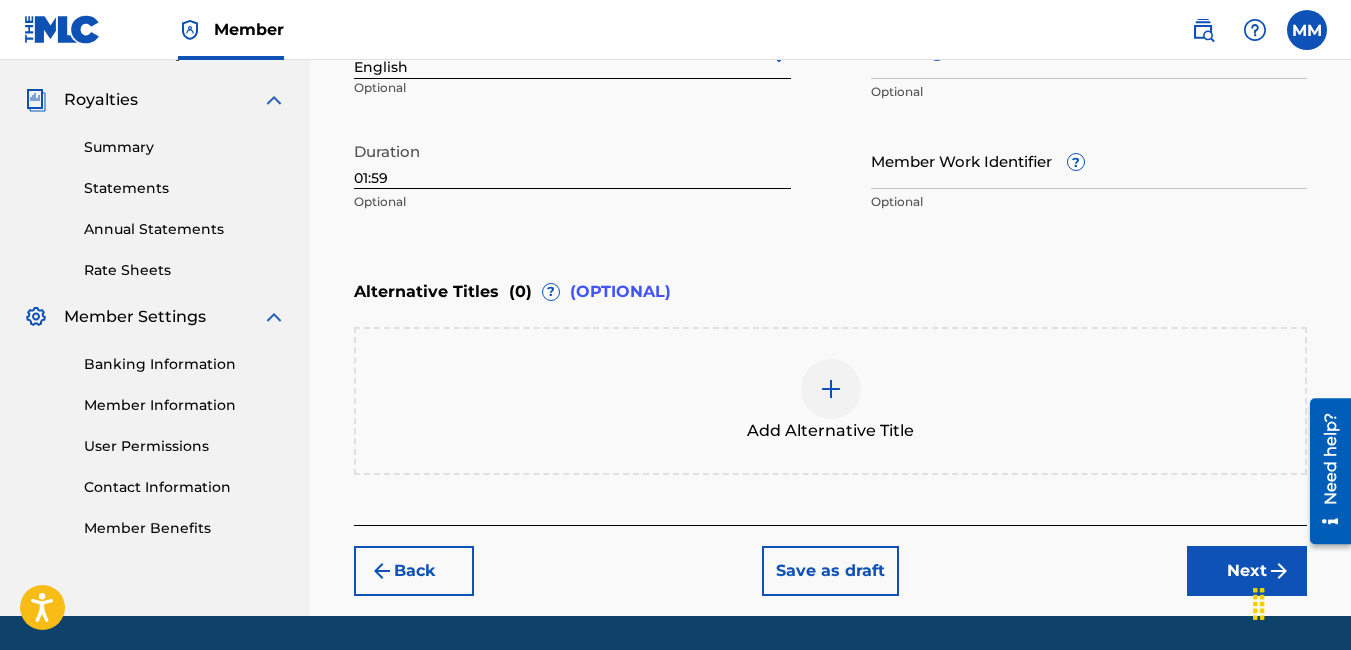 scroll, scrollTop: 590, scrollLeft: 0, axis: vertical 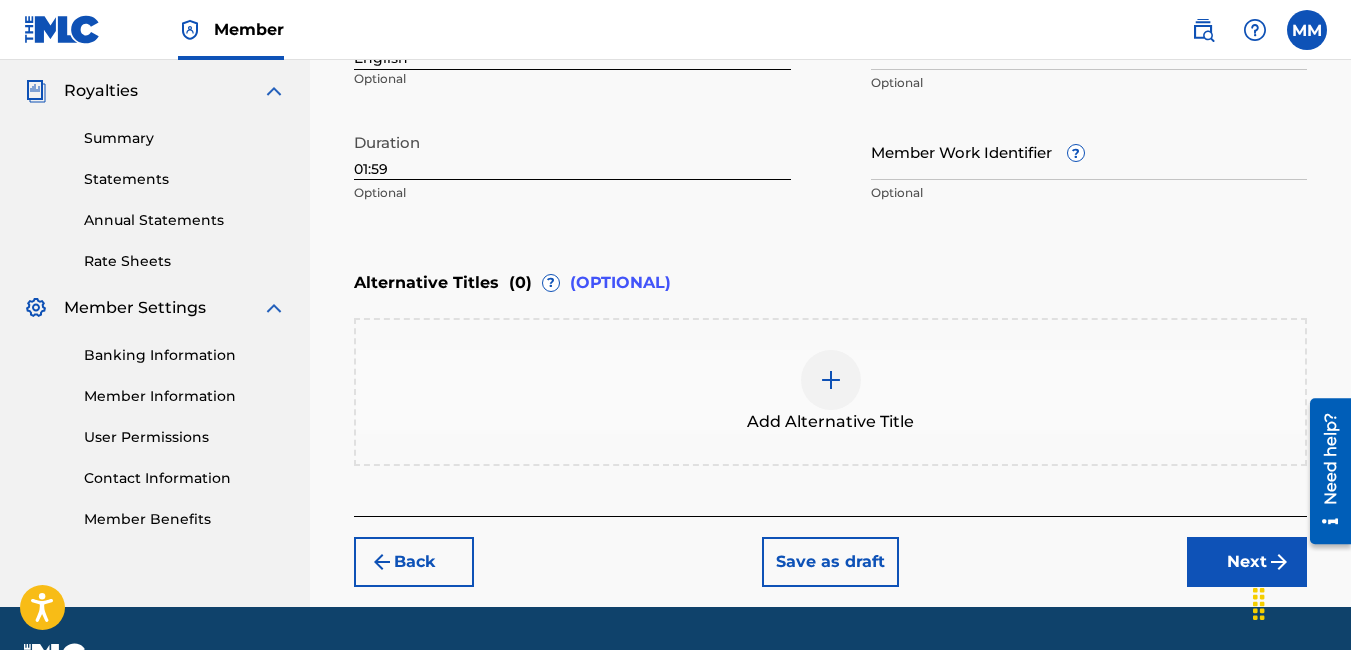 click on "Back" at bounding box center (414, 562) 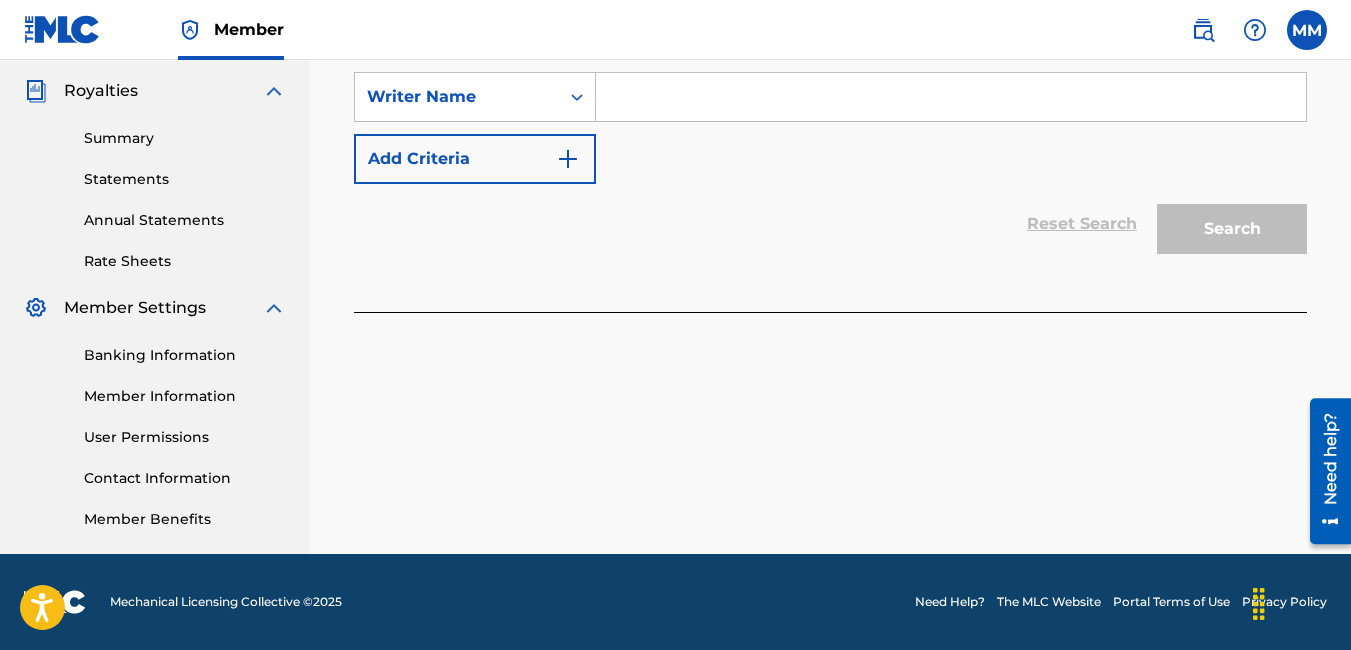 scroll, scrollTop: 290, scrollLeft: 0, axis: vertical 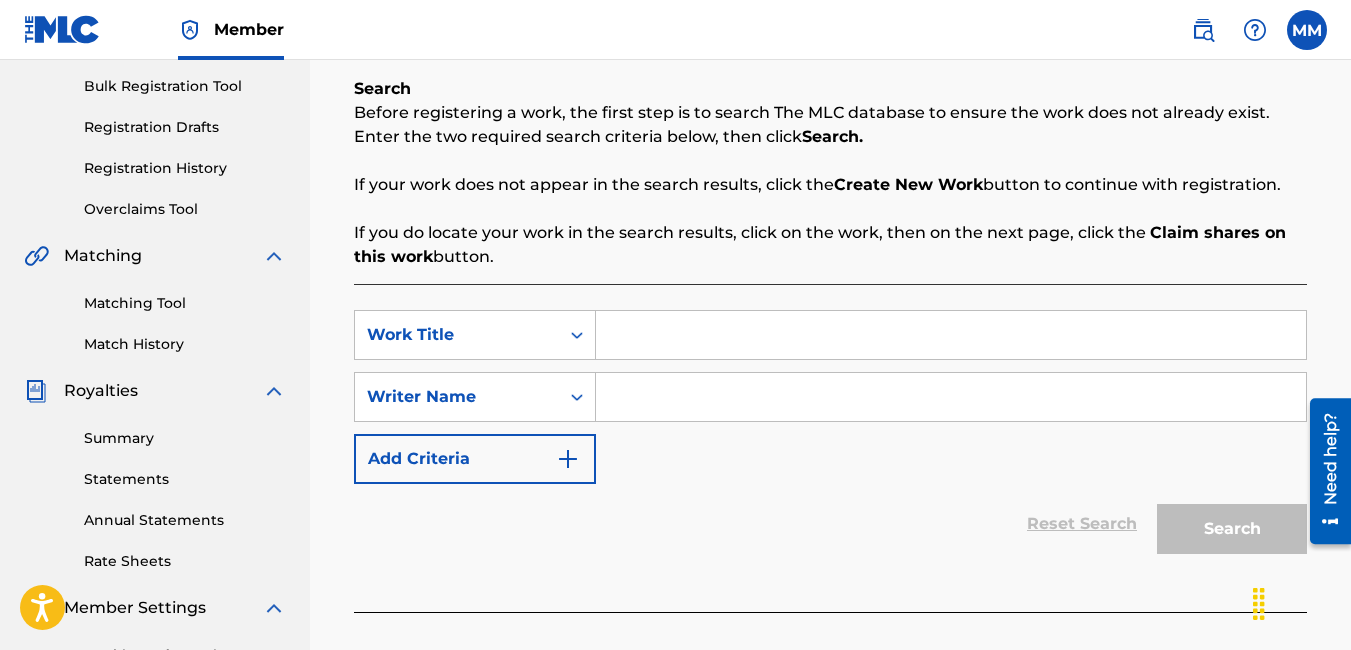 click at bounding box center (568, 459) 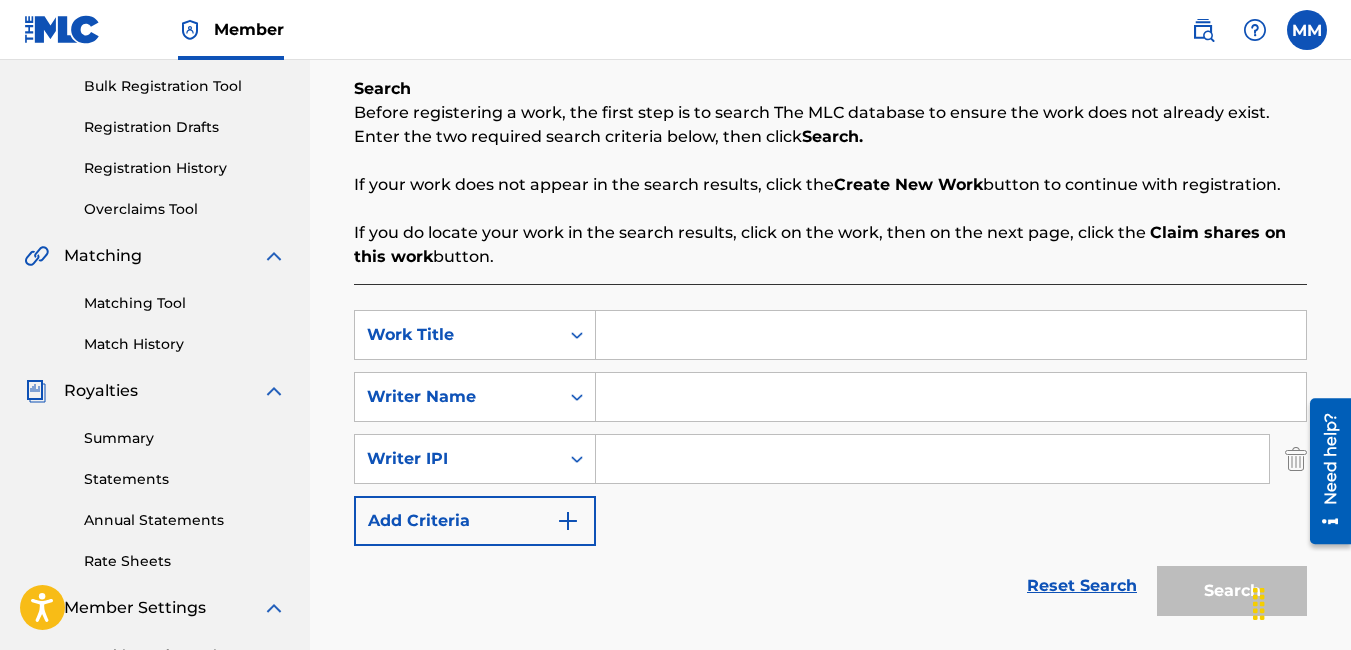 click at bounding box center (951, 335) 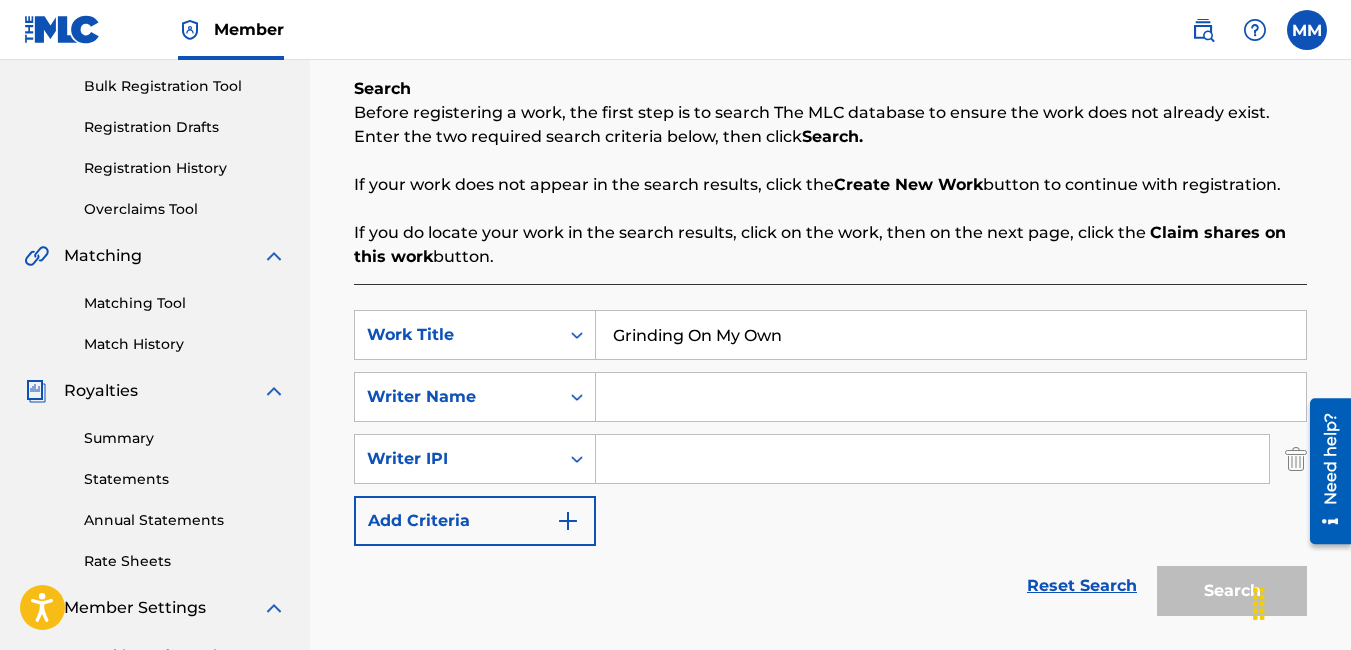 type on "[FIRST] [LAST] [ACTION]" 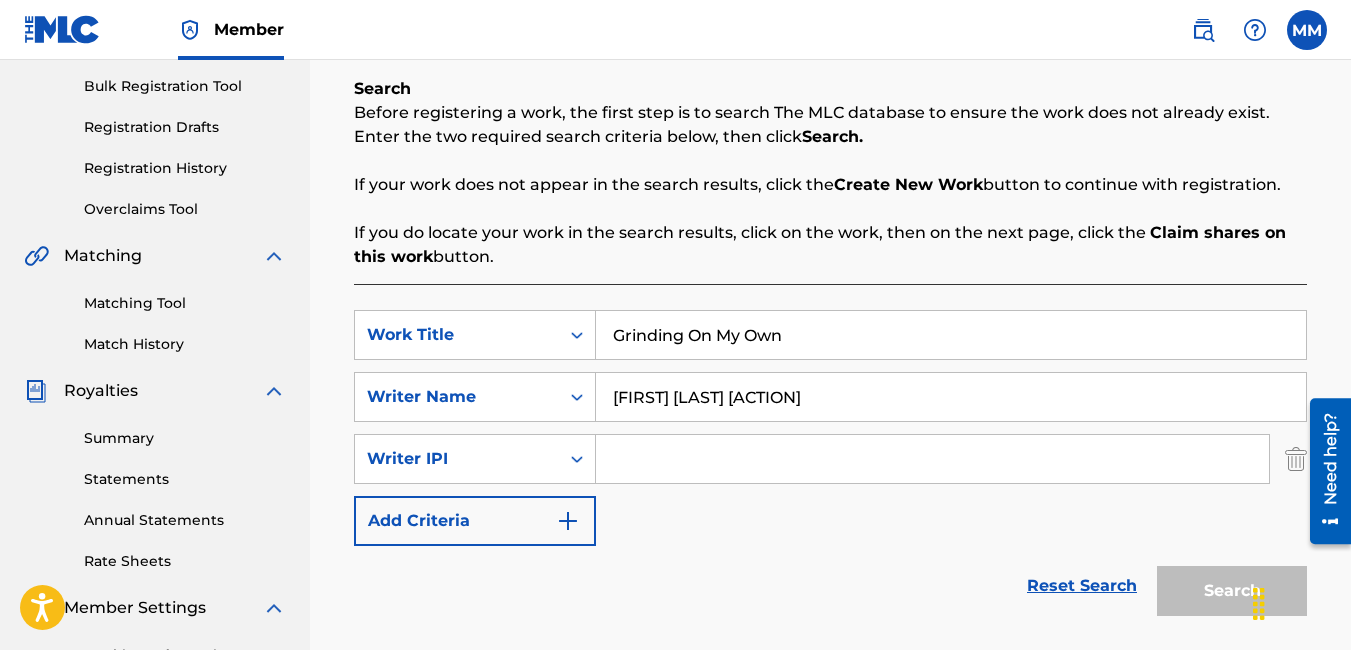 type on "00866646685" 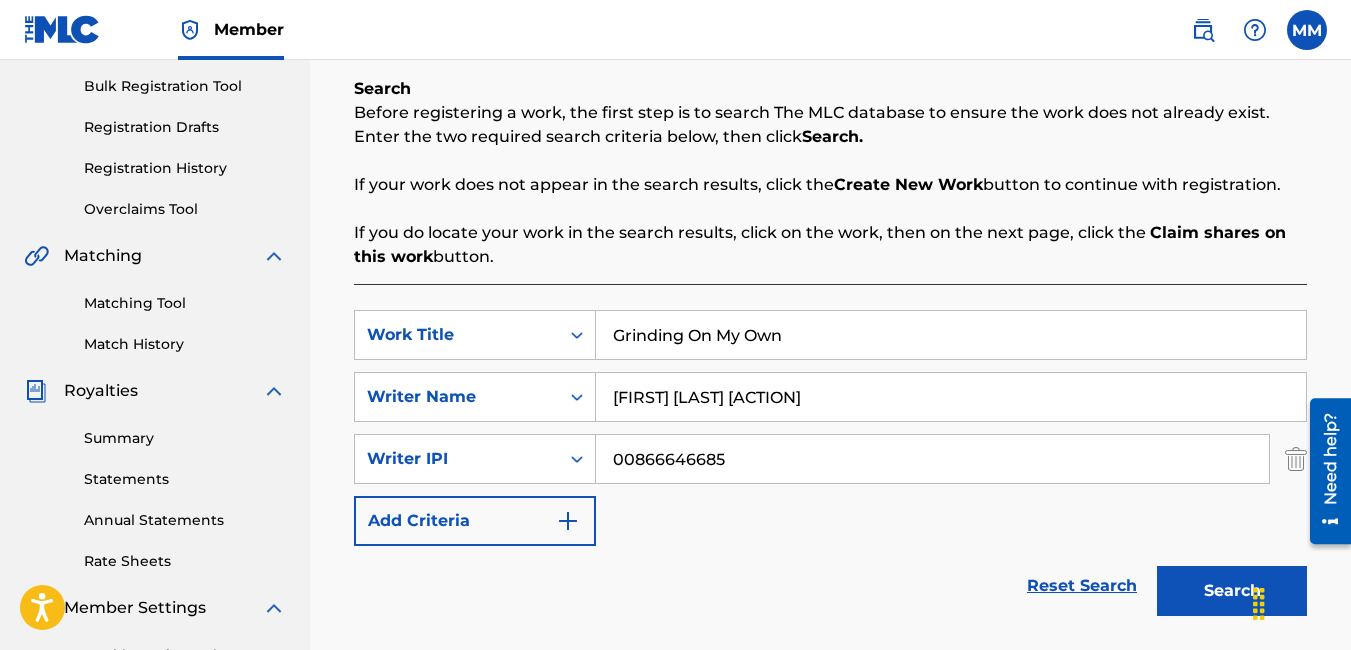 click on "00866646685" at bounding box center [932, 459] 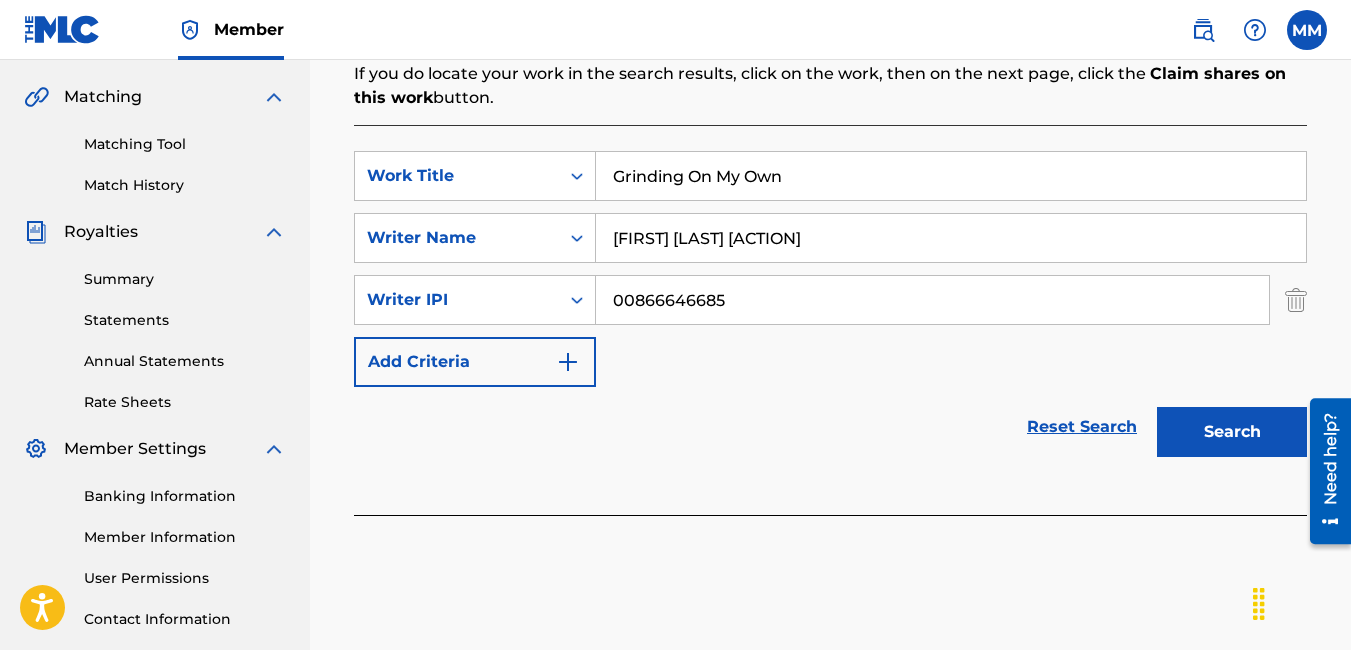 scroll, scrollTop: 590, scrollLeft: 0, axis: vertical 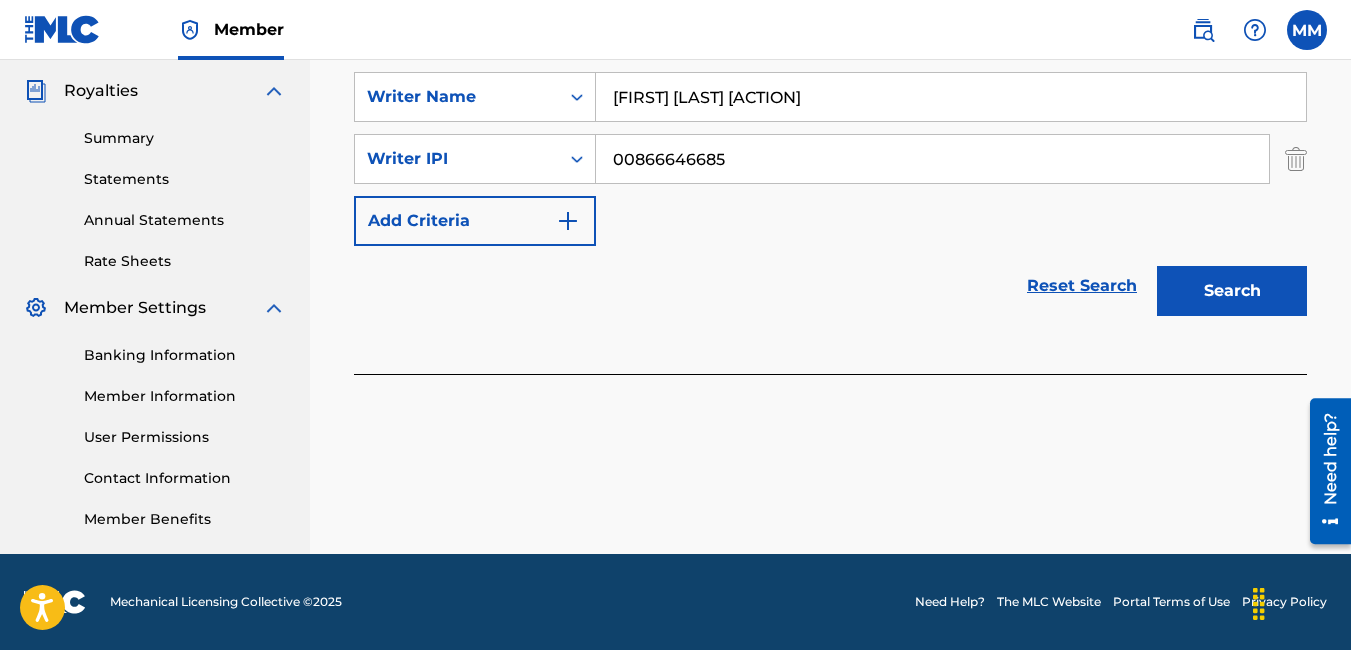 click on "Search" at bounding box center (1232, 291) 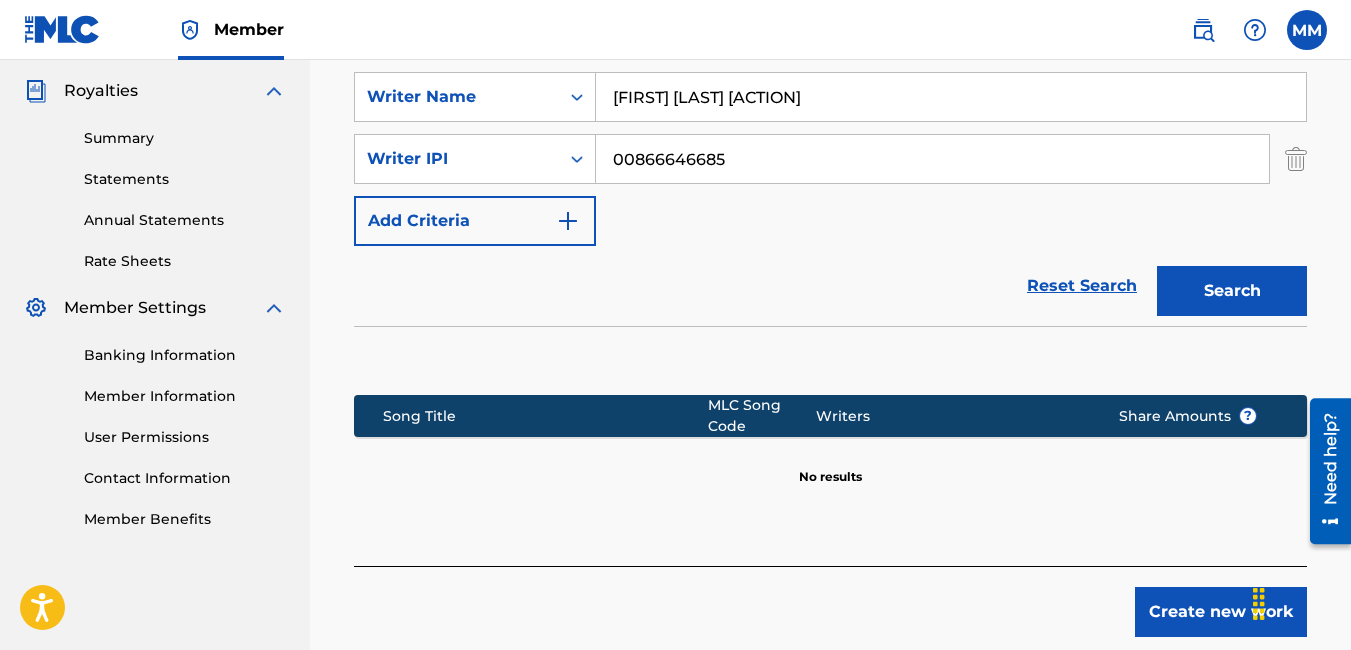 click on "Create new work" at bounding box center [1221, 612] 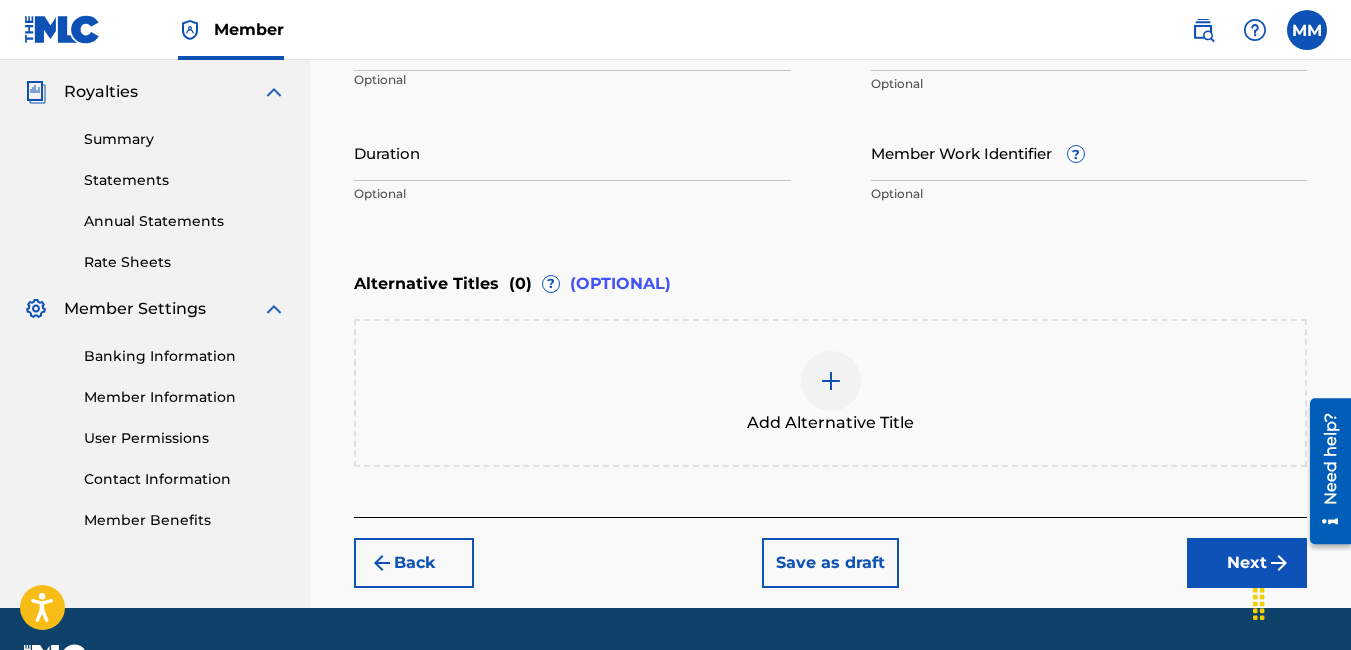 scroll, scrollTop: 390, scrollLeft: 0, axis: vertical 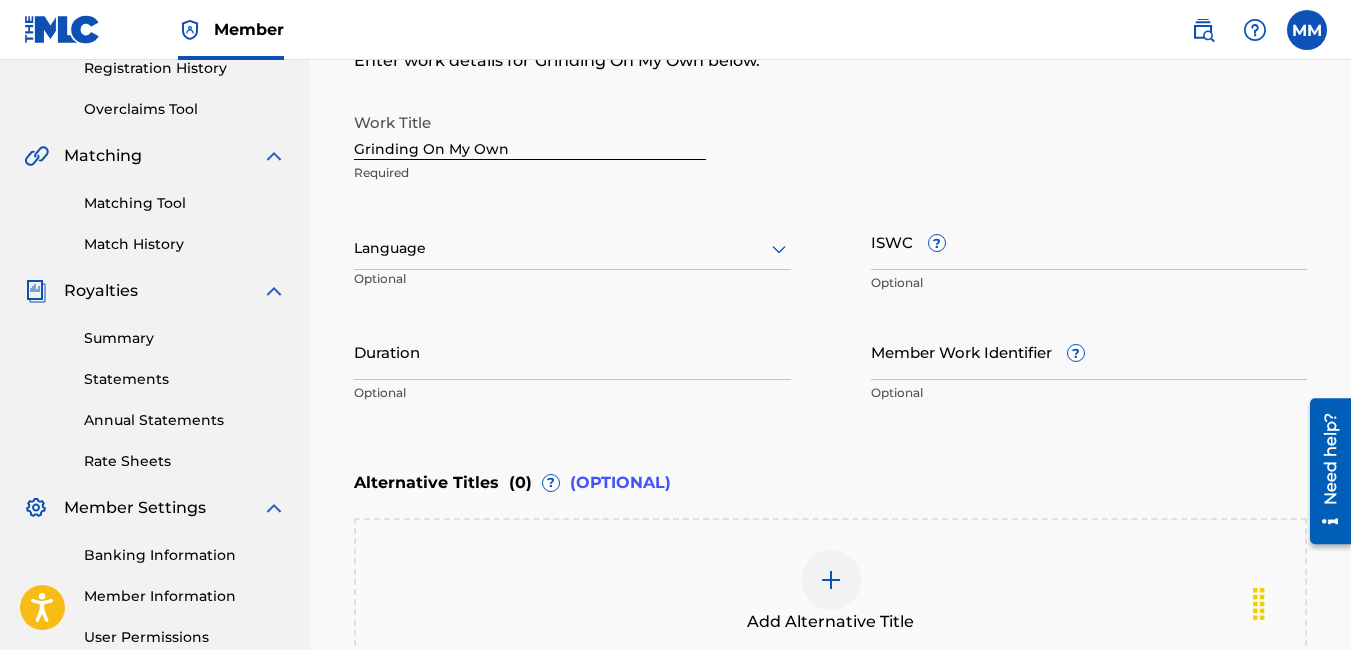 click at bounding box center [572, 248] 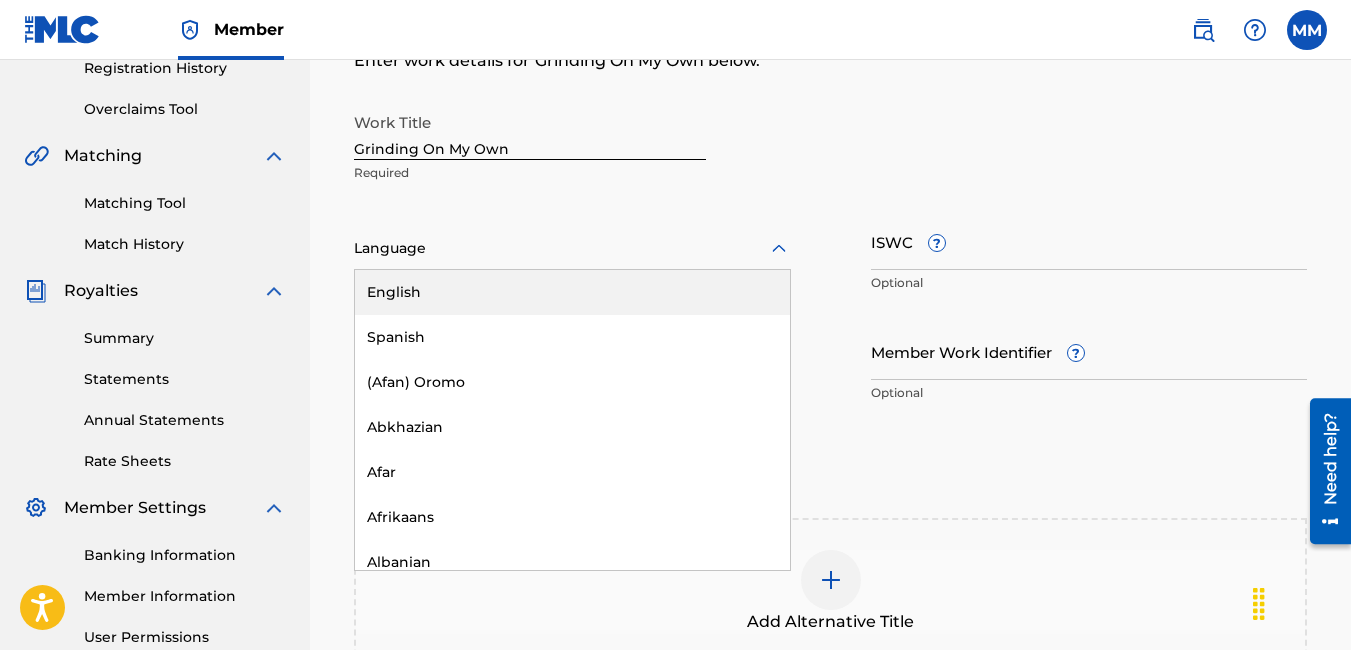 click at bounding box center [572, 248] 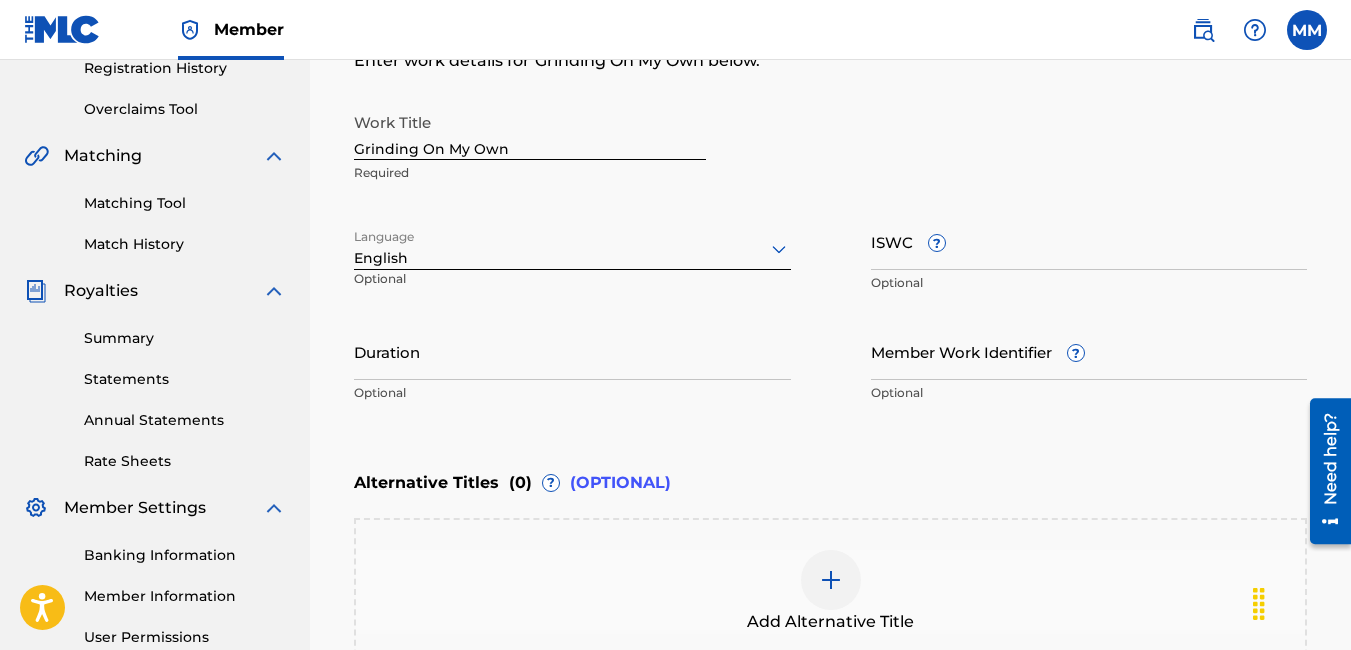 click on "Duration" at bounding box center (572, 351) 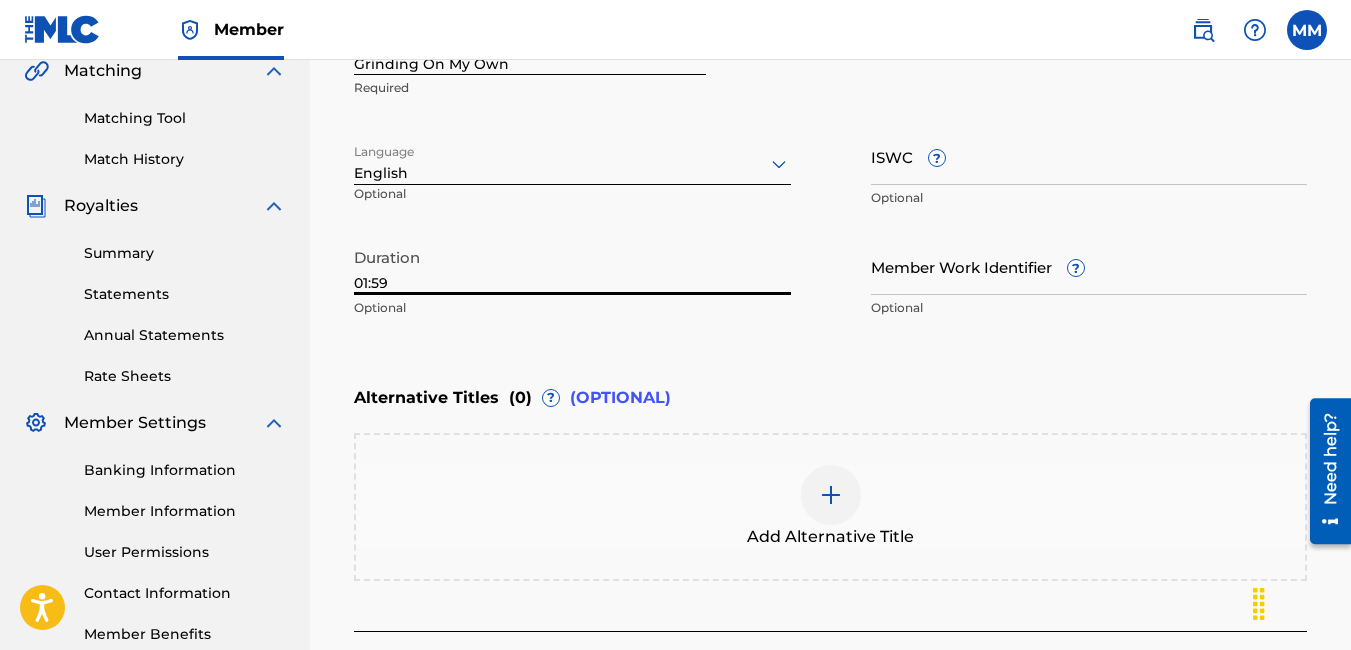 scroll, scrollTop: 590, scrollLeft: 0, axis: vertical 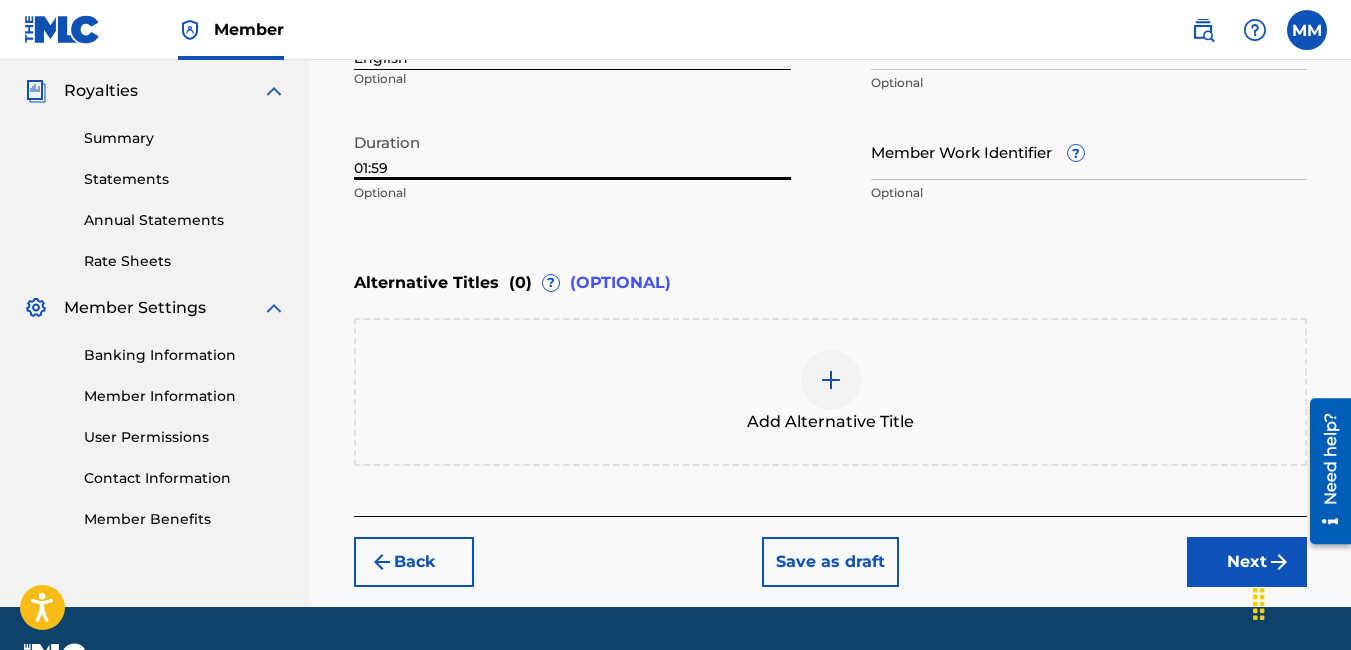 type on "01:59" 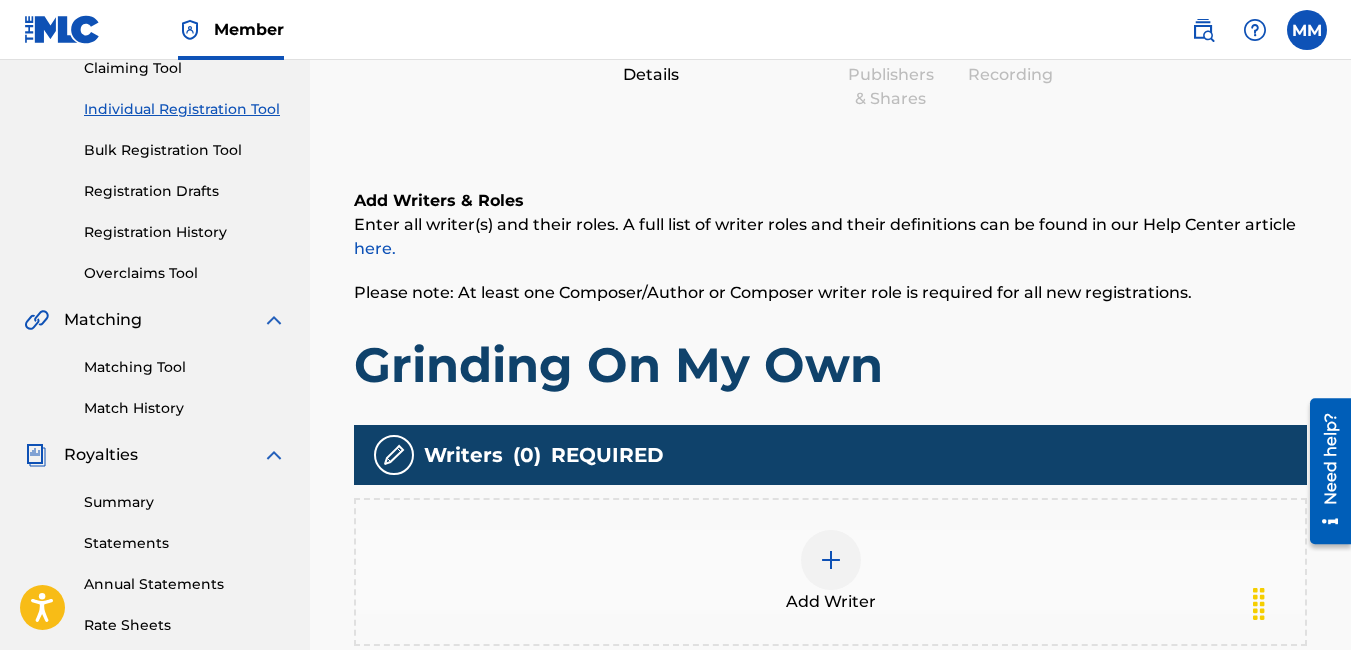 scroll, scrollTop: 490, scrollLeft: 0, axis: vertical 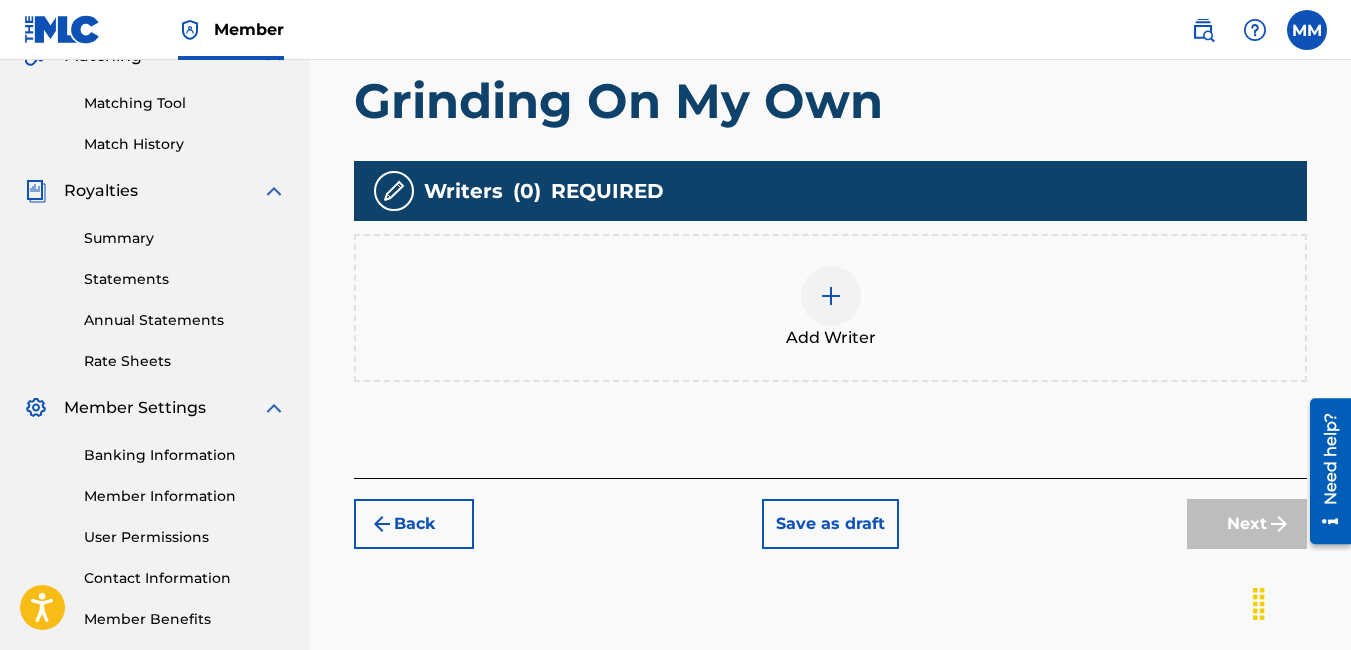 click at bounding box center [831, 296] 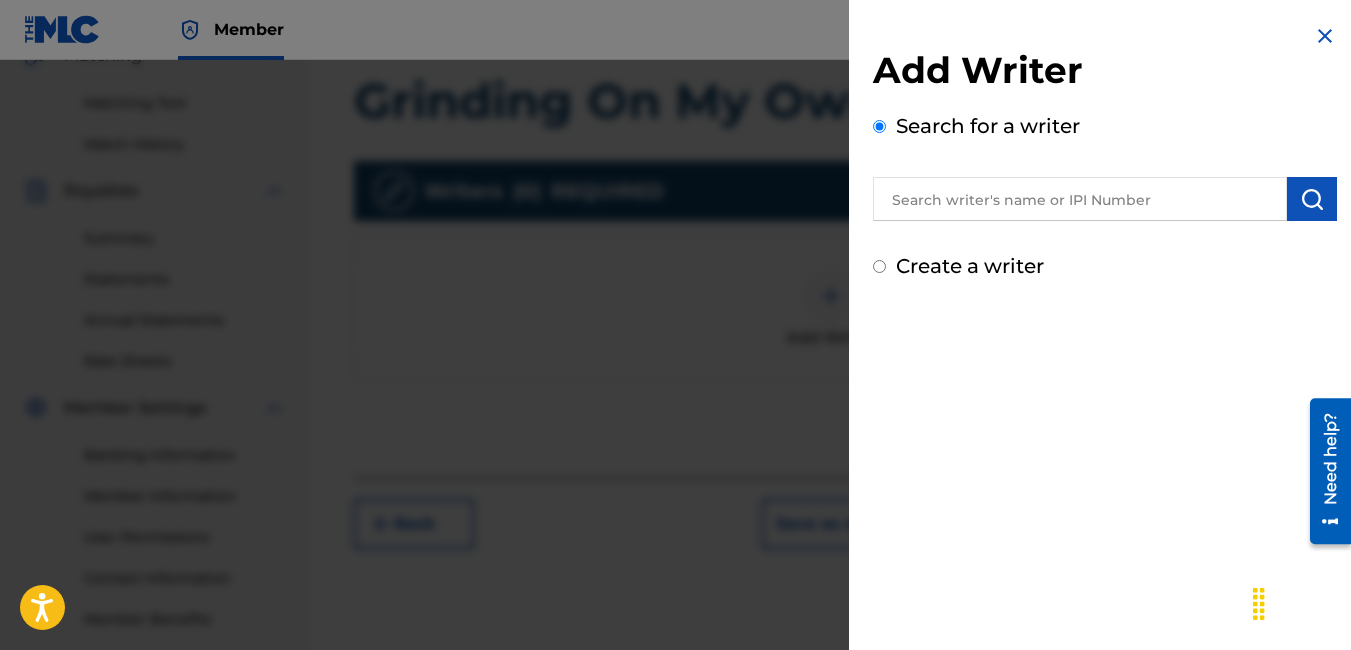 click on "Create a writer" at bounding box center (879, 266) 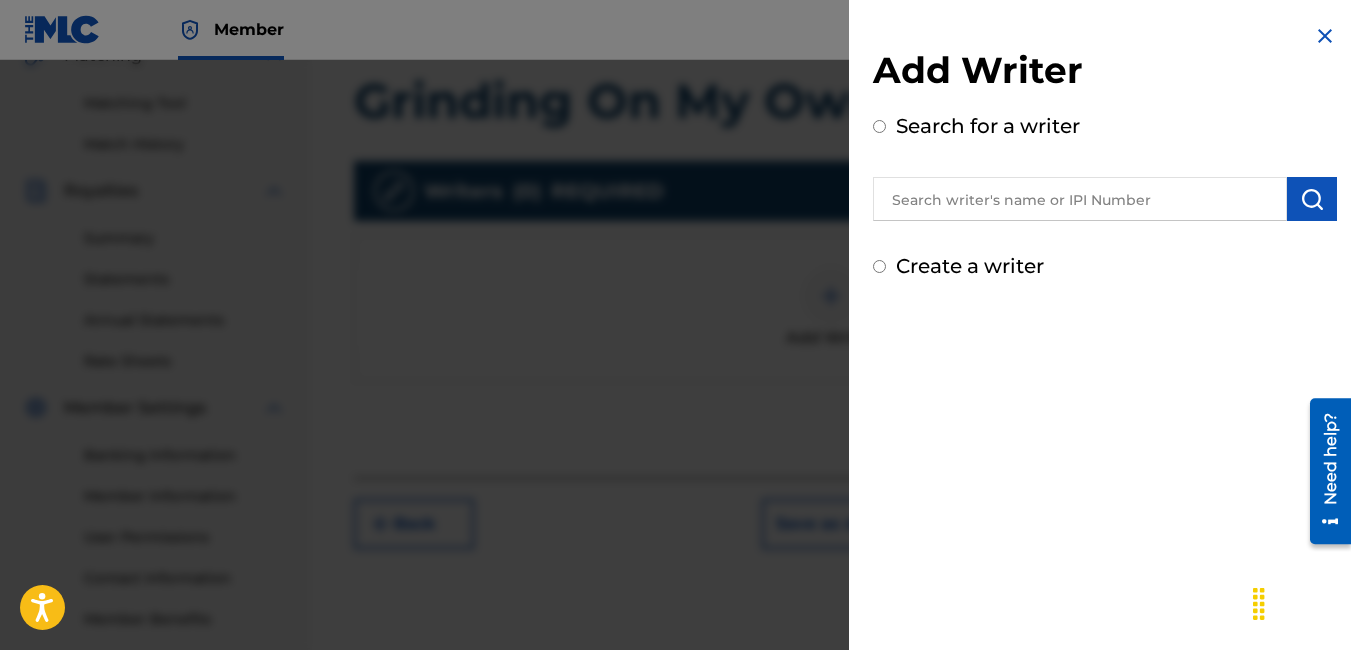 radio on "true" 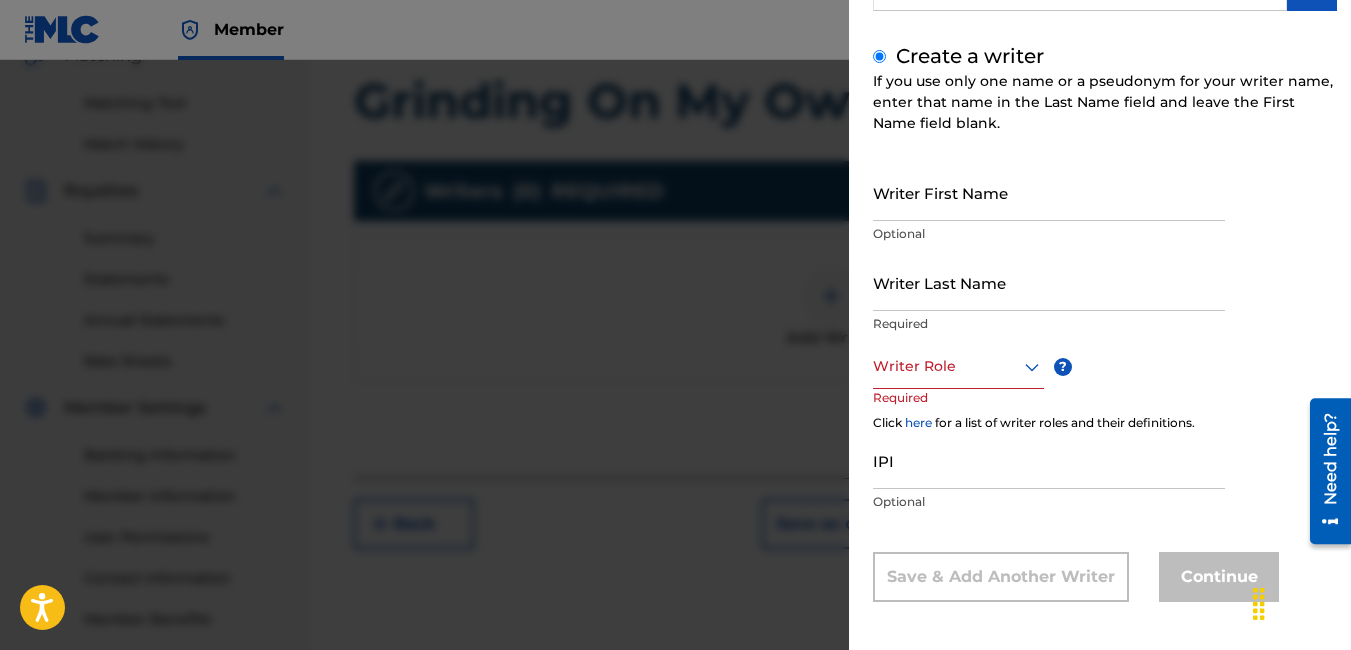 scroll, scrollTop: 216, scrollLeft: 0, axis: vertical 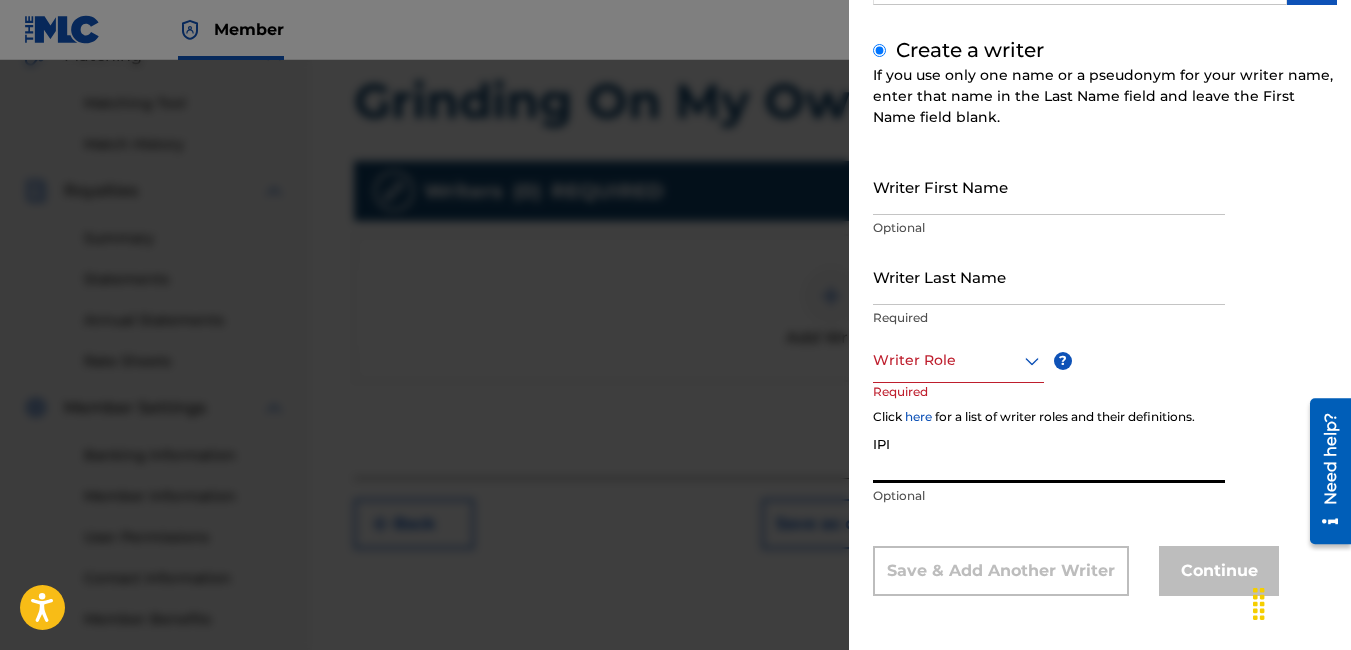 paste on "00866646685" 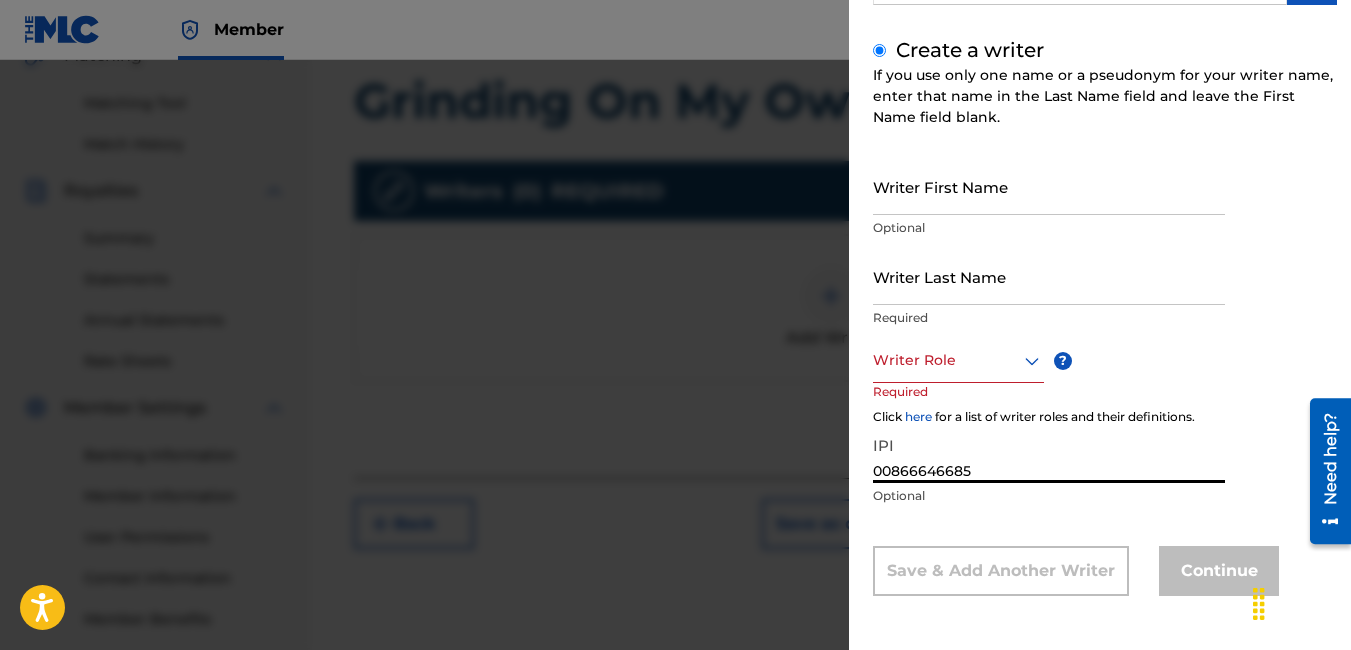 type on "00866646685" 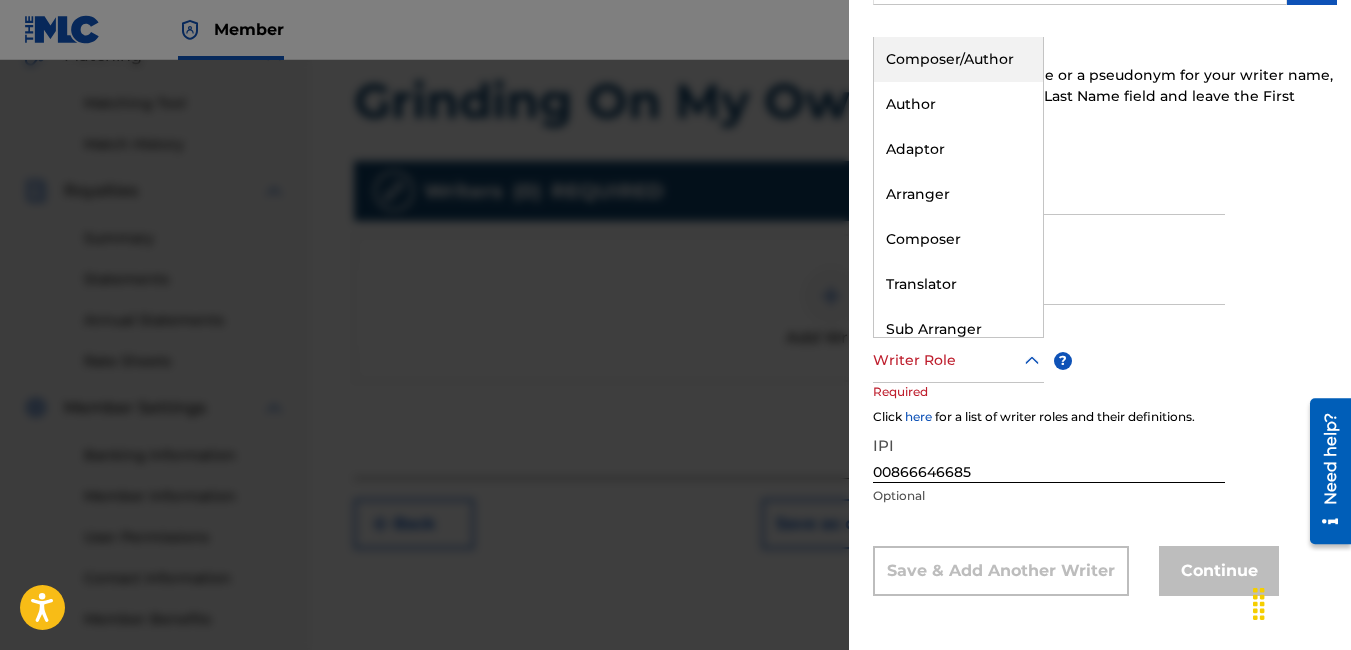click on "Composer/Author" at bounding box center [958, 59] 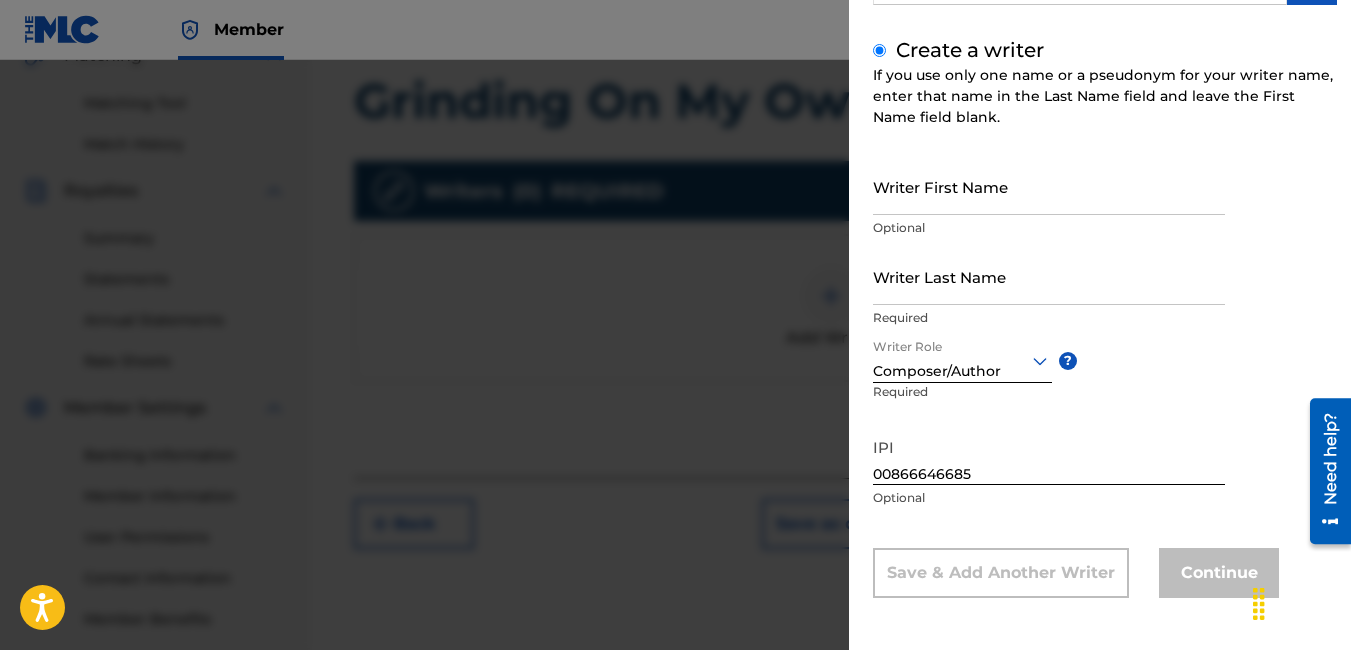 click on "Writer First Name" at bounding box center [1049, 186] 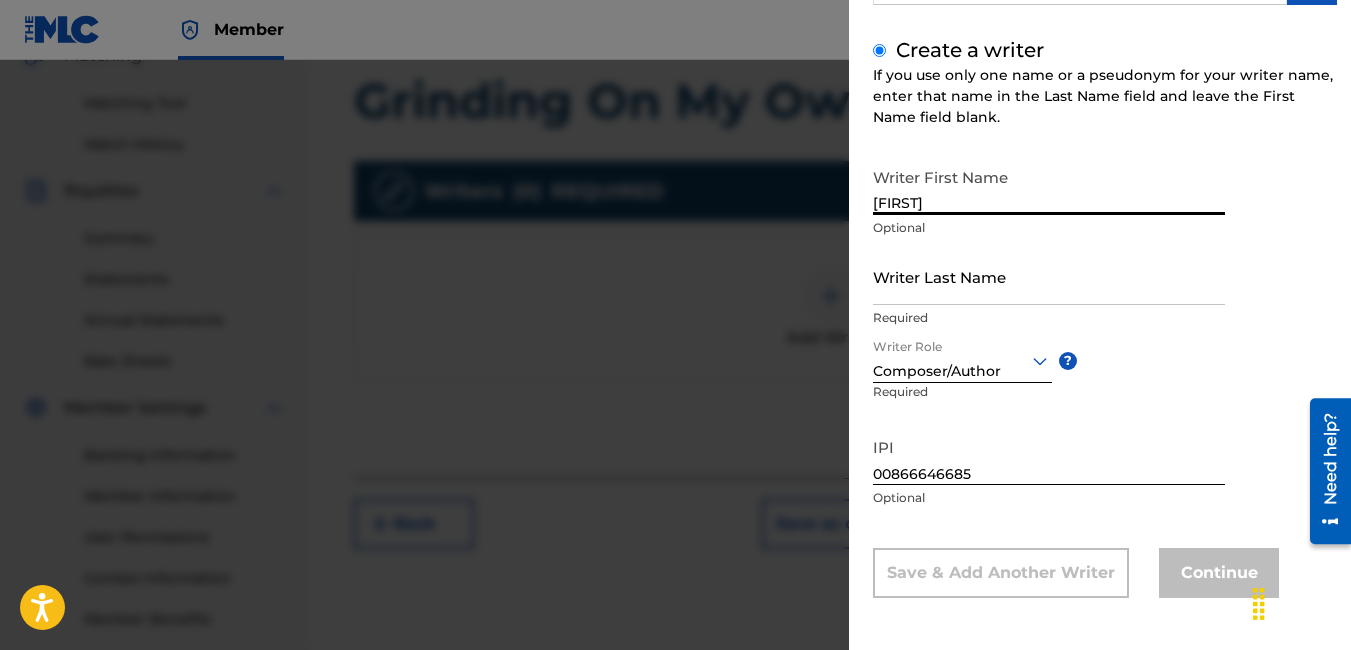 type on "[FIRST]" 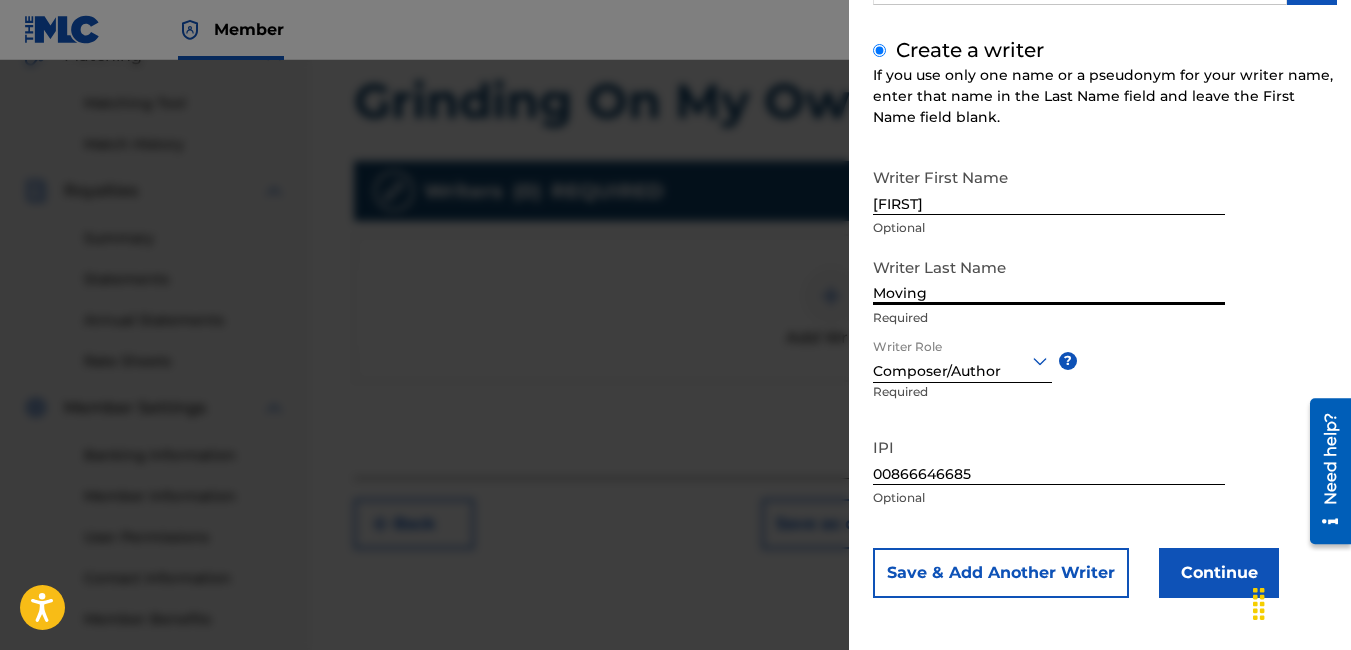type on "Moving" 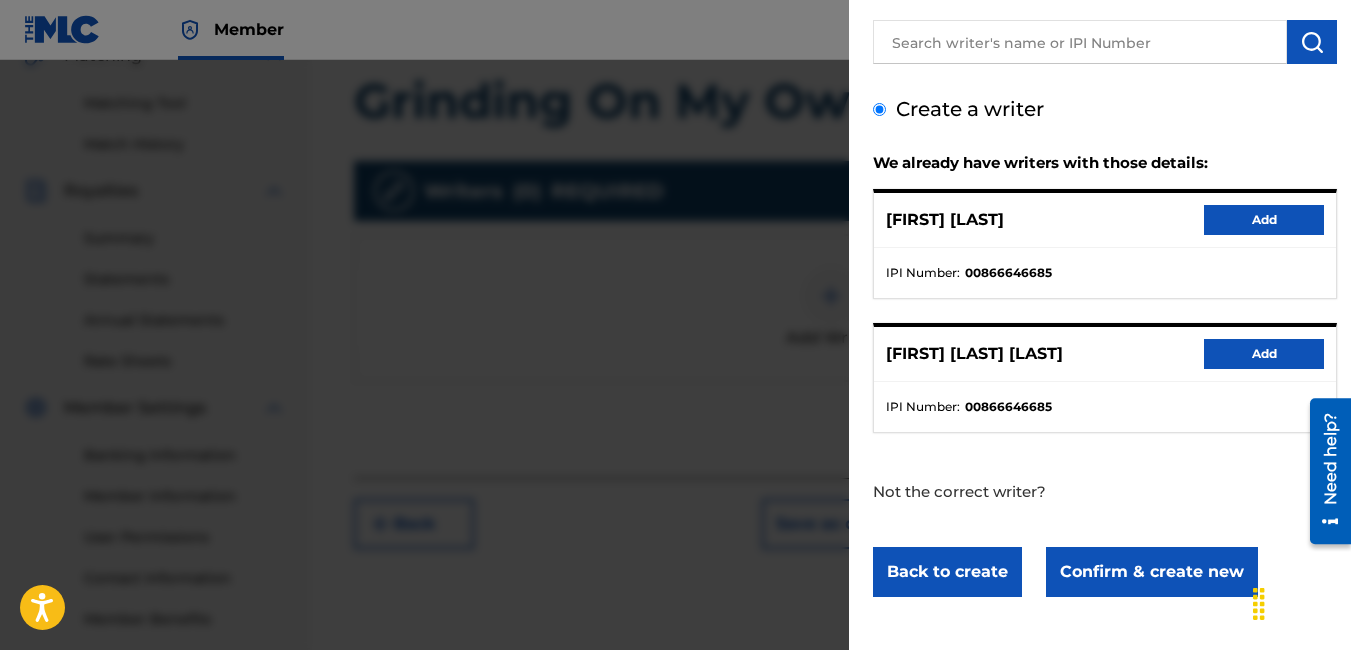 scroll, scrollTop: 158, scrollLeft: 0, axis: vertical 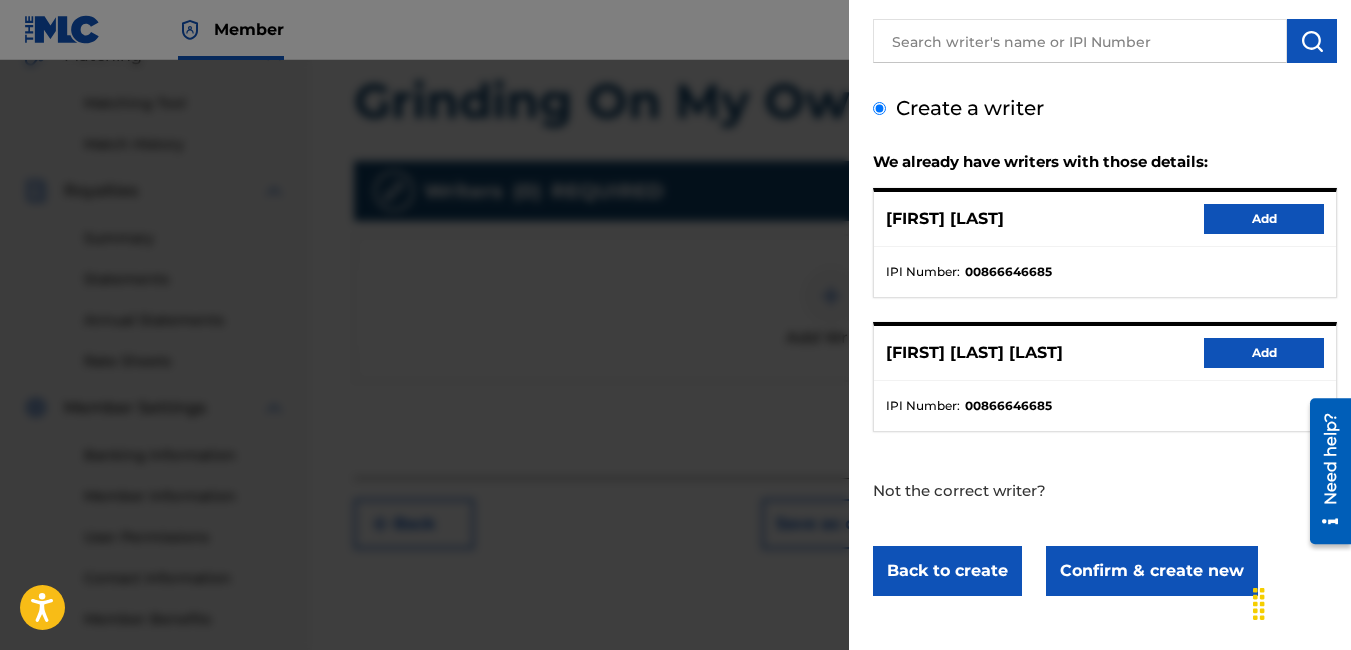 click on "Add" at bounding box center (1264, 219) 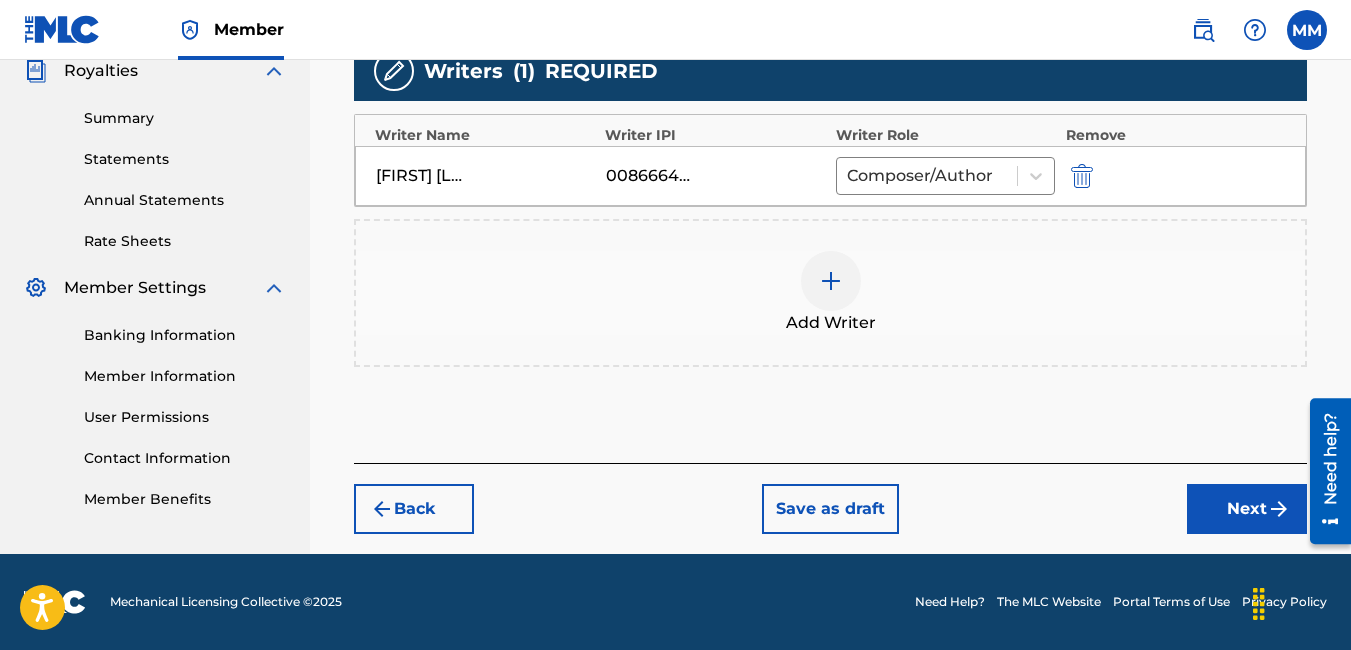 click on "Next" at bounding box center [1247, 509] 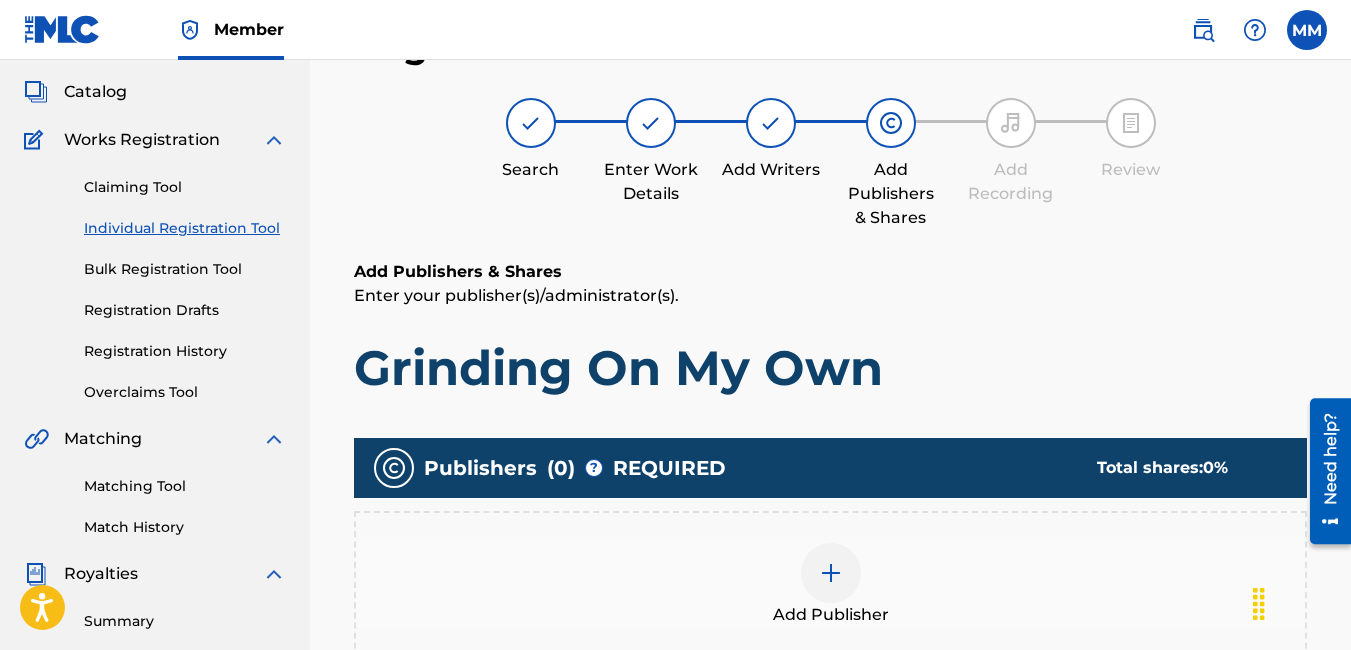 scroll, scrollTop: 390, scrollLeft: 0, axis: vertical 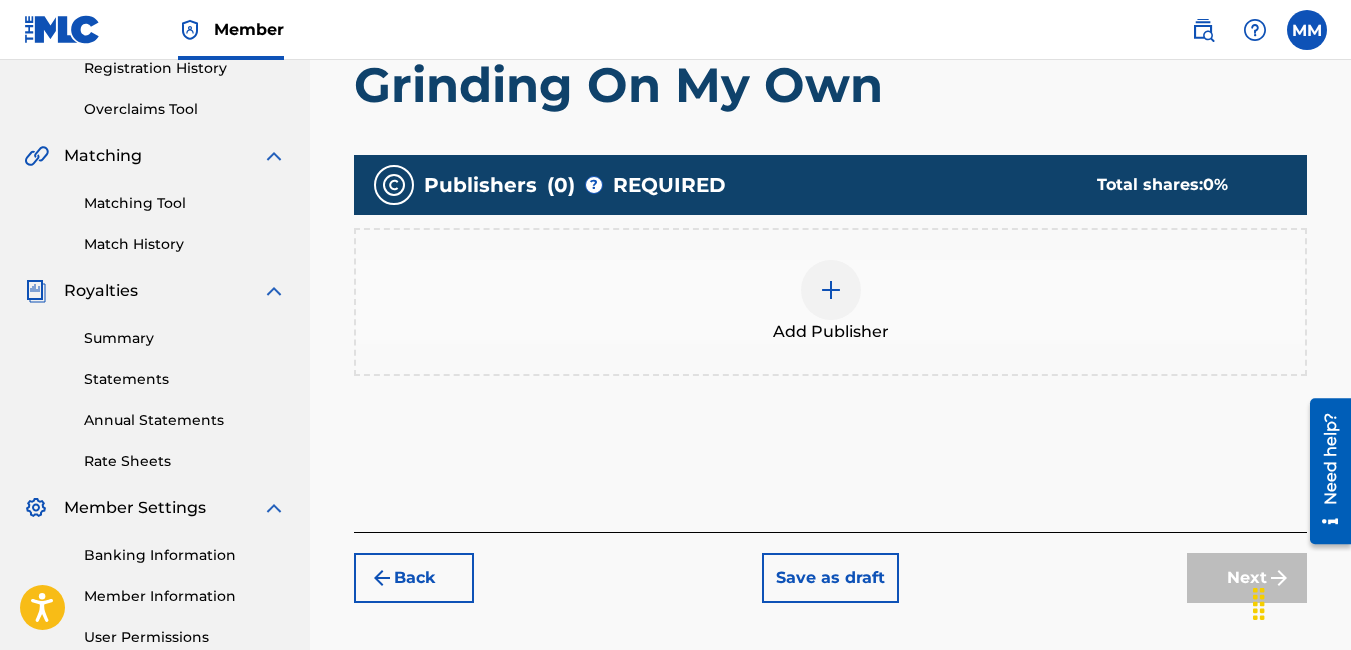 click on "Add Publisher" at bounding box center [831, 332] 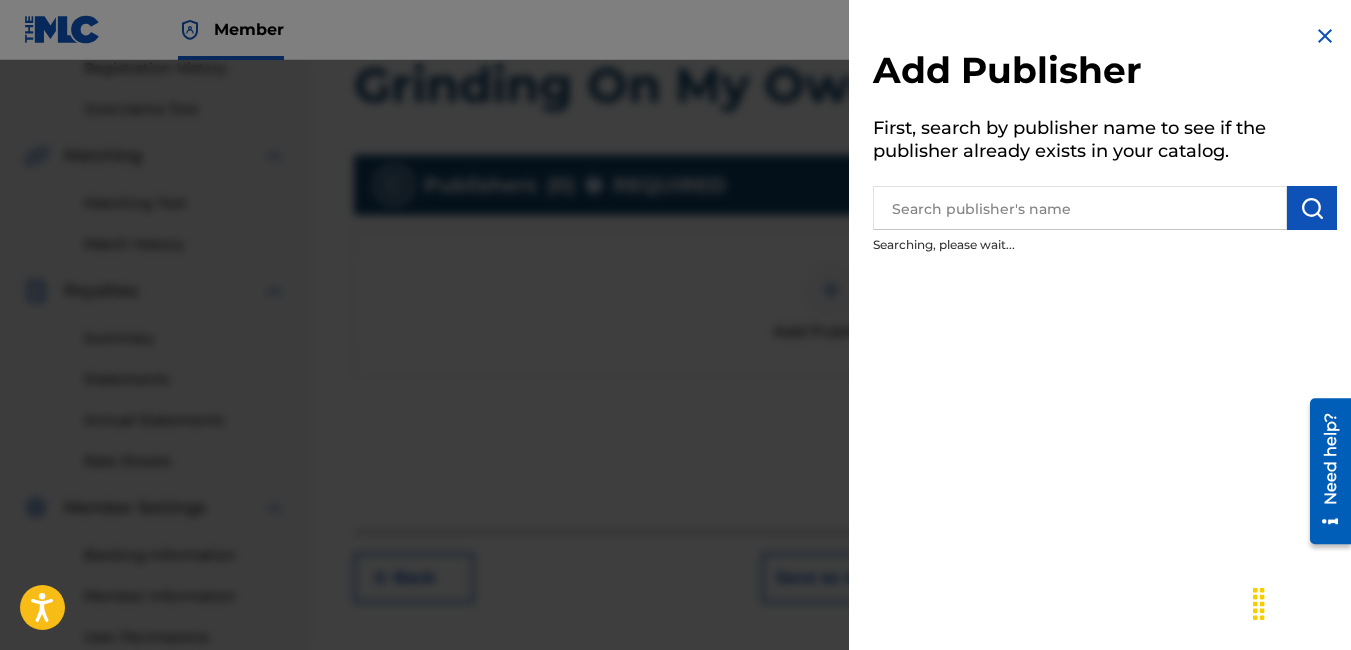 click at bounding box center (1080, 208) 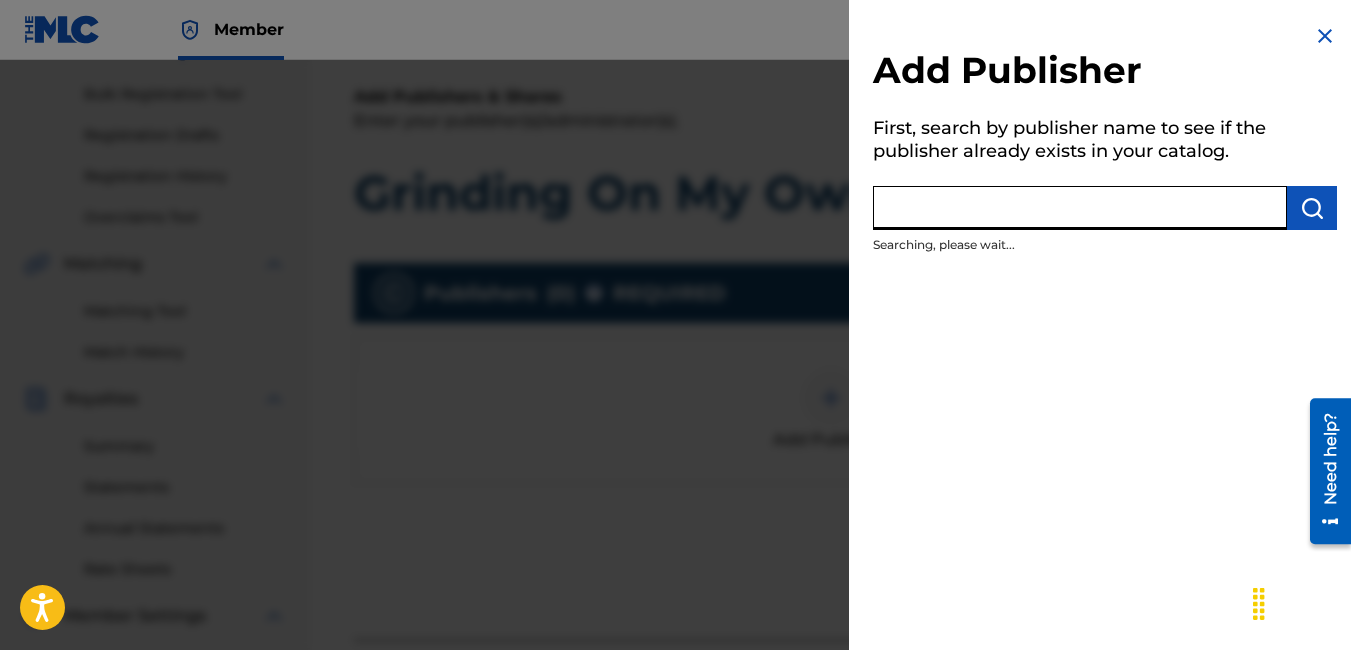 scroll, scrollTop: 190, scrollLeft: 0, axis: vertical 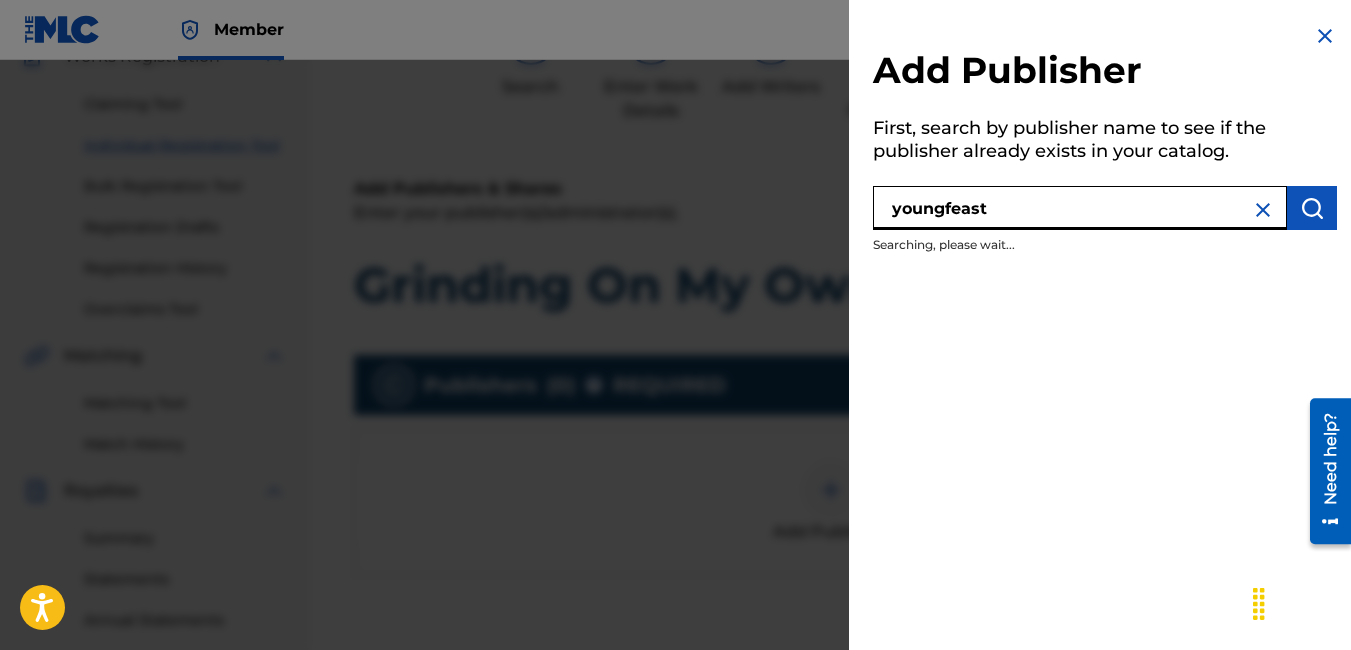 type on "youngfeast" 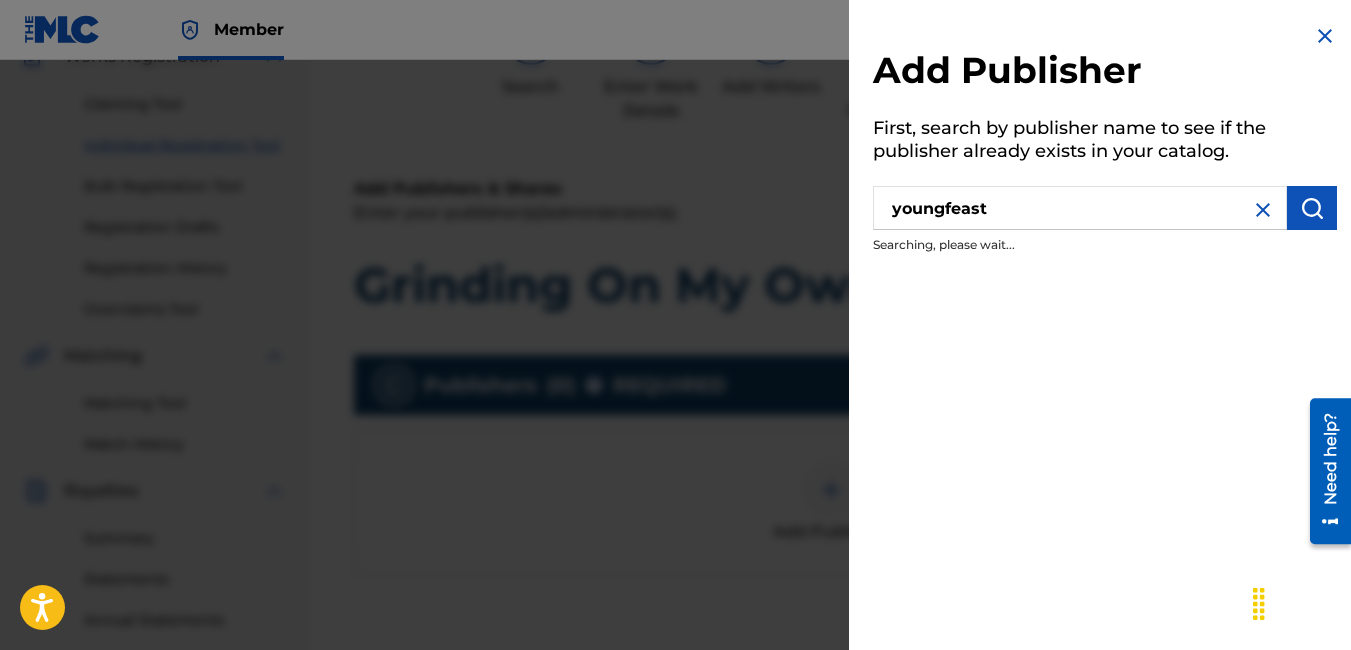 click at bounding box center [1312, 208] 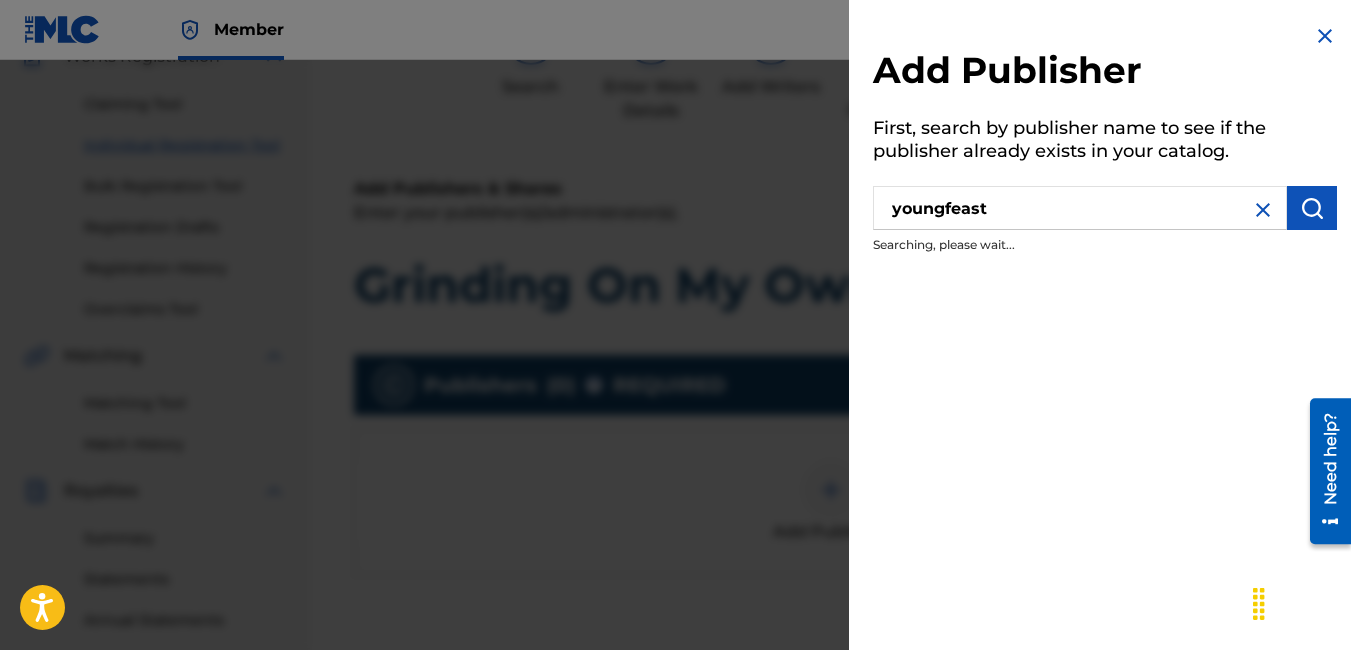 click at bounding box center (675, 385) 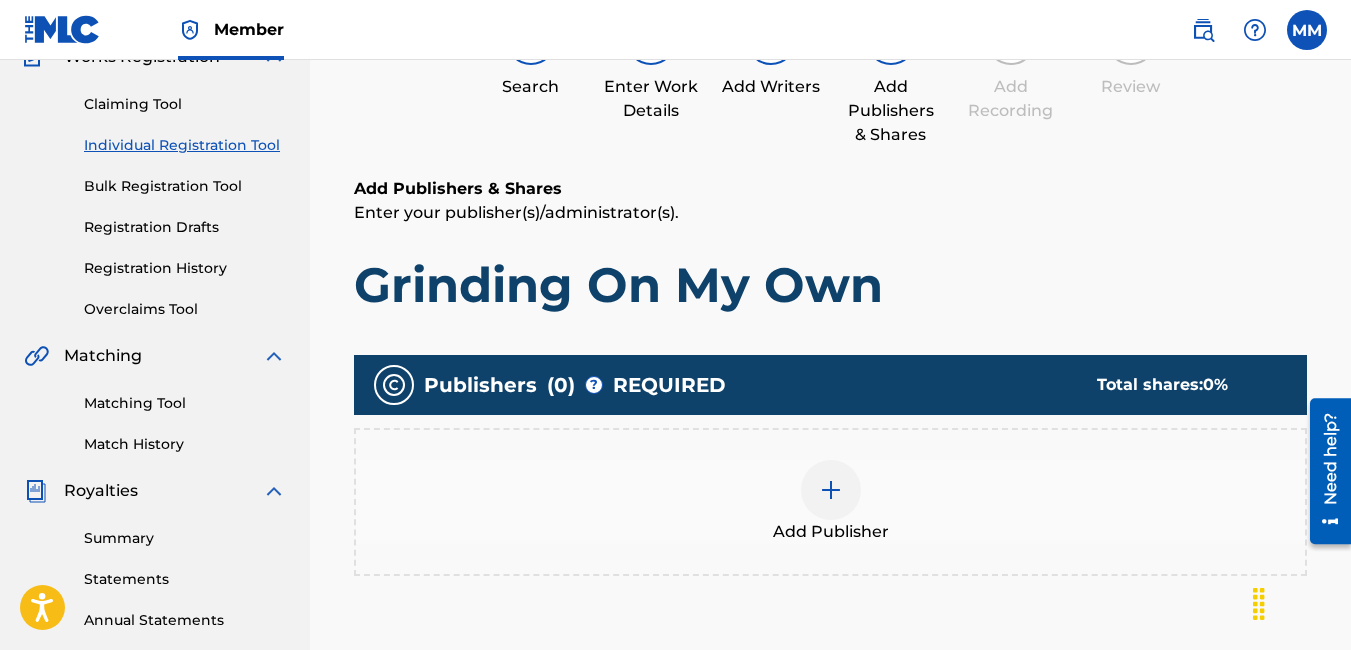 click at bounding box center (831, 490) 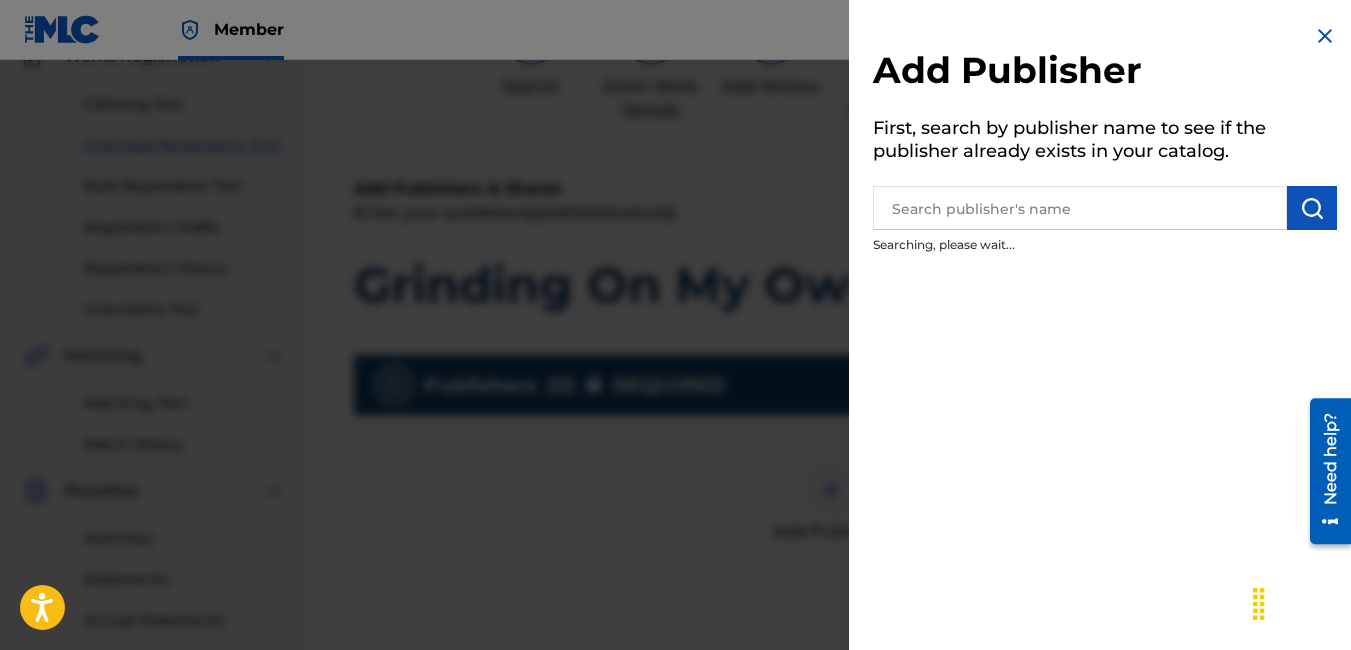 click at bounding box center [1080, 208] 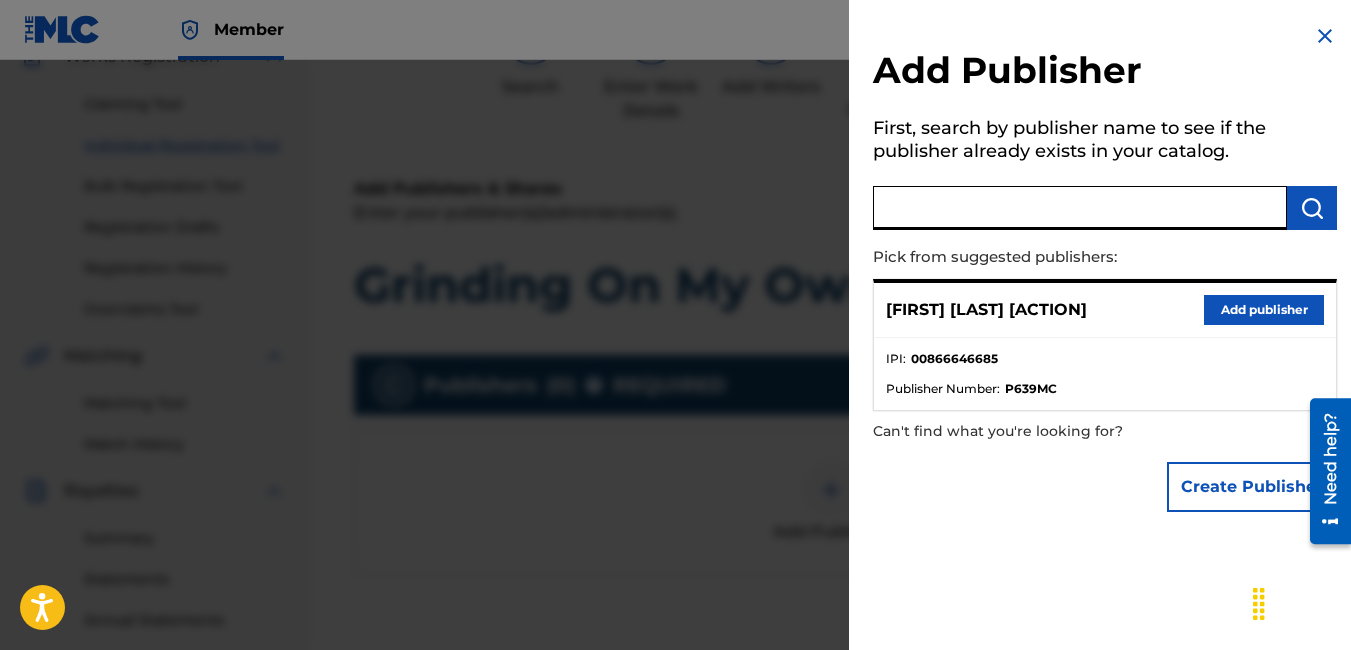 click on "Add publisher" at bounding box center (1264, 310) 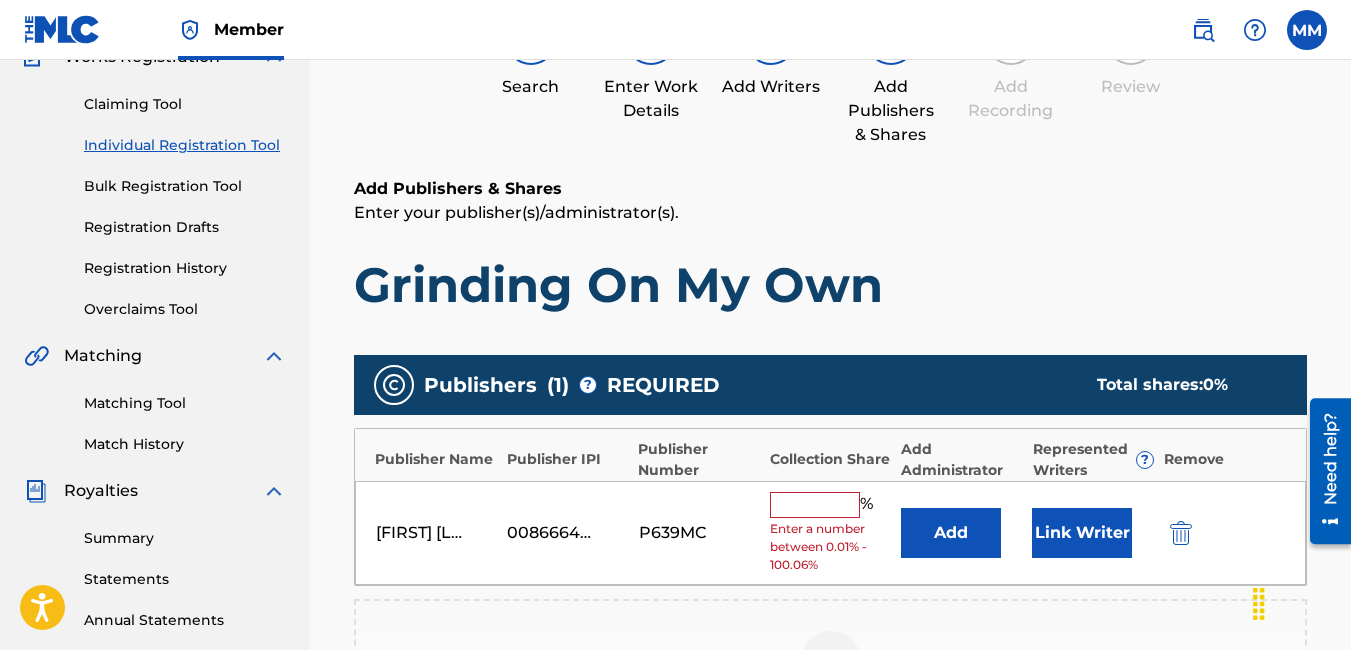 click at bounding box center (815, 505) 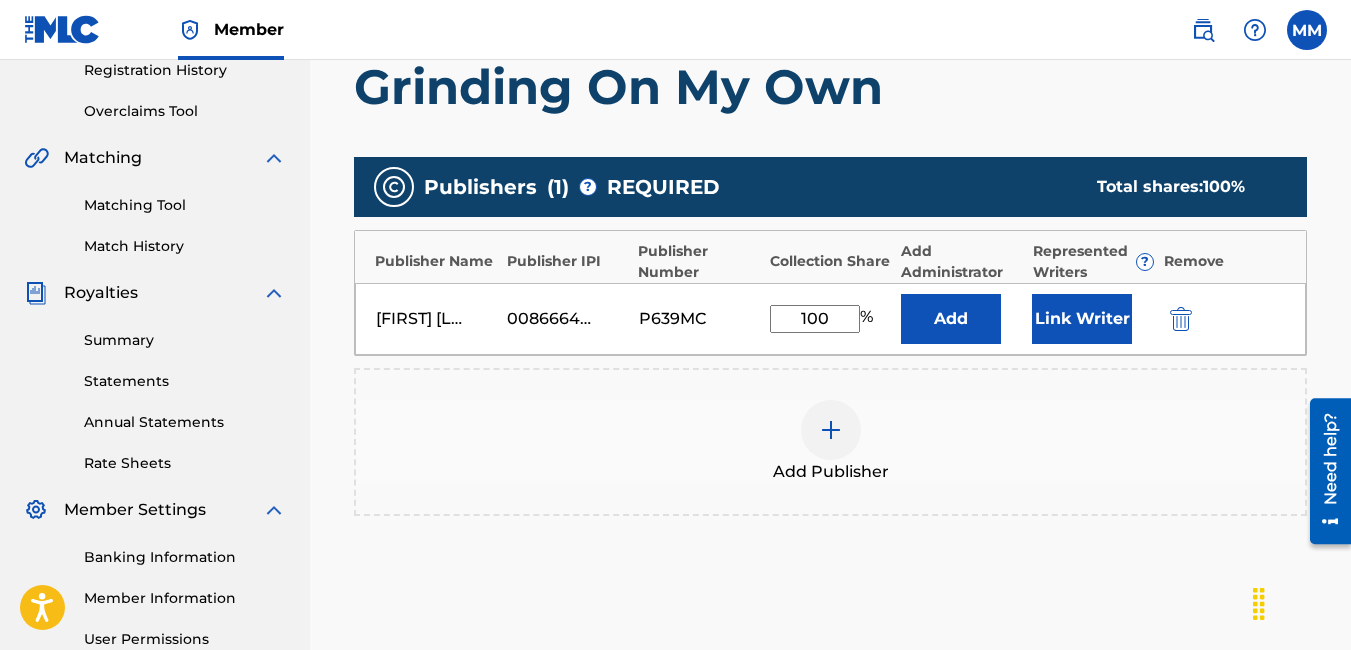 scroll, scrollTop: 390, scrollLeft: 0, axis: vertical 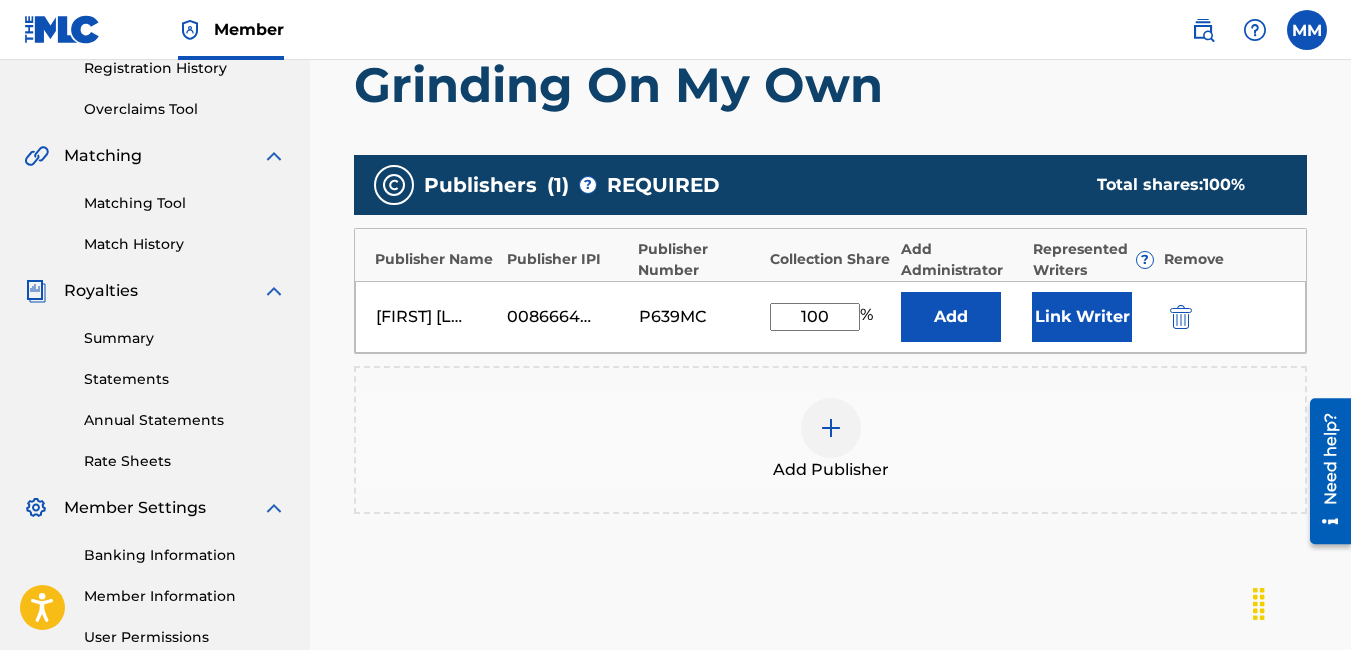 click on "Link Writer" at bounding box center [1082, 317] 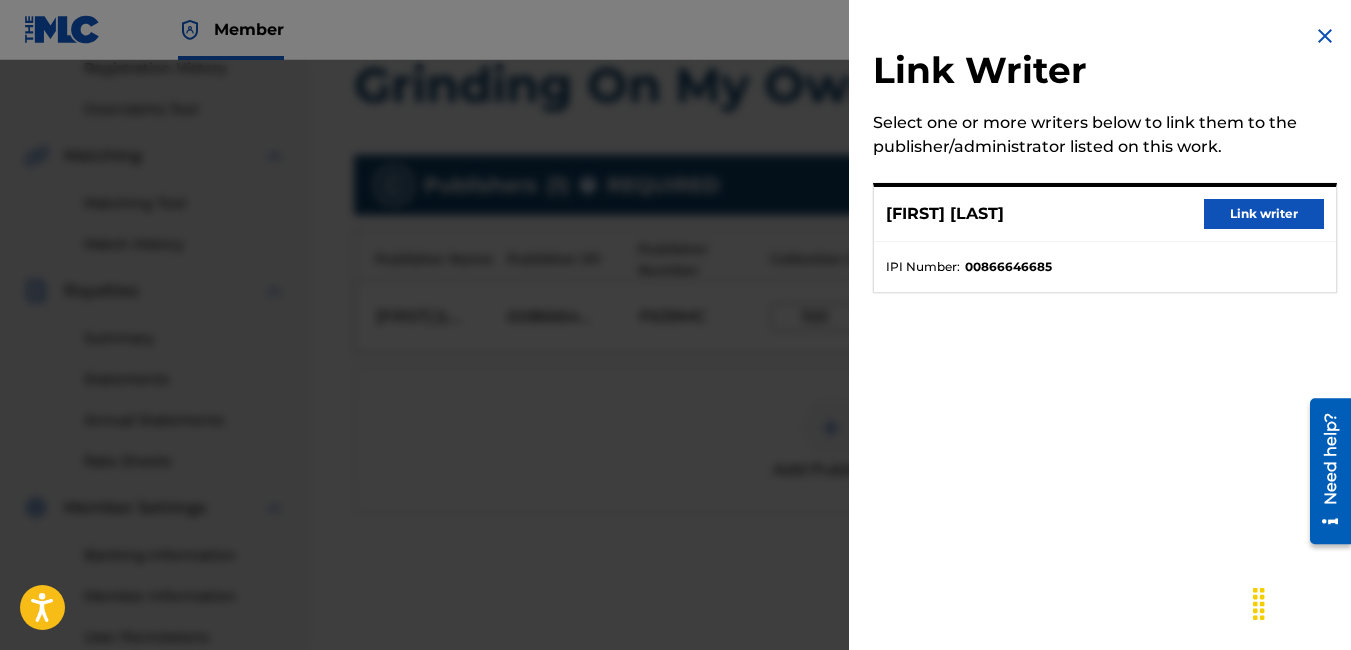 click on "Link writer" at bounding box center [1264, 214] 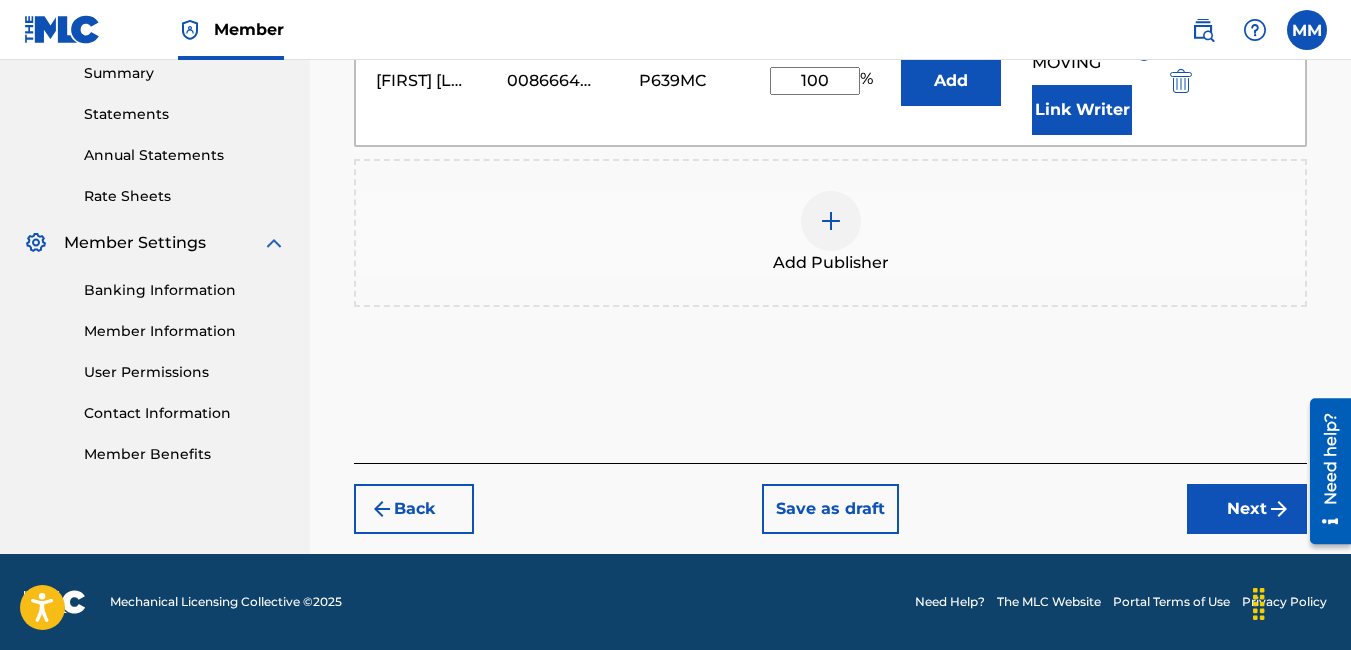 click on "Next" at bounding box center [1247, 509] 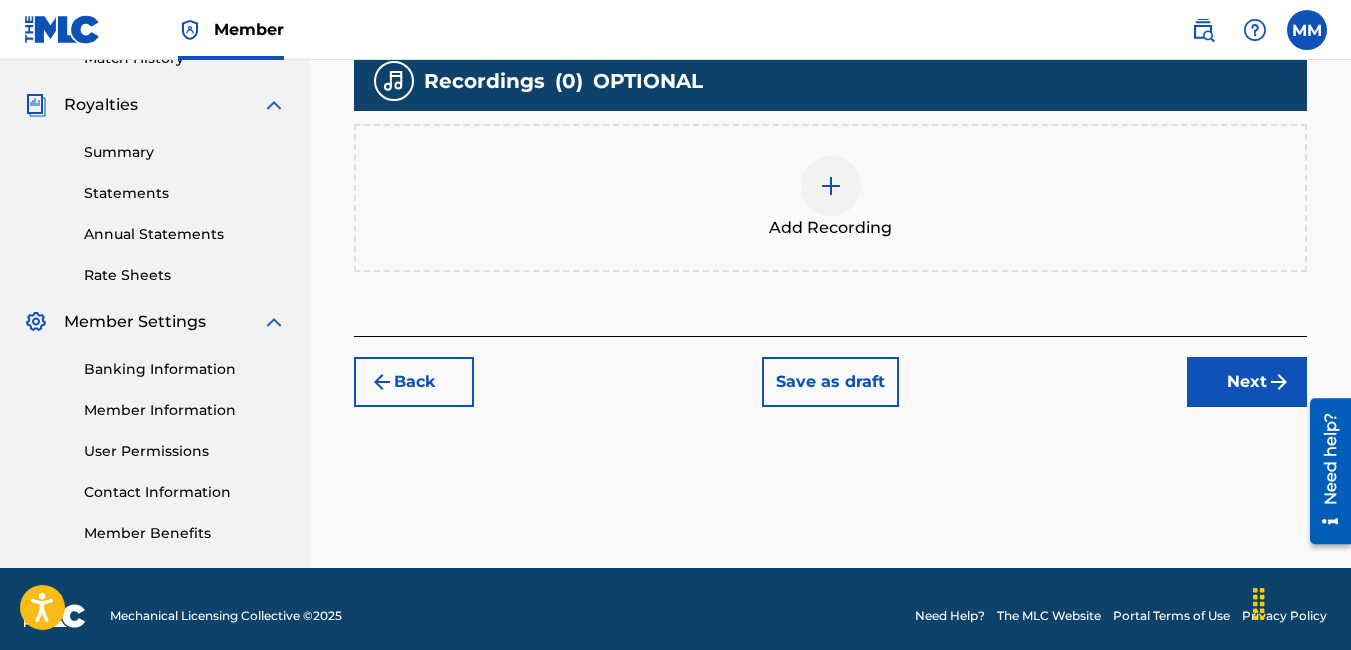 scroll, scrollTop: 590, scrollLeft: 0, axis: vertical 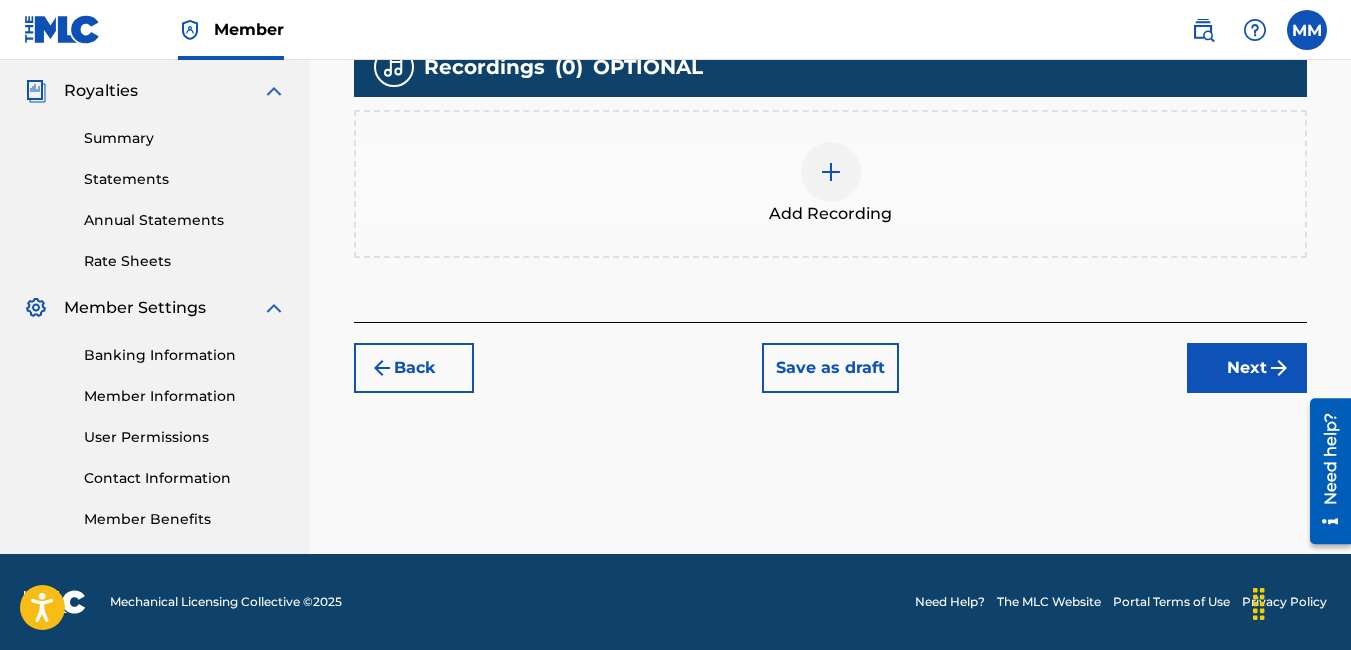 click at bounding box center [831, 172] 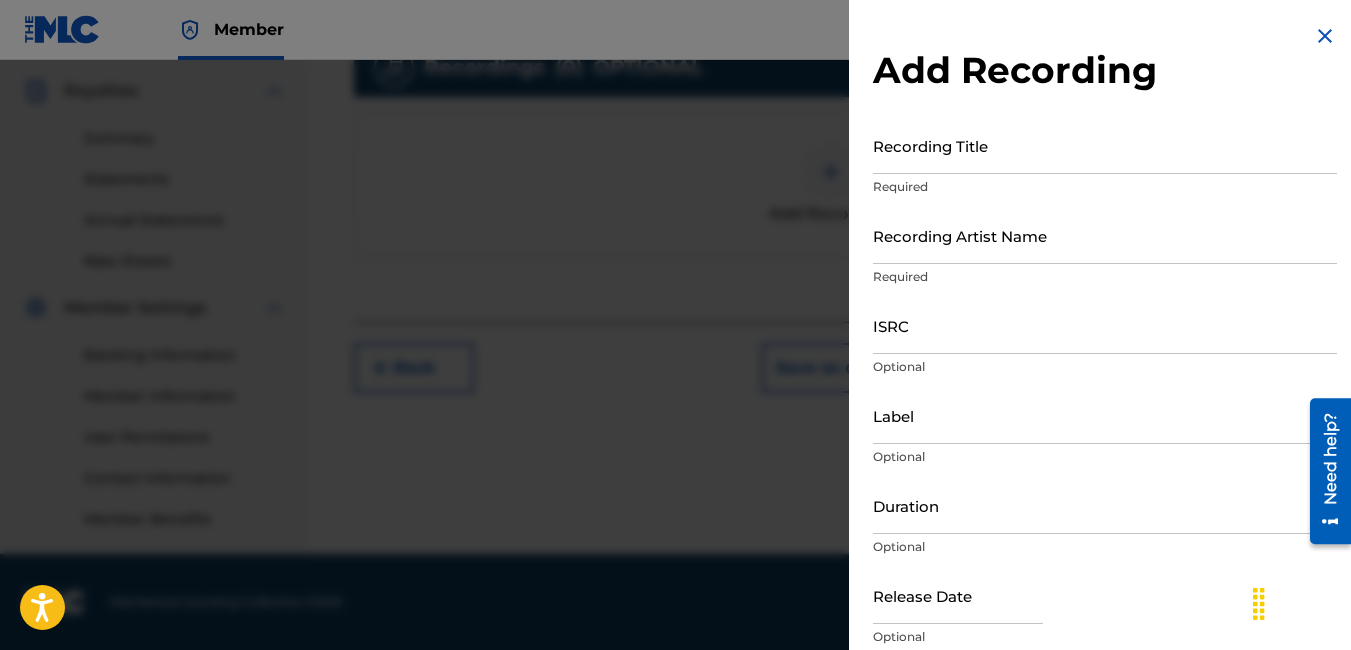 scroll, scrollTop: 81, scrollLeft: 0, axis: vertical 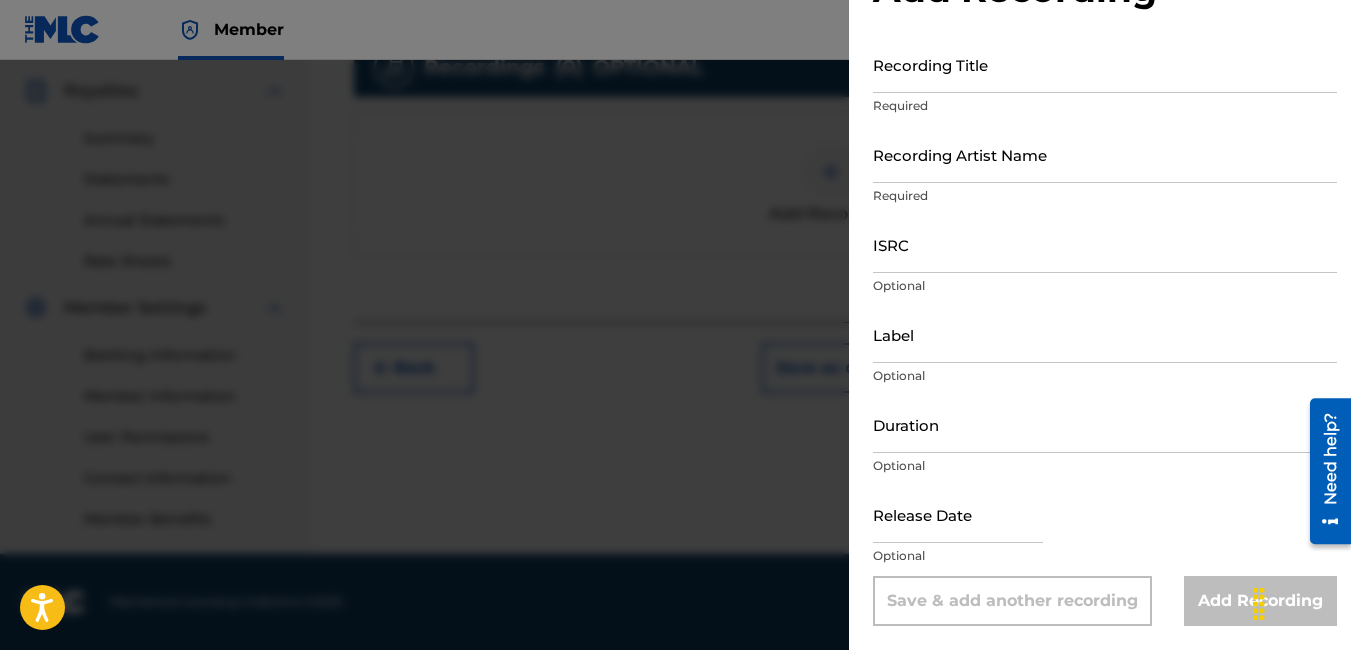 click at bounding box center (958, 514) 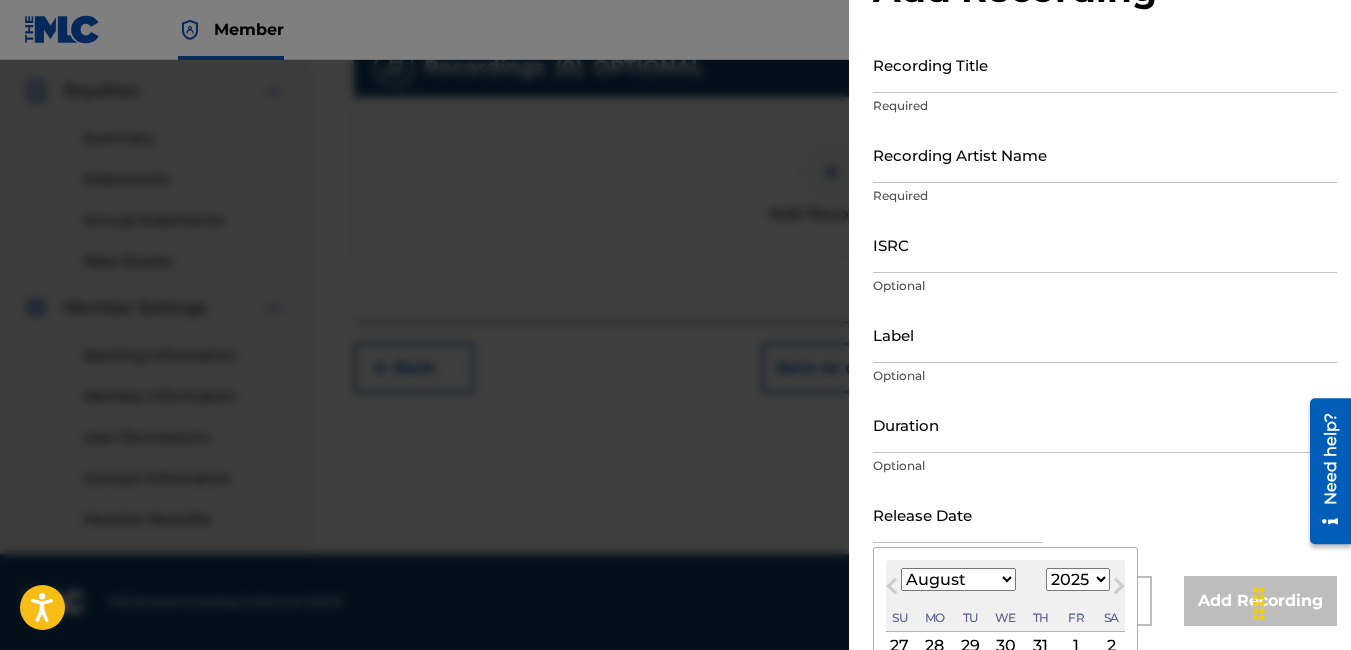 scroll, scrollTop: 268, scrollLeft: 0, axis: vertical 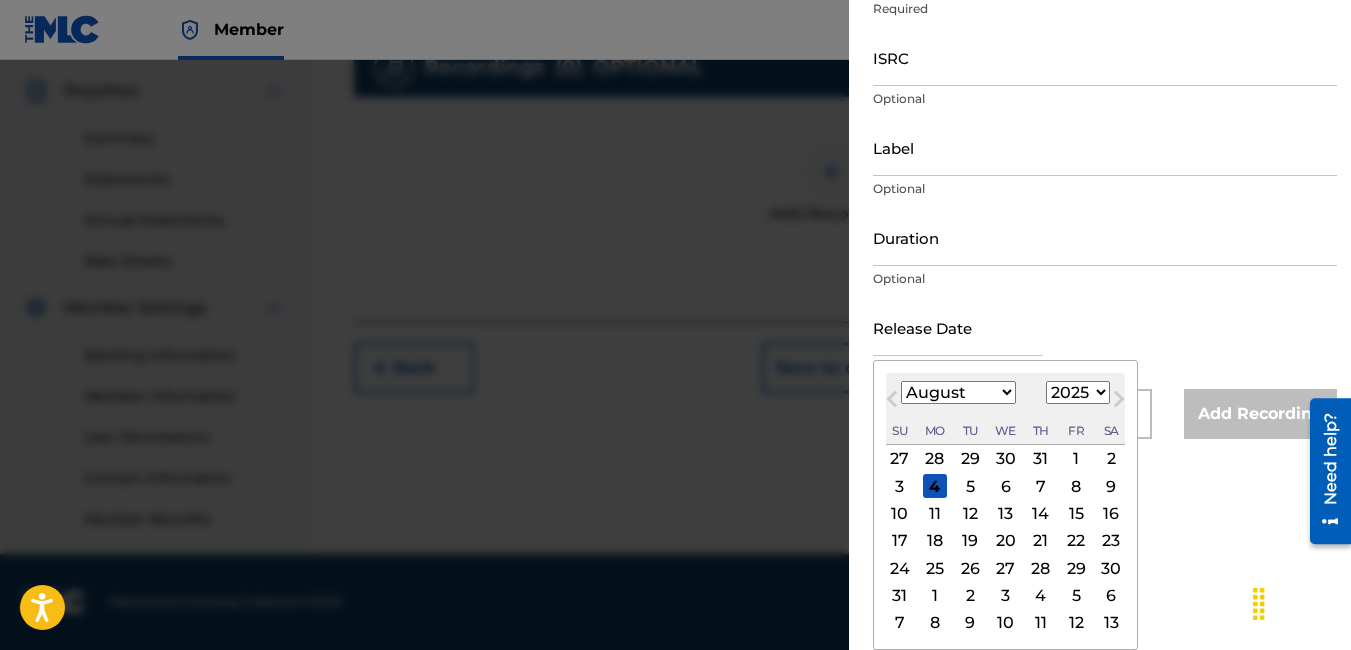 click on "22" at bounding box center [1076, 541] 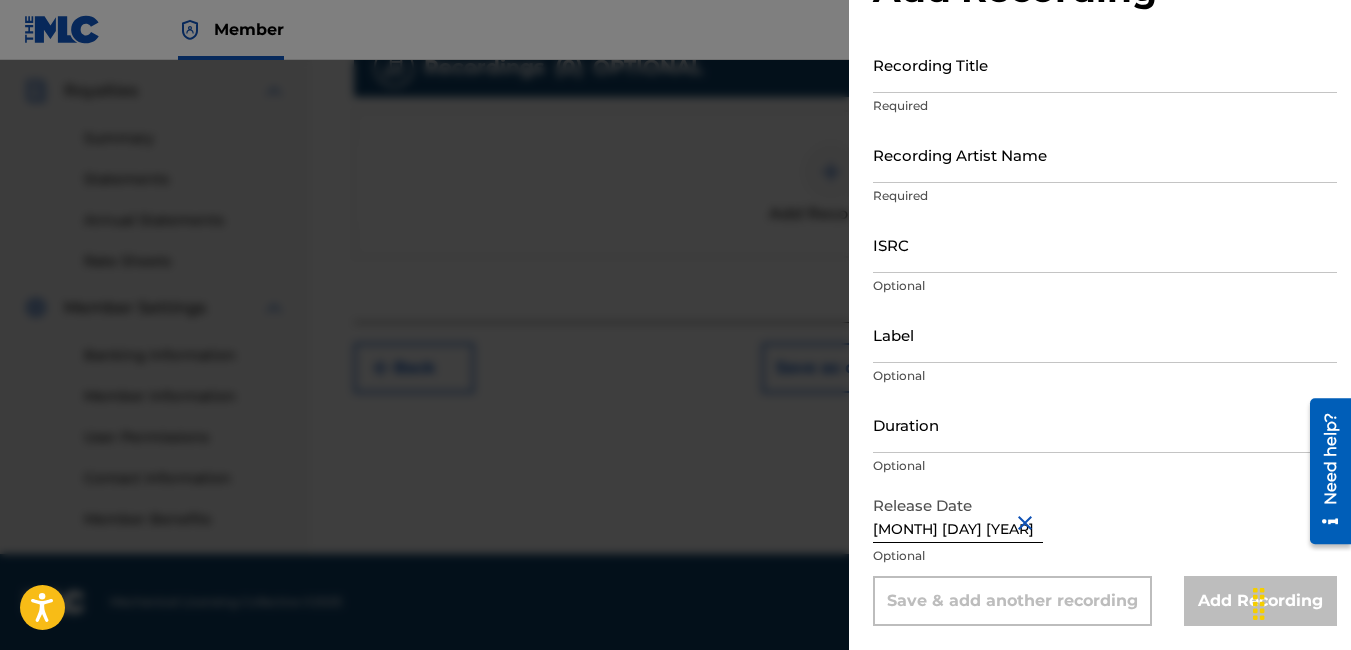 scroll, scrollTop: 81, scrollLeft: 0, axis: vertical 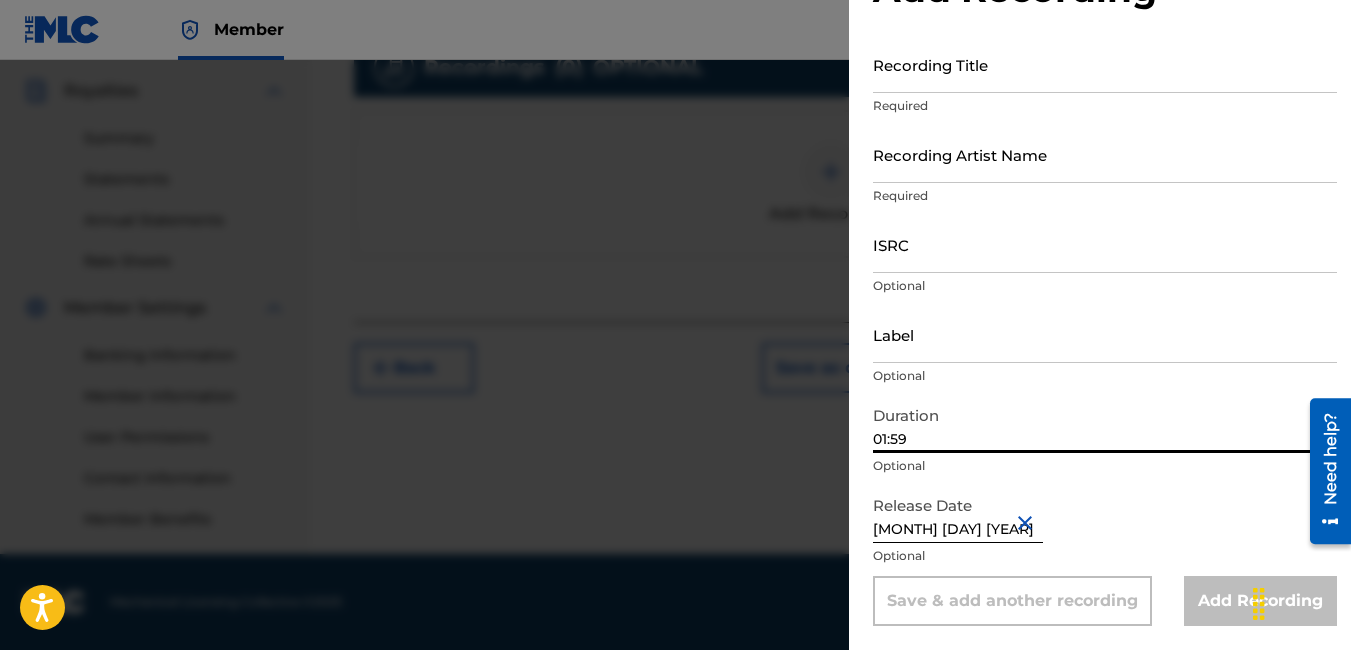 type on "01:59" 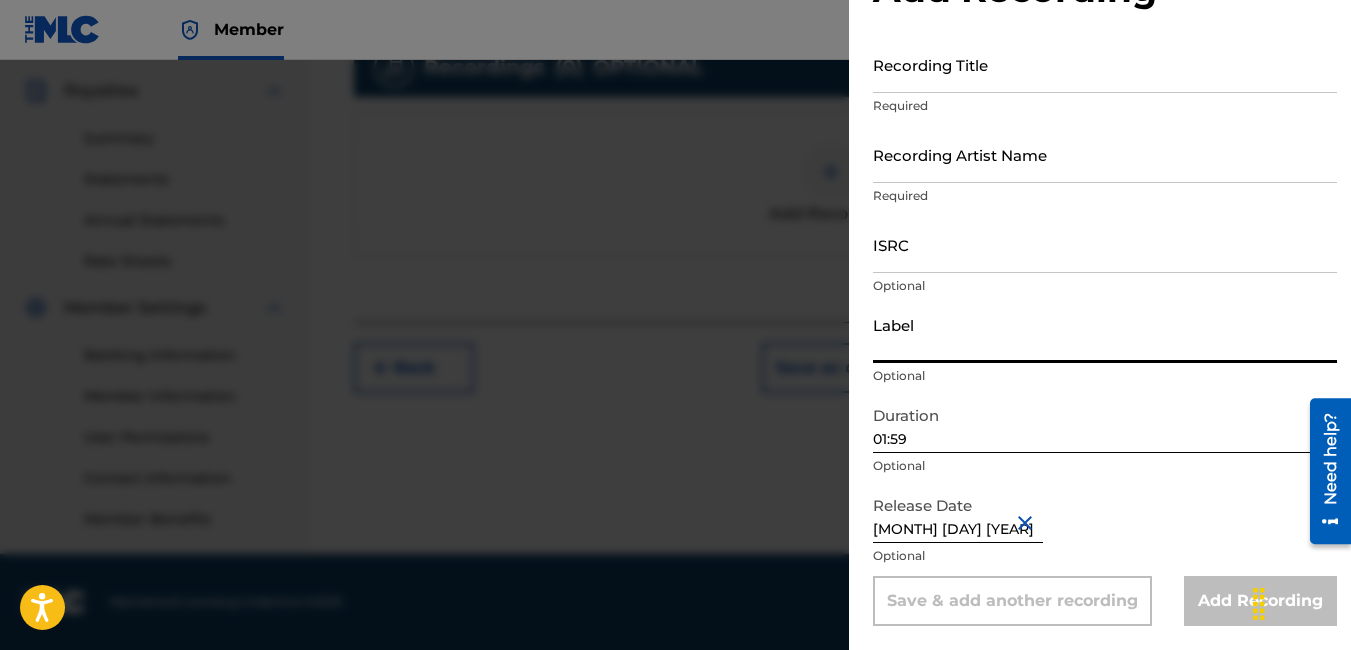 type on "Young.Feast.Ent" 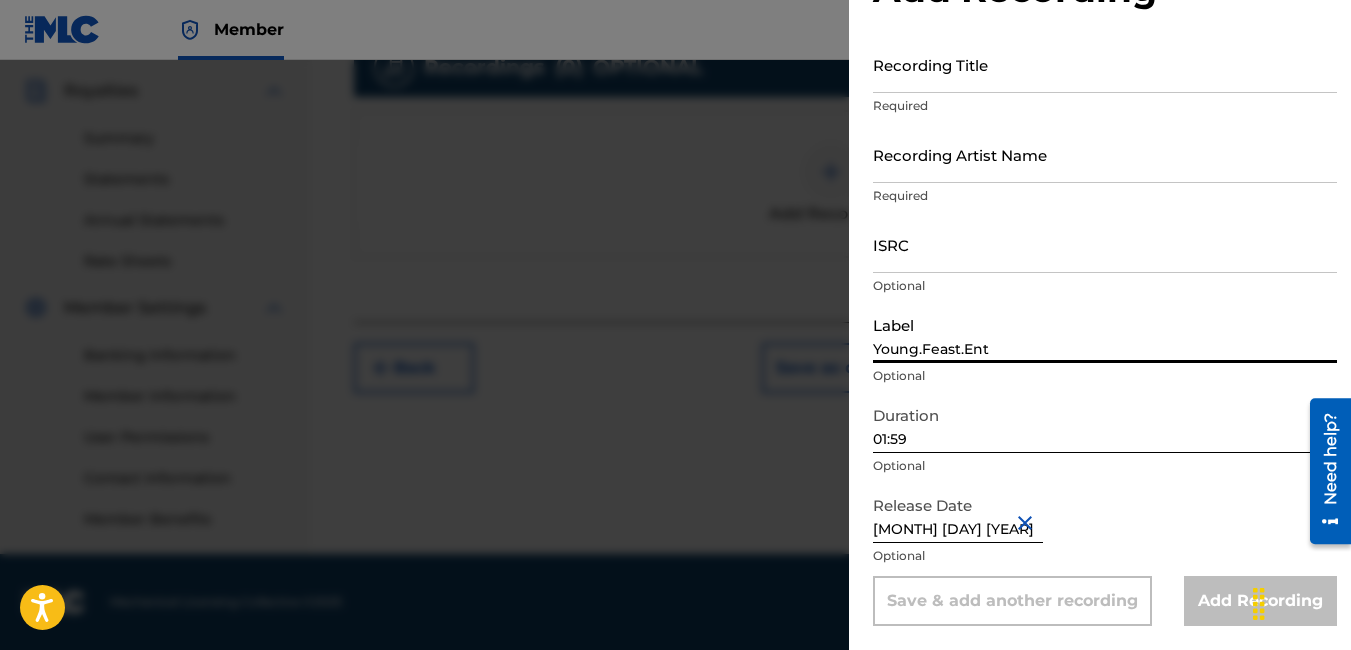 type on "[FIRST] [LAST]" 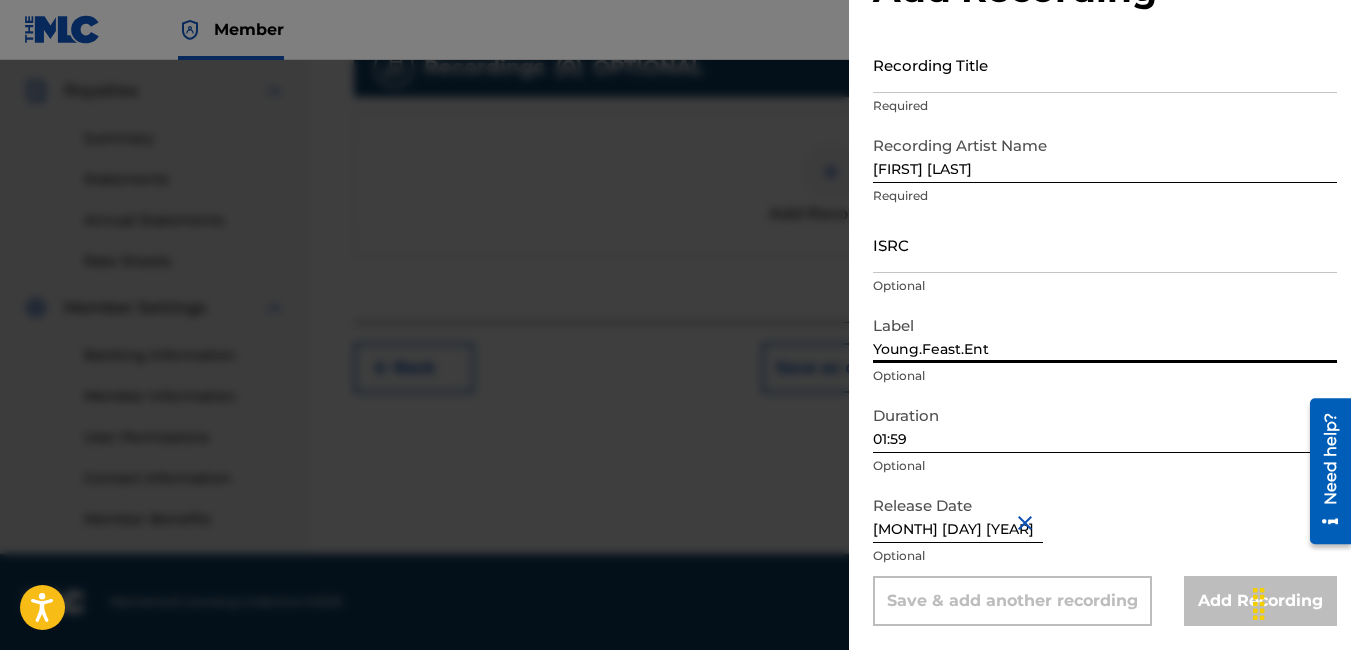 type on "Young.Feast.Ent" 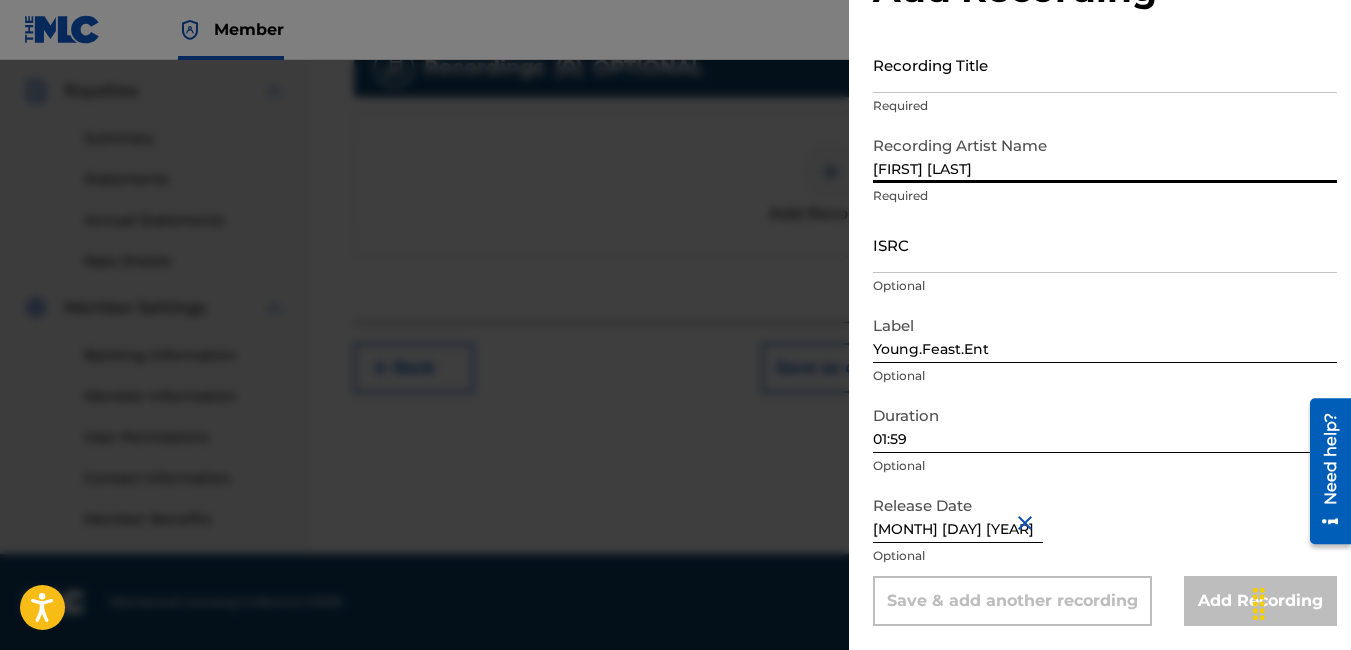 click on "[FIRST] [LAST]" at bounding box center (1105, 154) 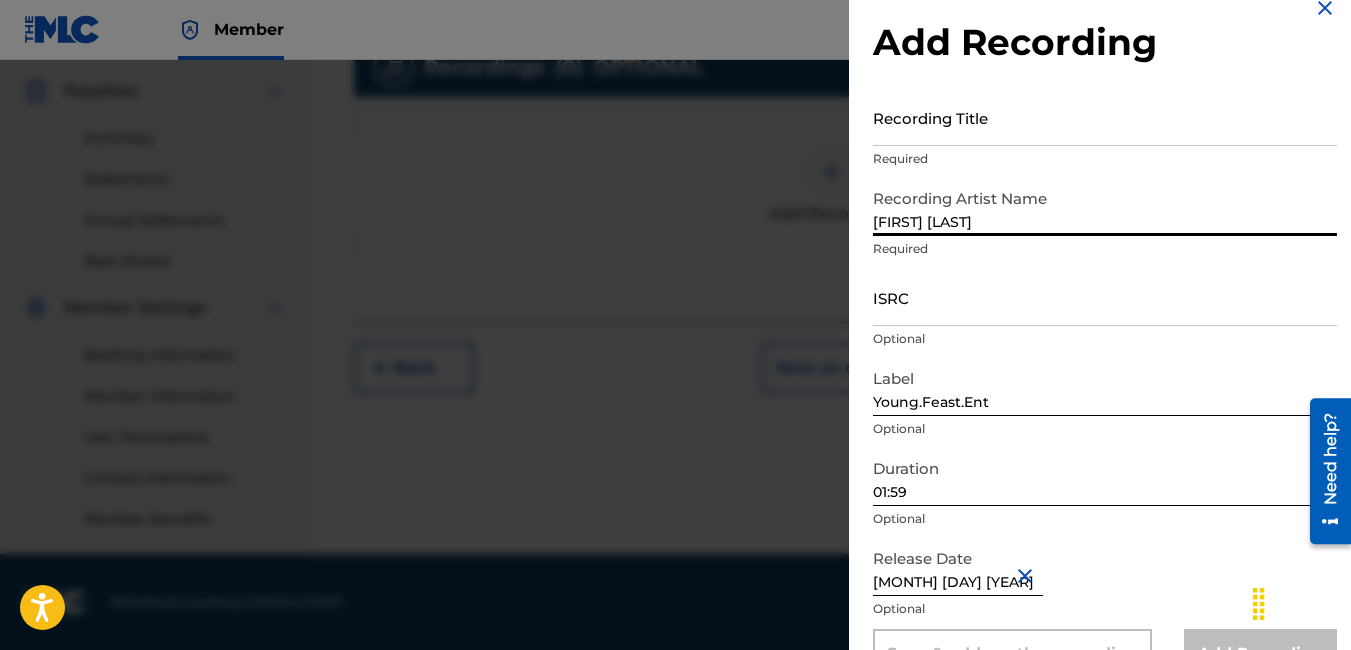 scroll, scrollTop: 0, scrollLeft: 0, axis: both 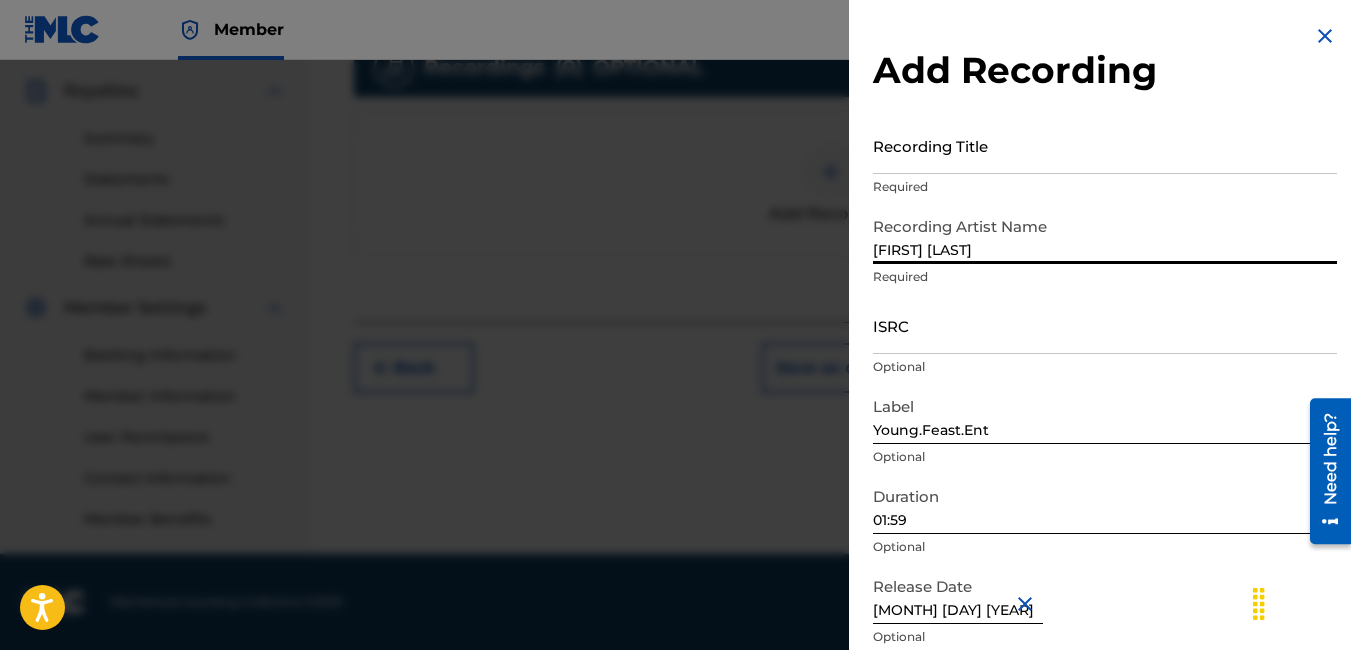 type on "[FIRST] [LAST]" 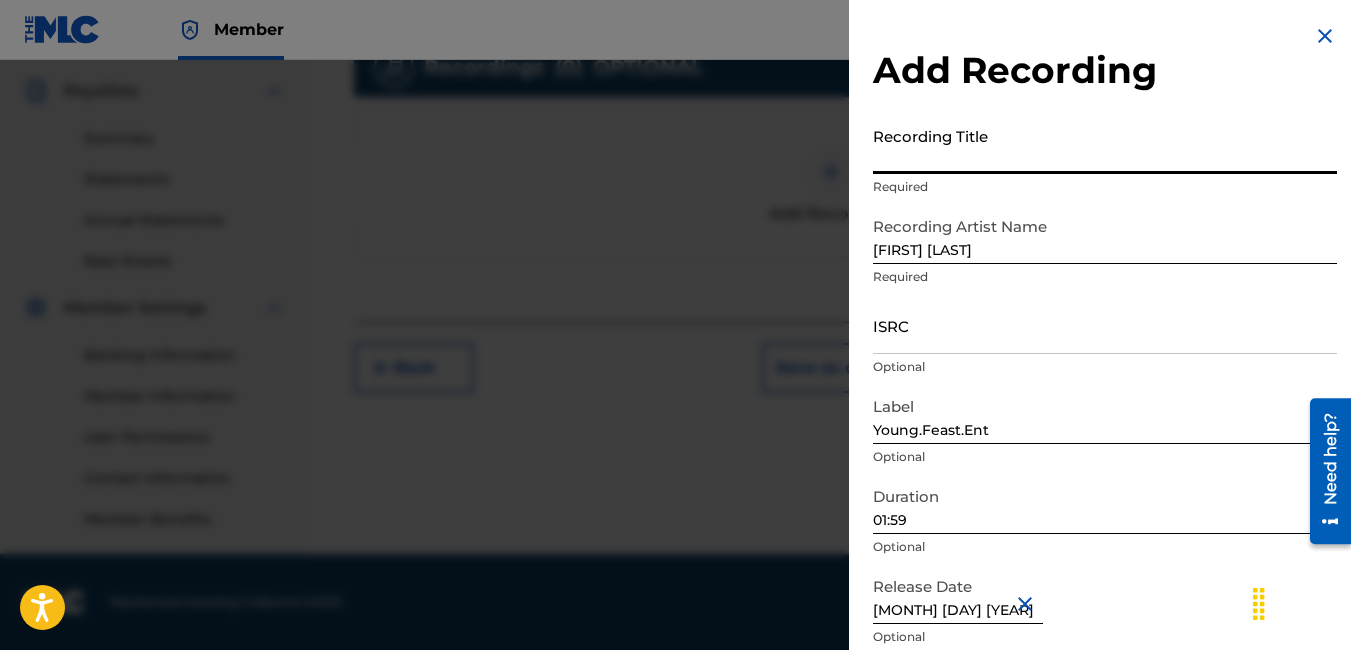 paste on "Grinding On My Own" 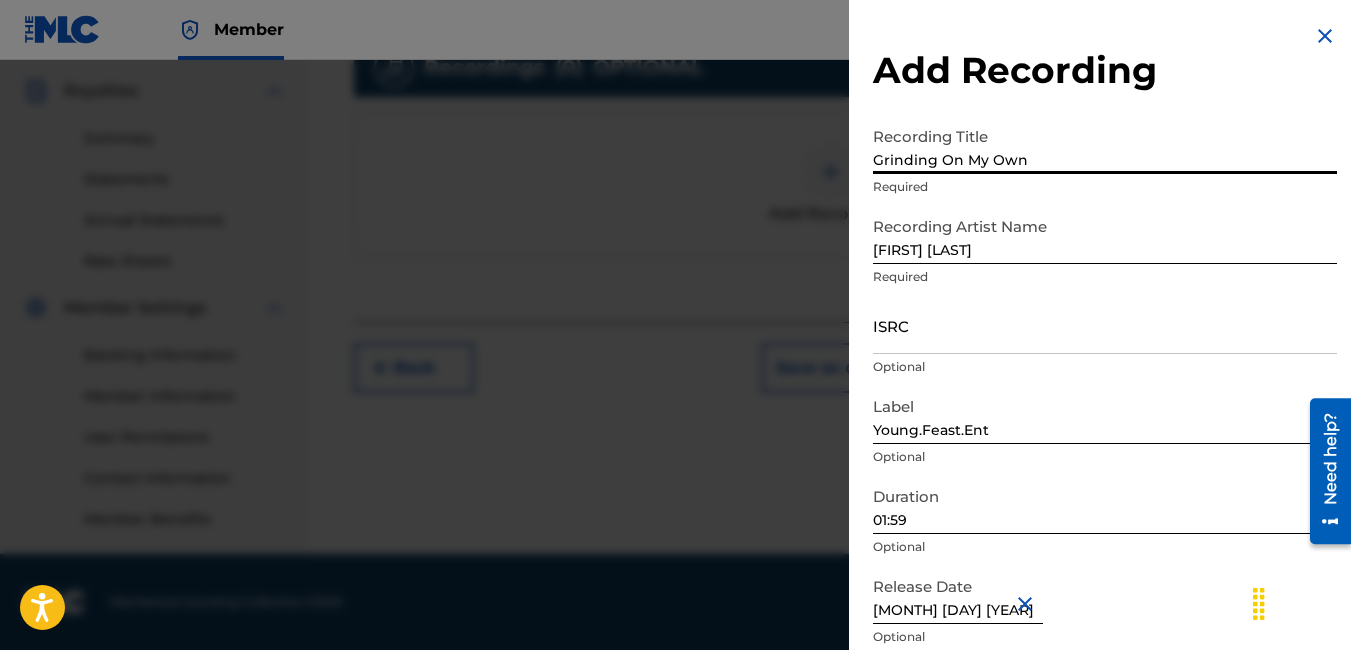 type on "Grinding On My Own" 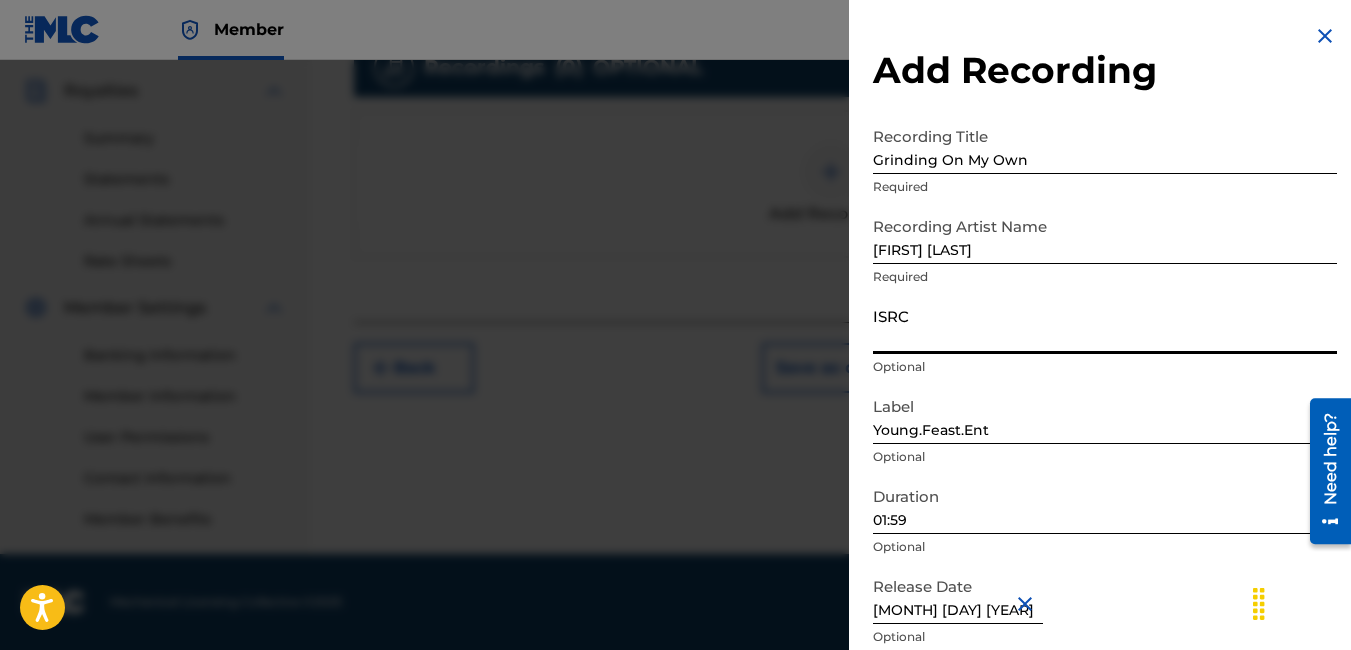 paste on "[ALPHANUMERIC]" 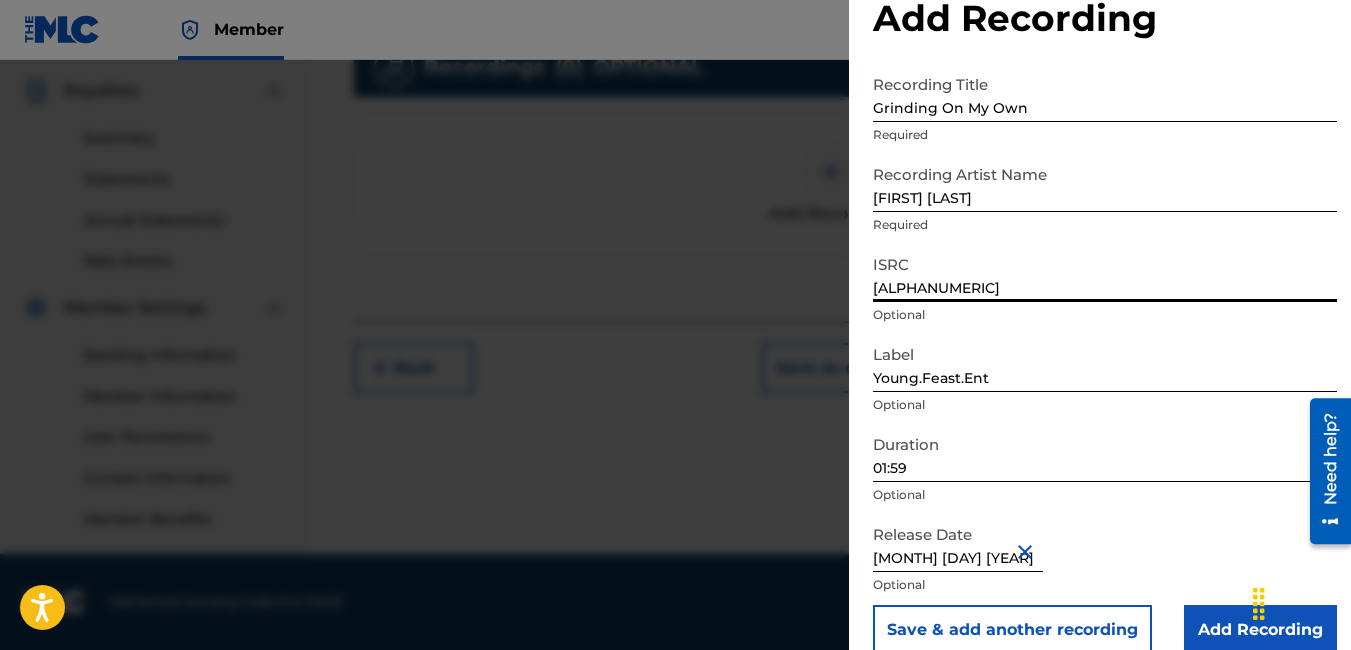 scroll, scrollTop: 81, scrollLeft: 0, axis: vertical 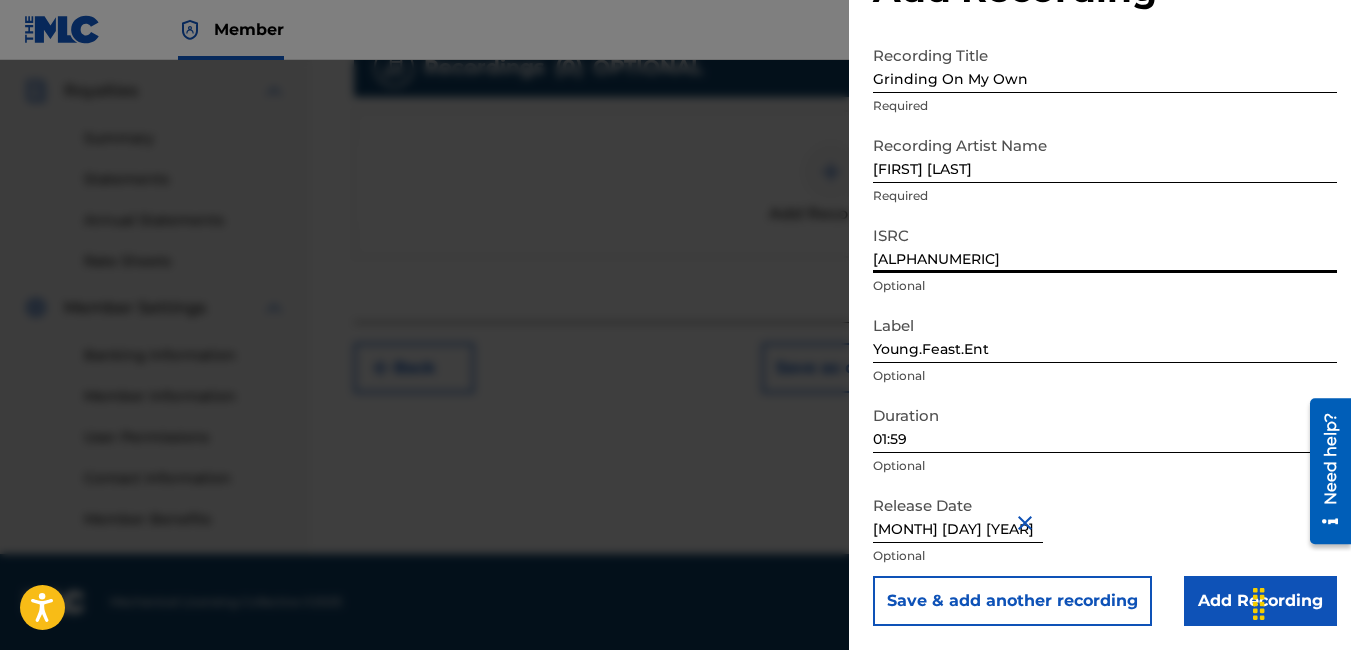 type on "[ALPHANUMERIC]" 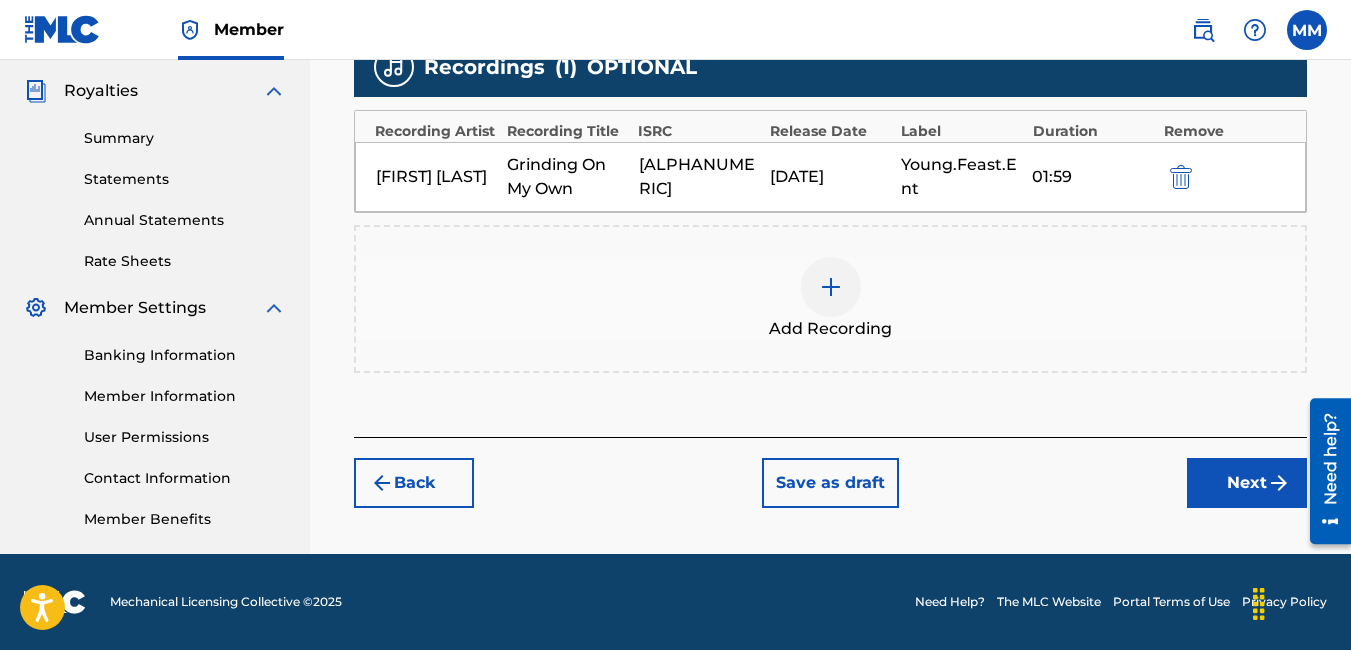 click on "Next" at bounding box center [1247, 483] 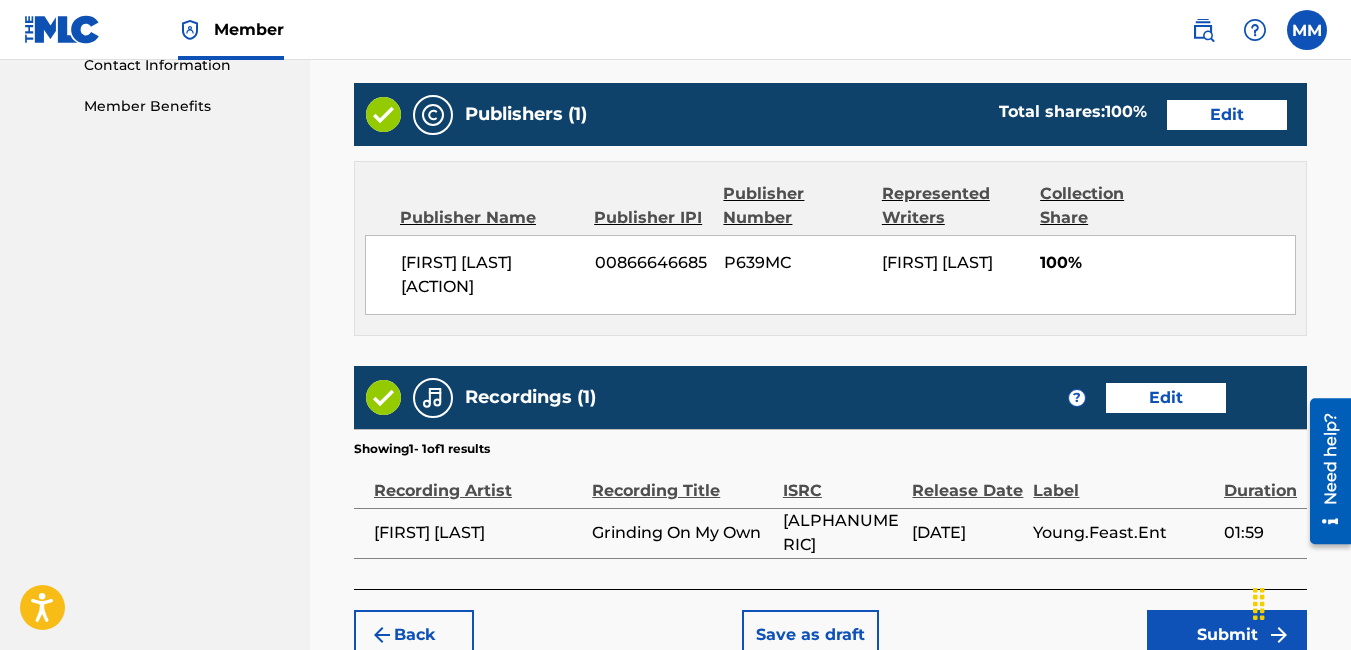 scroll, scrollTop: 1129, scrollLeft: 0, axis: vertical 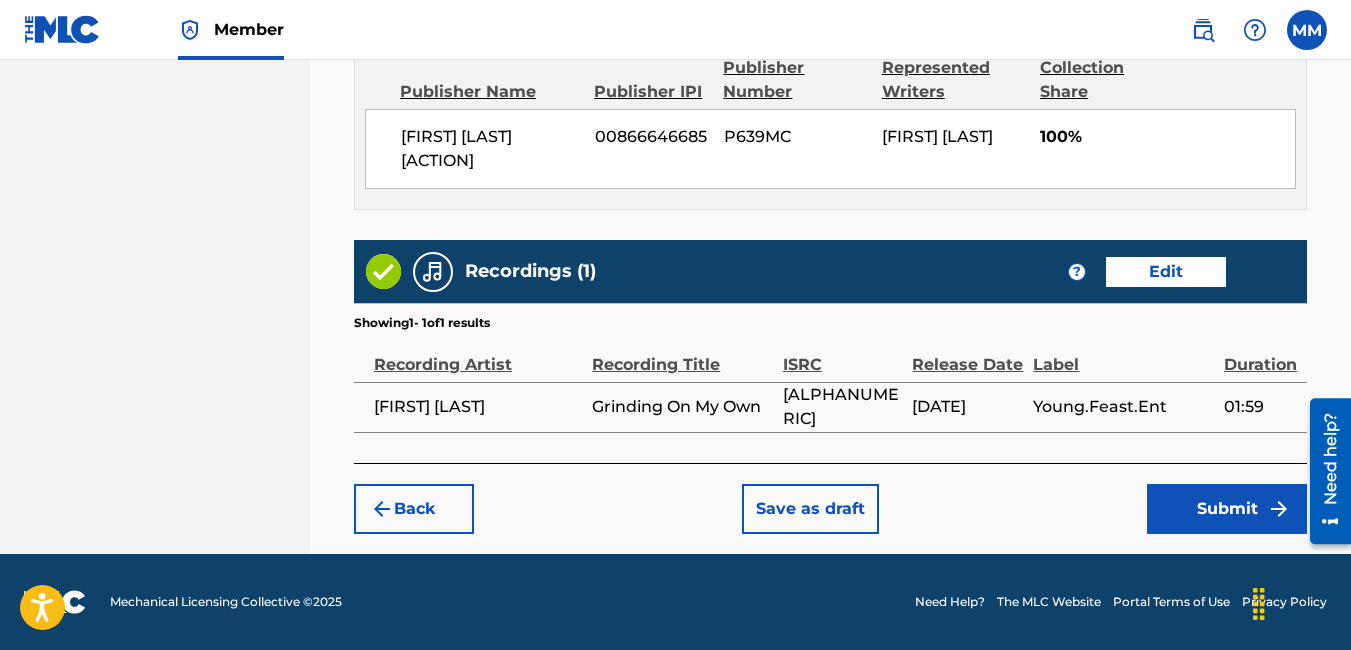 click on "Submit" at bounding box center [1227, 509] 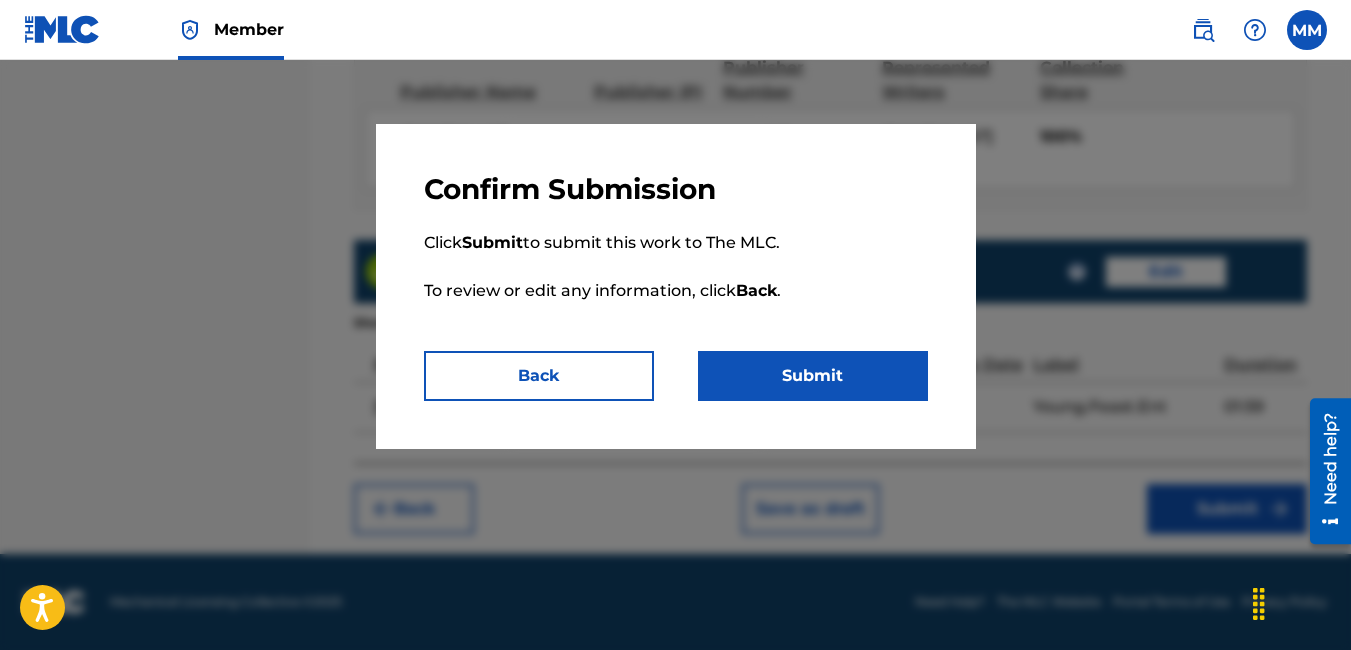 click on "Submit" at bounding box center (813, 376) 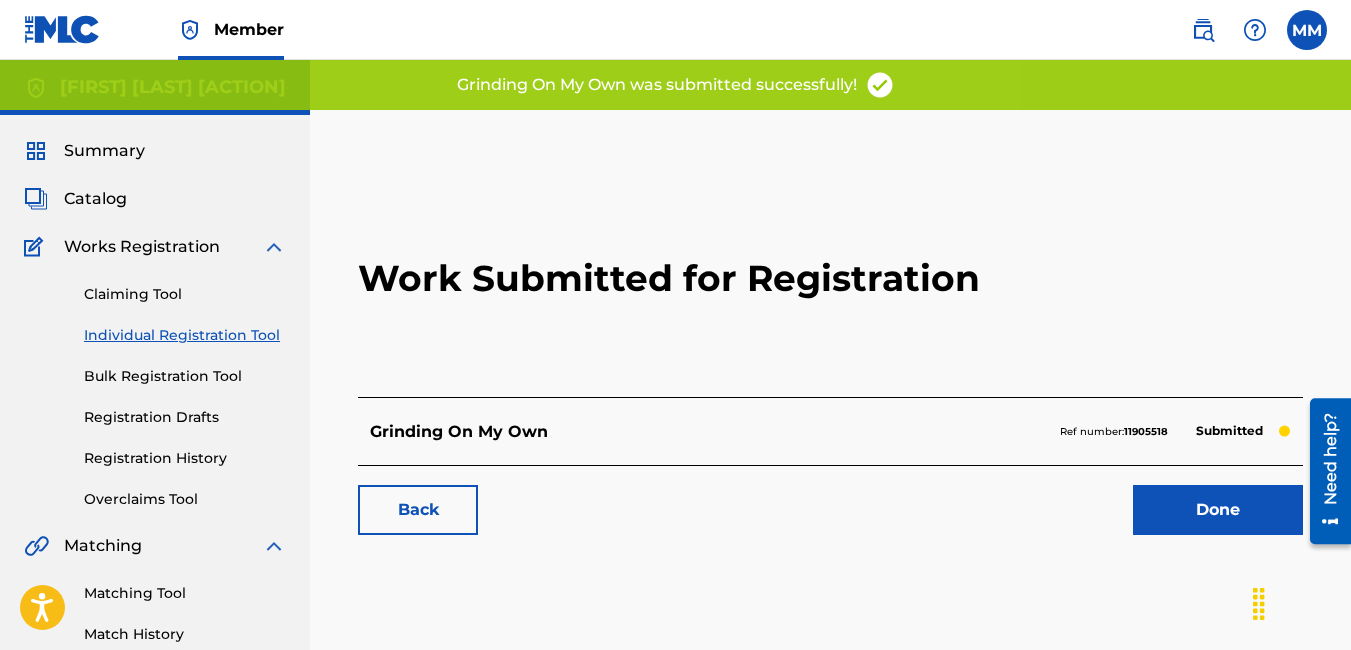 click on "Summary" at bounding box center (104, 151) 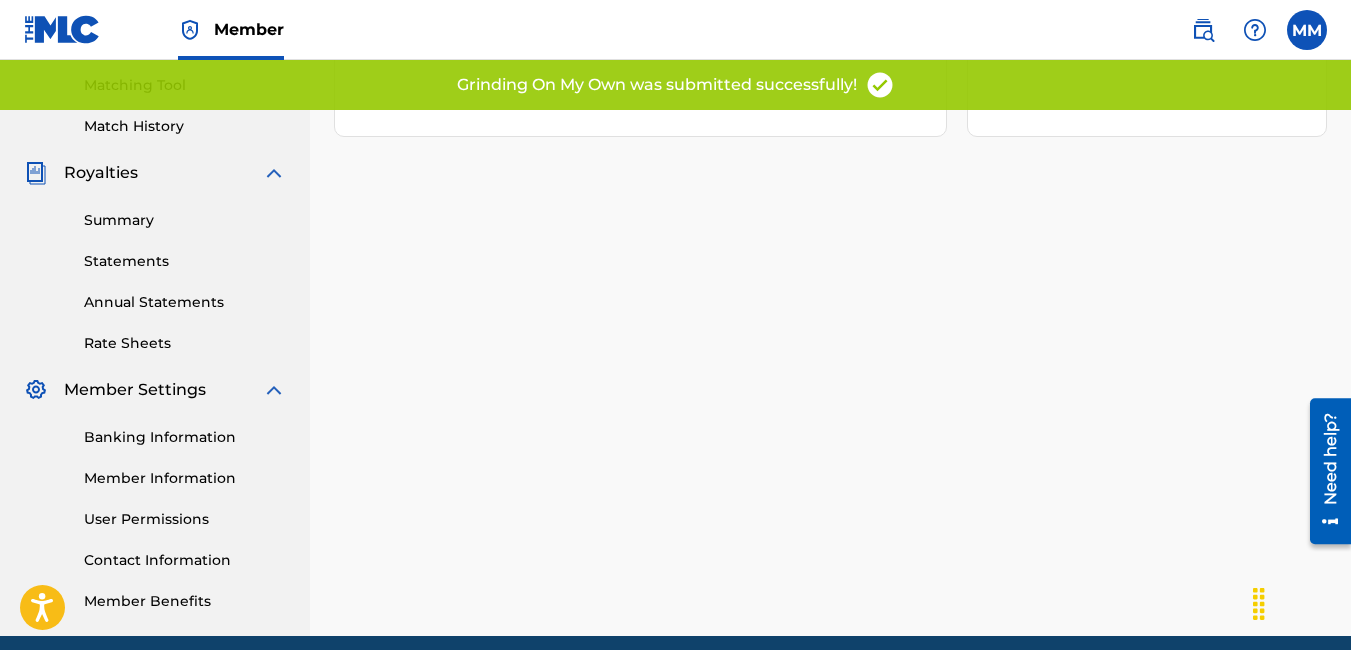 scroll, scrollTop: 590, scrollLeft: 0, axis: vertical 